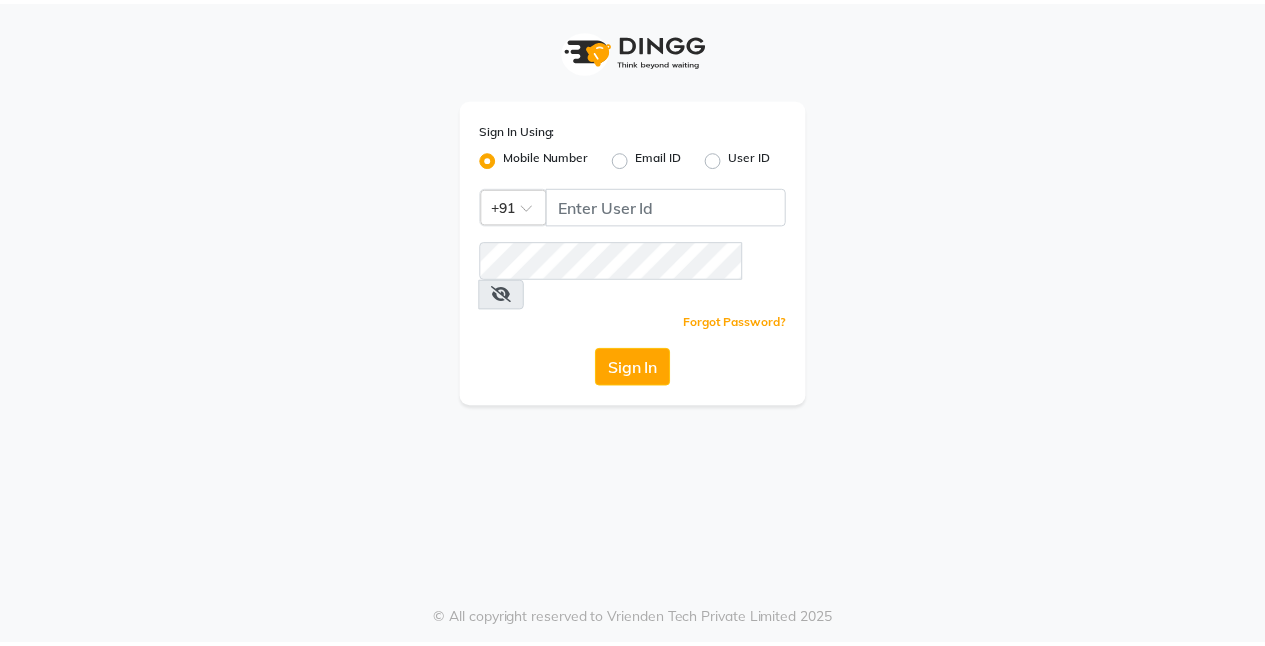 scroll, scrollTop: 0, scrollLeft: 0, axis: both 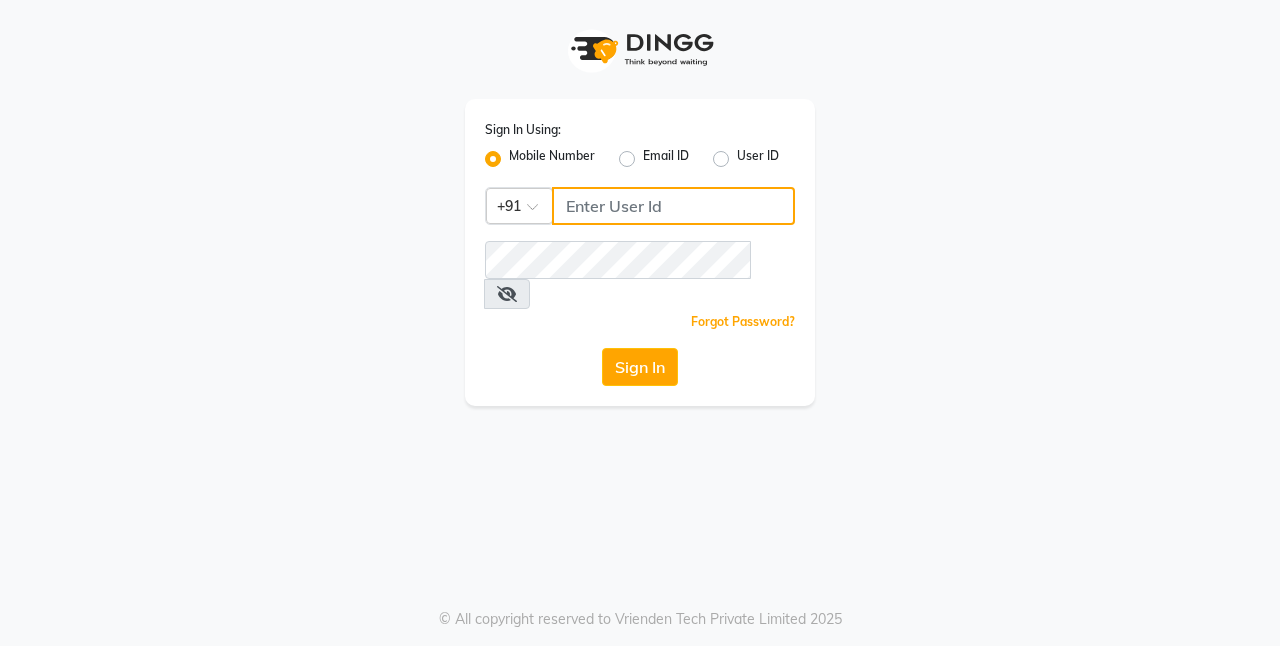 click 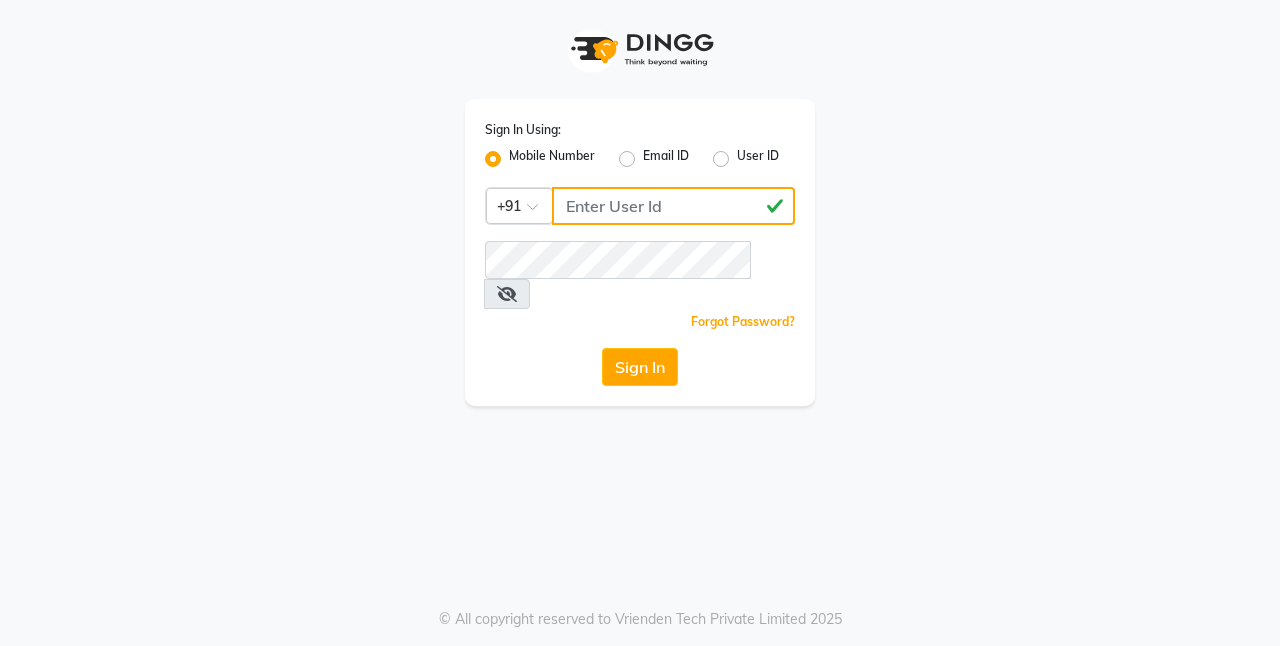 click on "[PHONE_PARTIAL]" 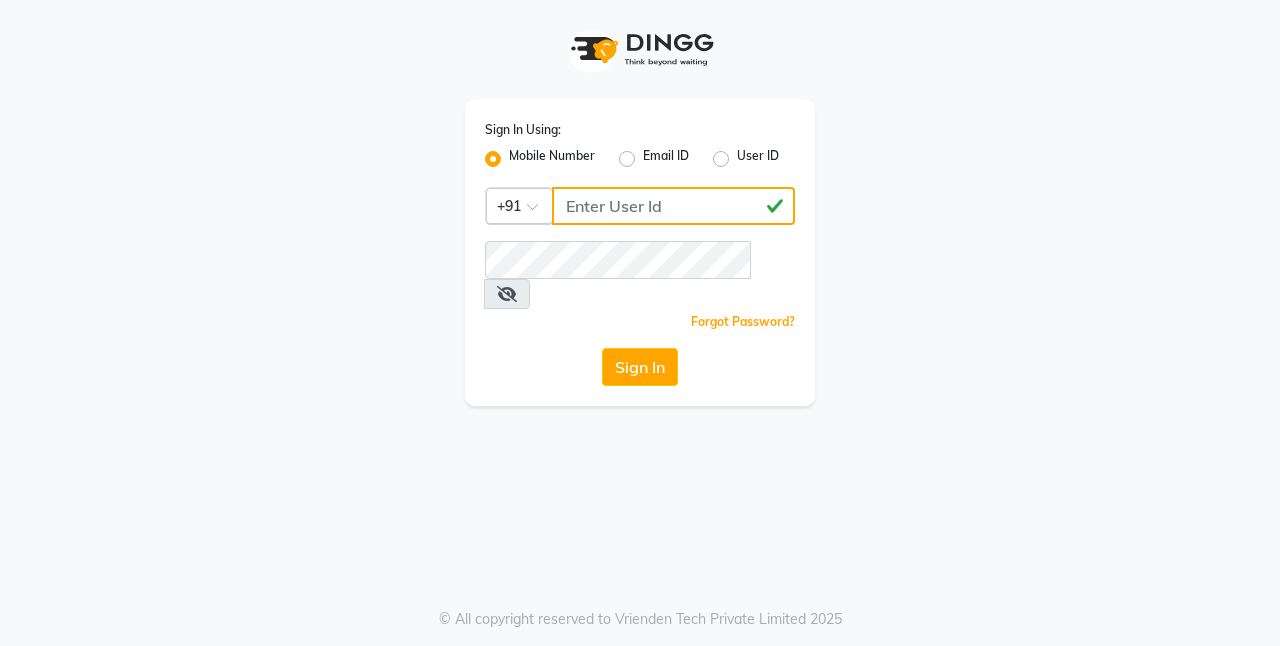 drag, startPoint x: 698, startPoint y: 192, endPoint x: 550, endPoint y: 202, distance: 148.33745 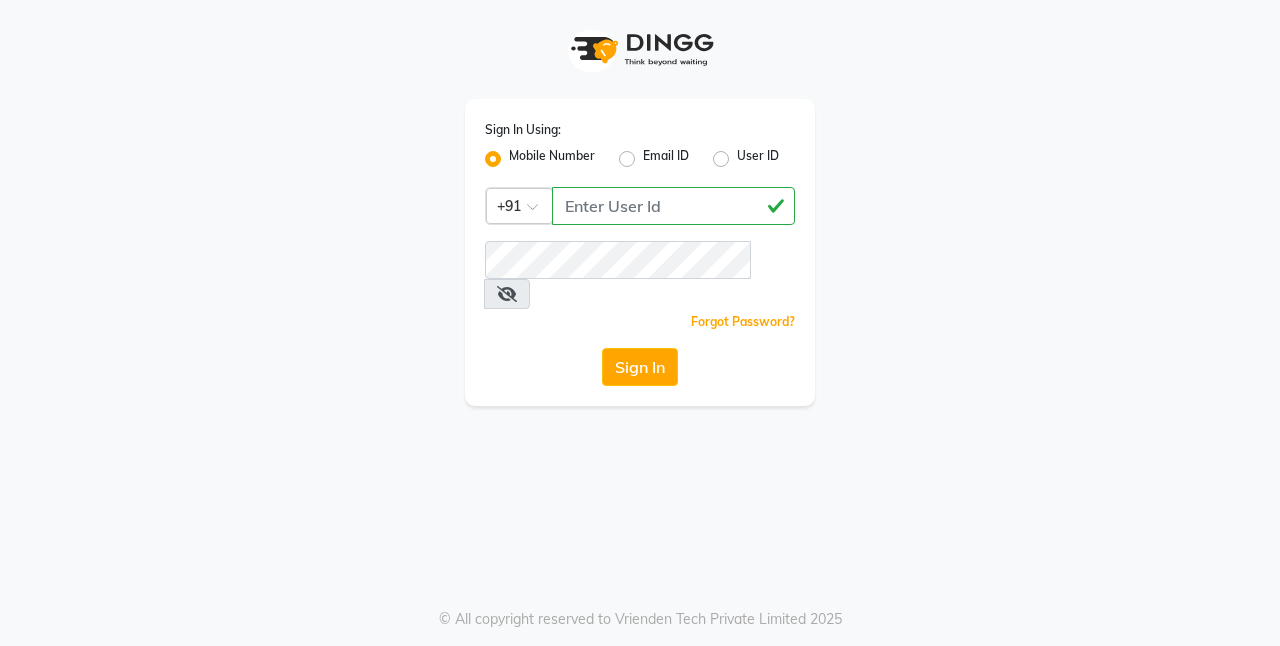 drag, startPoint x: 550, startPoint y: 202, endPoint x: 1182, endPoint y: 409, distance: 665.0361 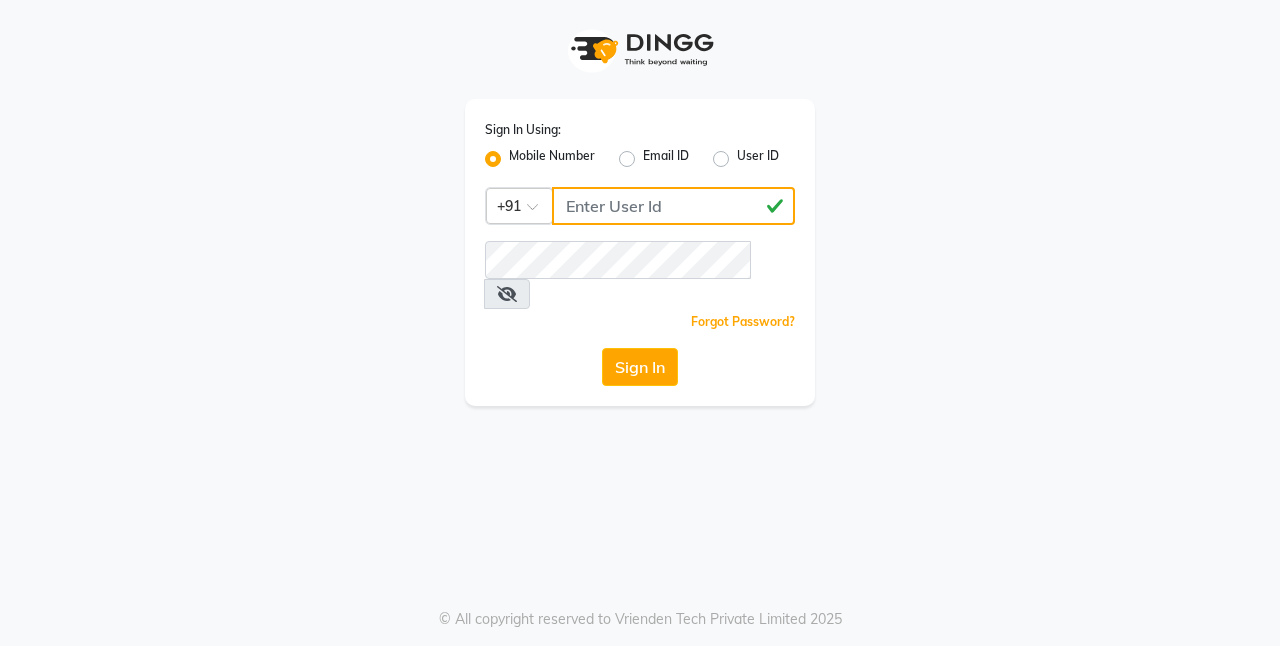 click on "[PHONE_PARTIAL]" 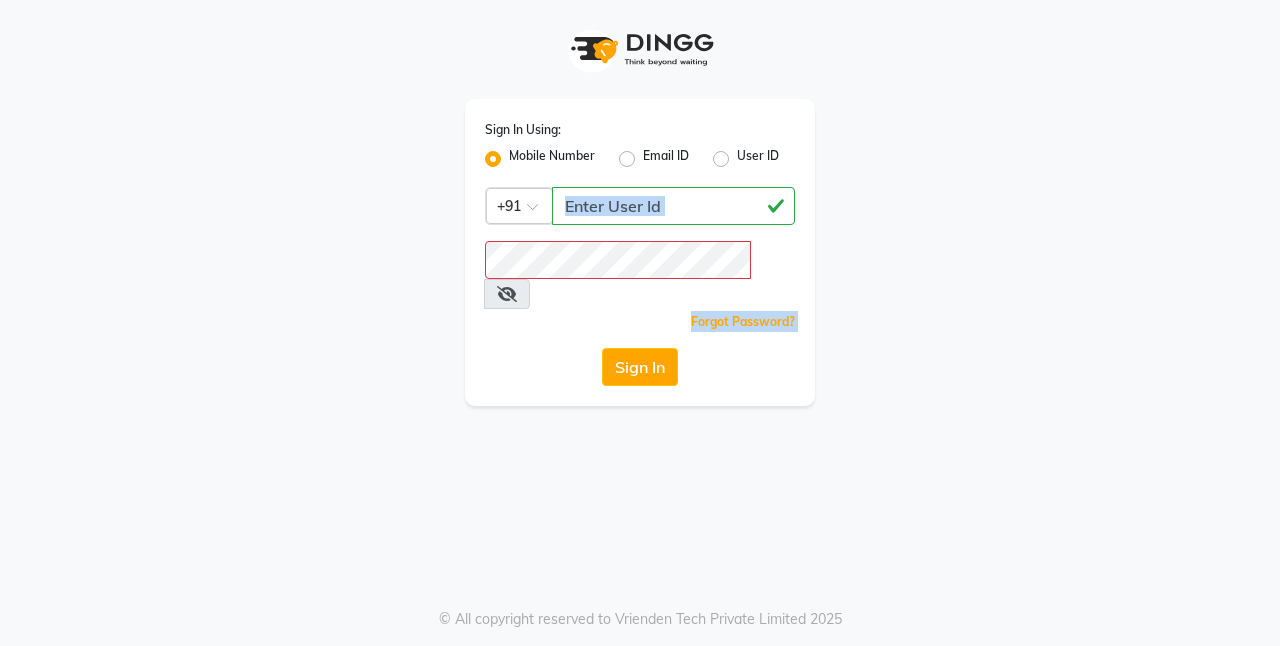 drag, startPoint x: 630, startPoint y: 240, endPoint x: 703, endPoint y: 207, distance: 80.11242 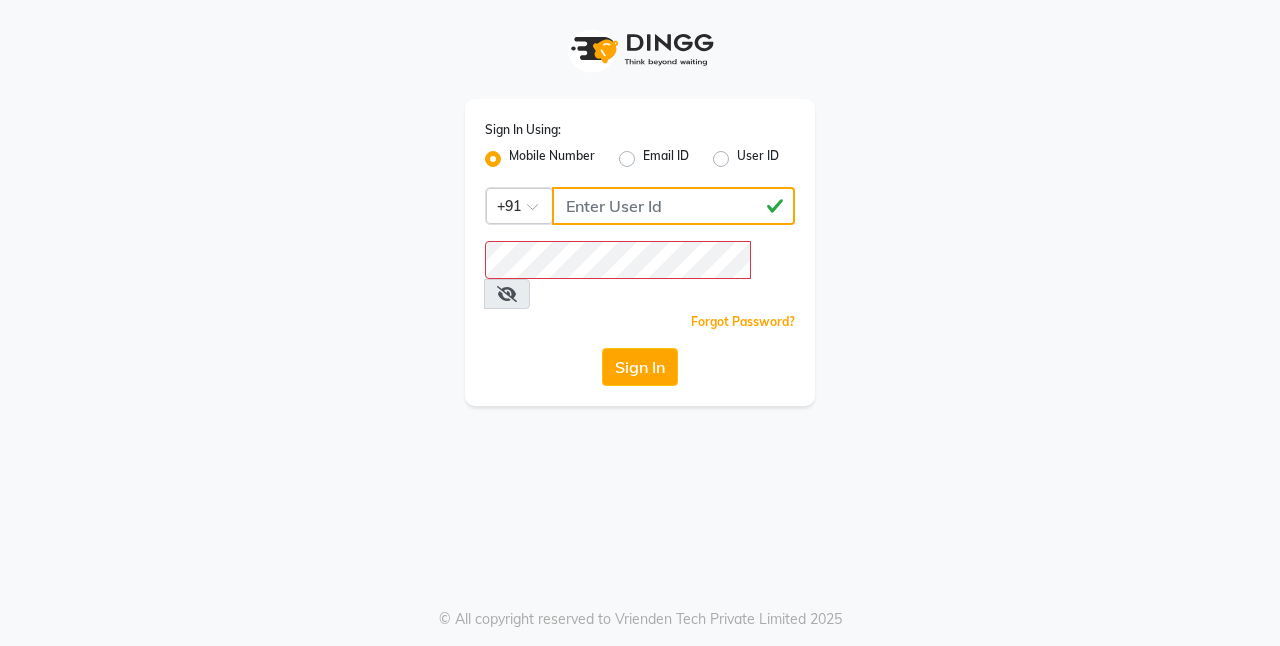click on "[PHONE_PARTIAL]" 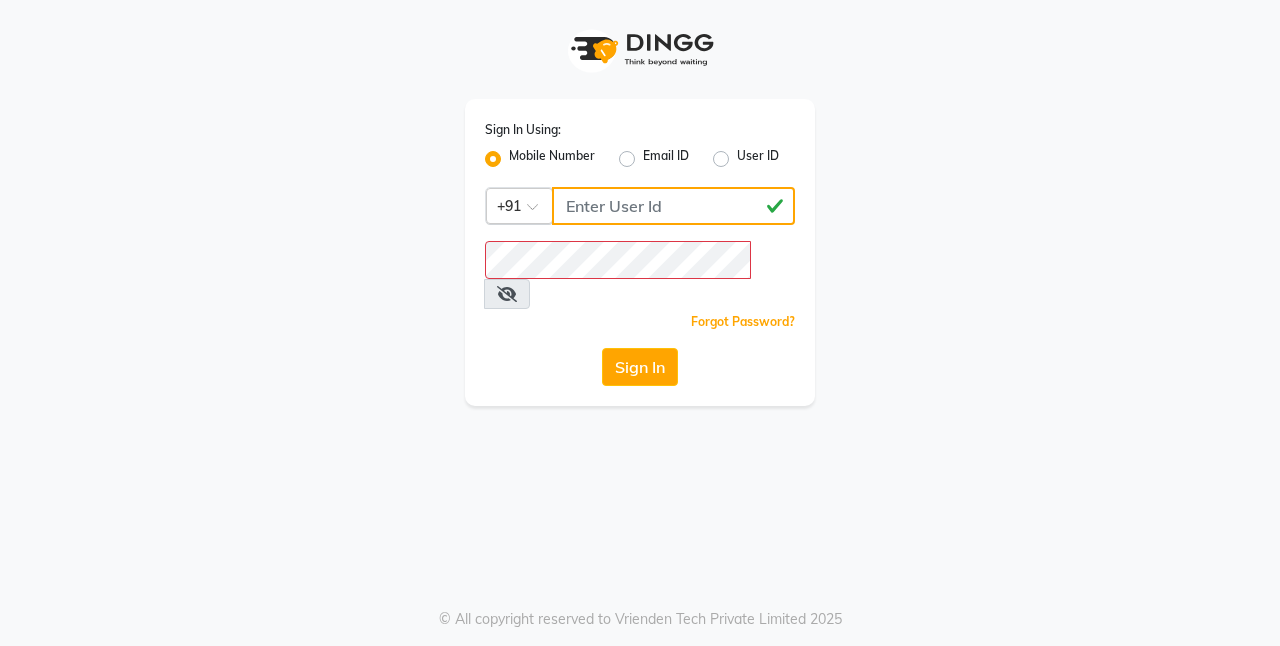 drag, startPoint x: 703, startPoint y: 207, endPoint x: 534, endPoint y: 219, distance: 169.4255 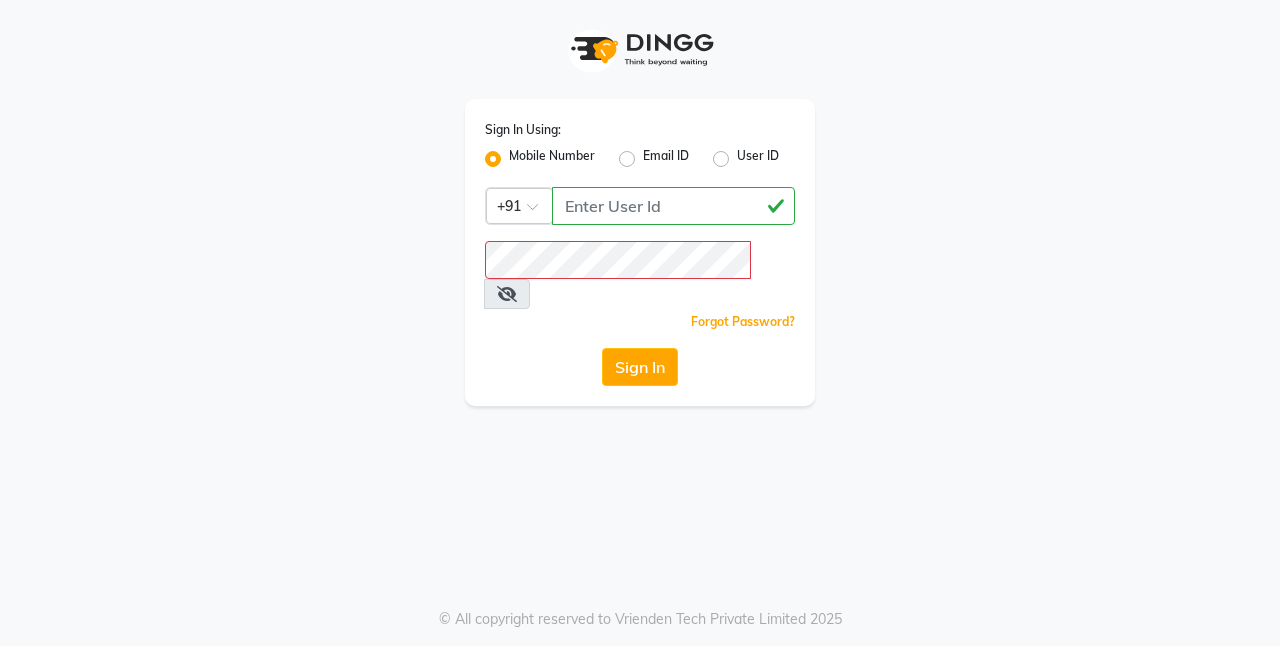 drag, startPoint x: 534, startPoint y: 219, endPoint x: 1027, endPoint y: 369, distance: 515.31445 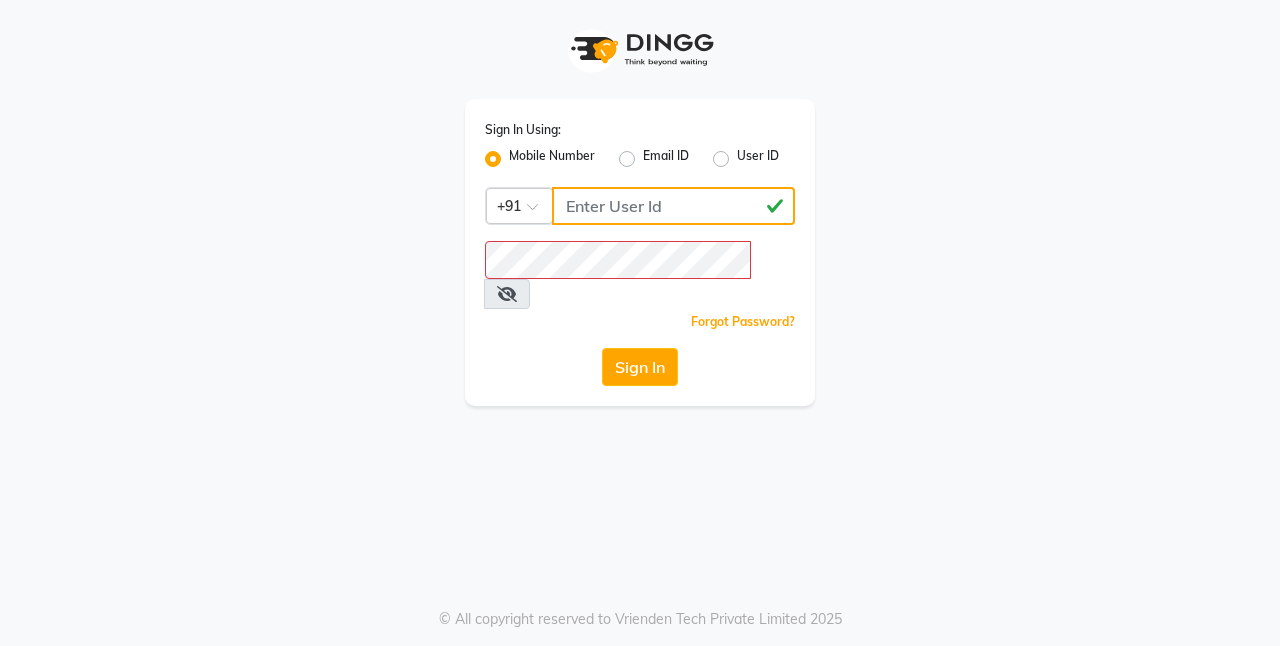 drag, startPoint x: 703, startPoint y: 203, endPoint x: 561, endPoint y: 213, distance: 142.35168 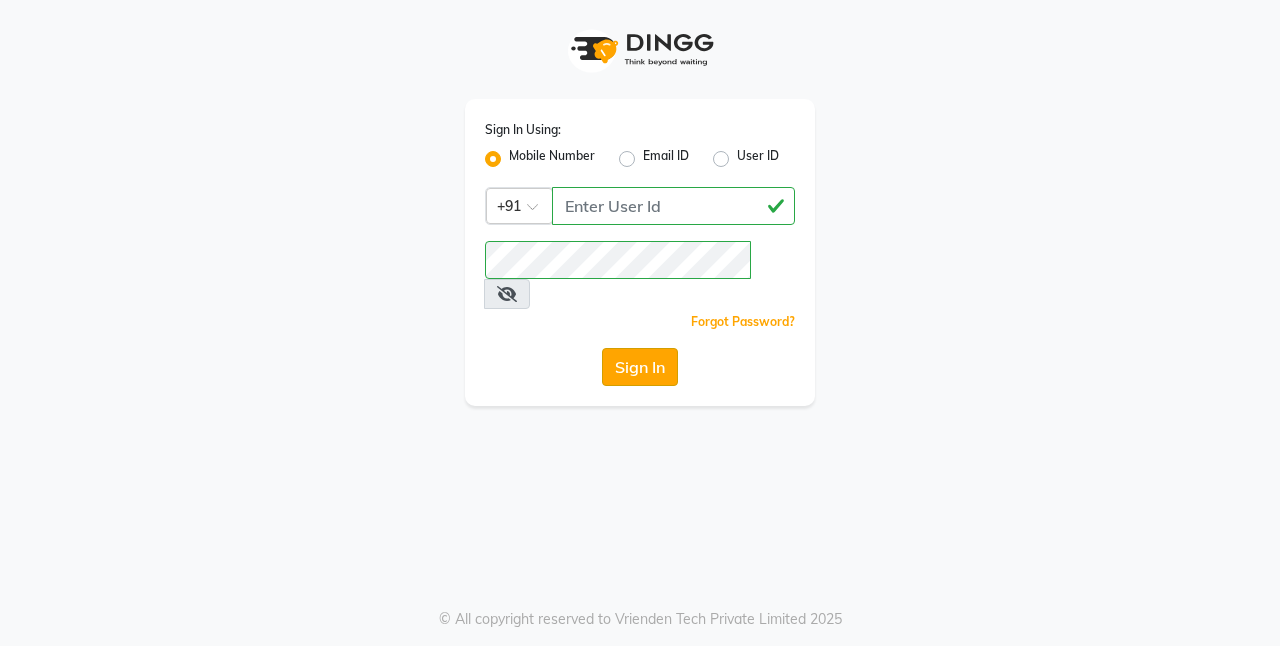 click on "Sign In" 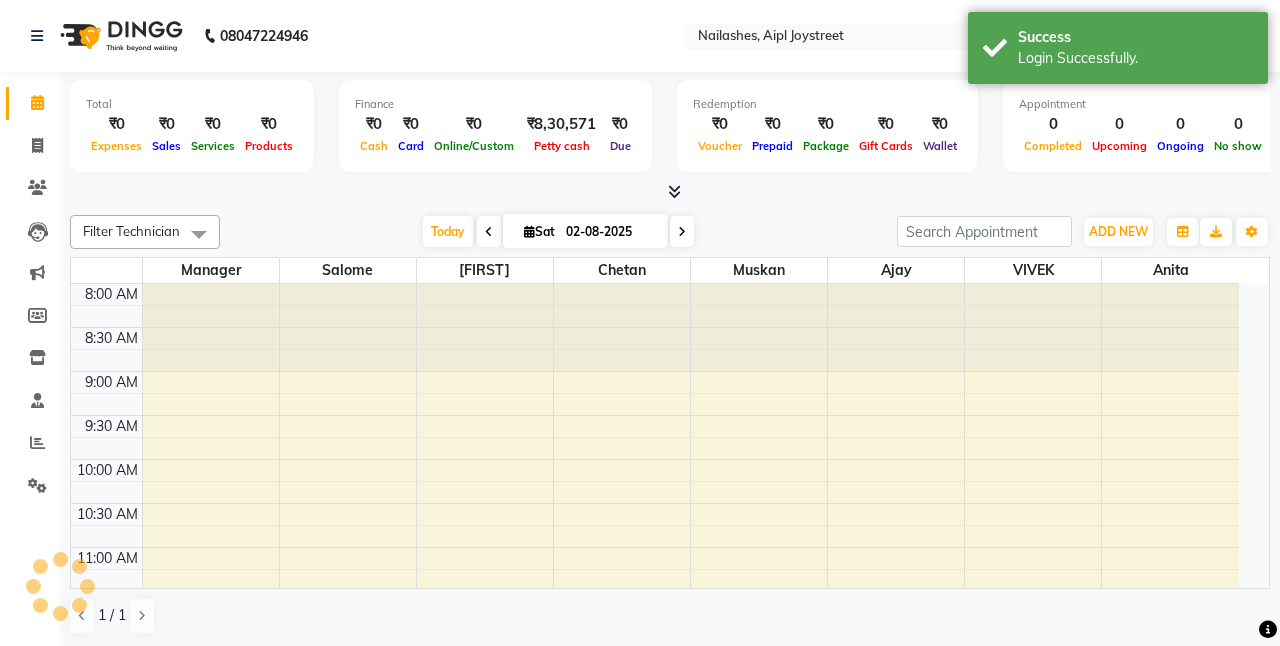 select on "en" 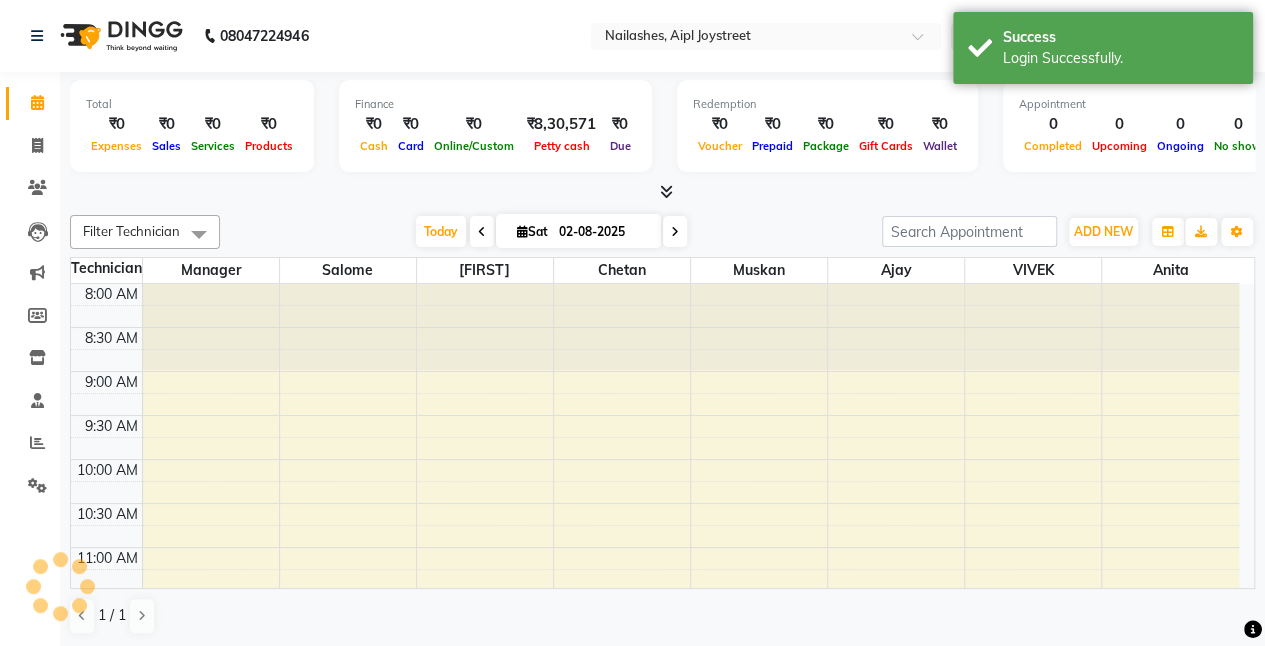 scroll, scrollTop: 0, scrollLeft: 0, axis: both 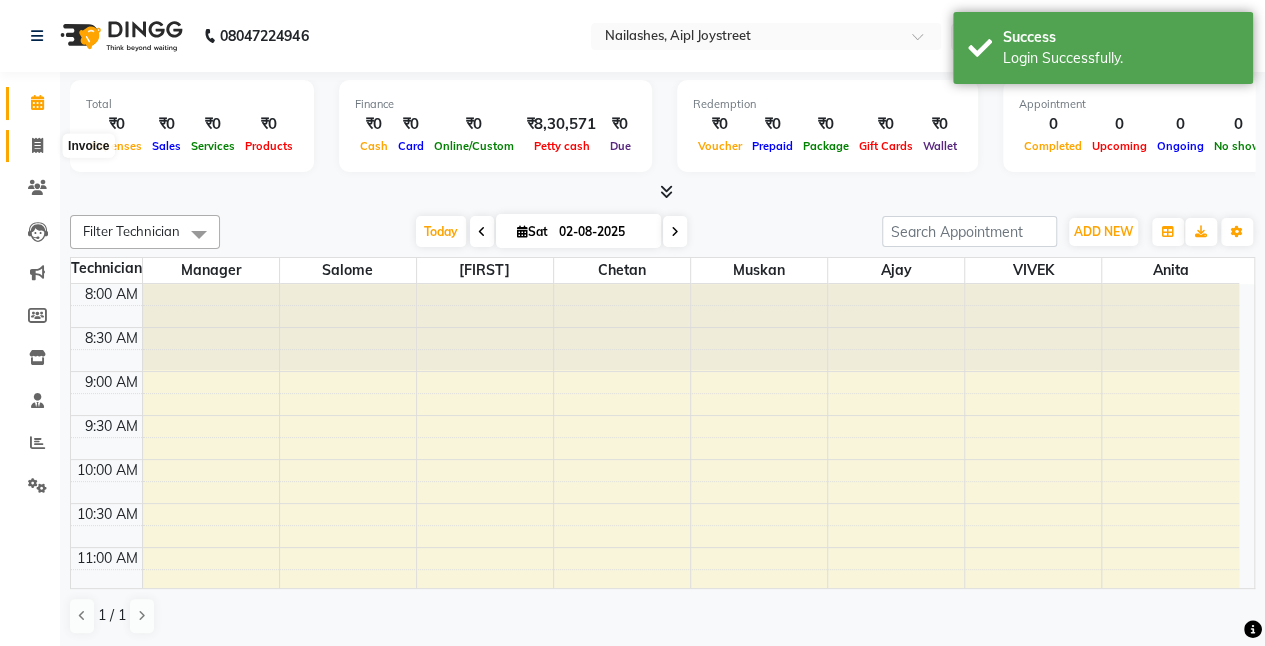 click 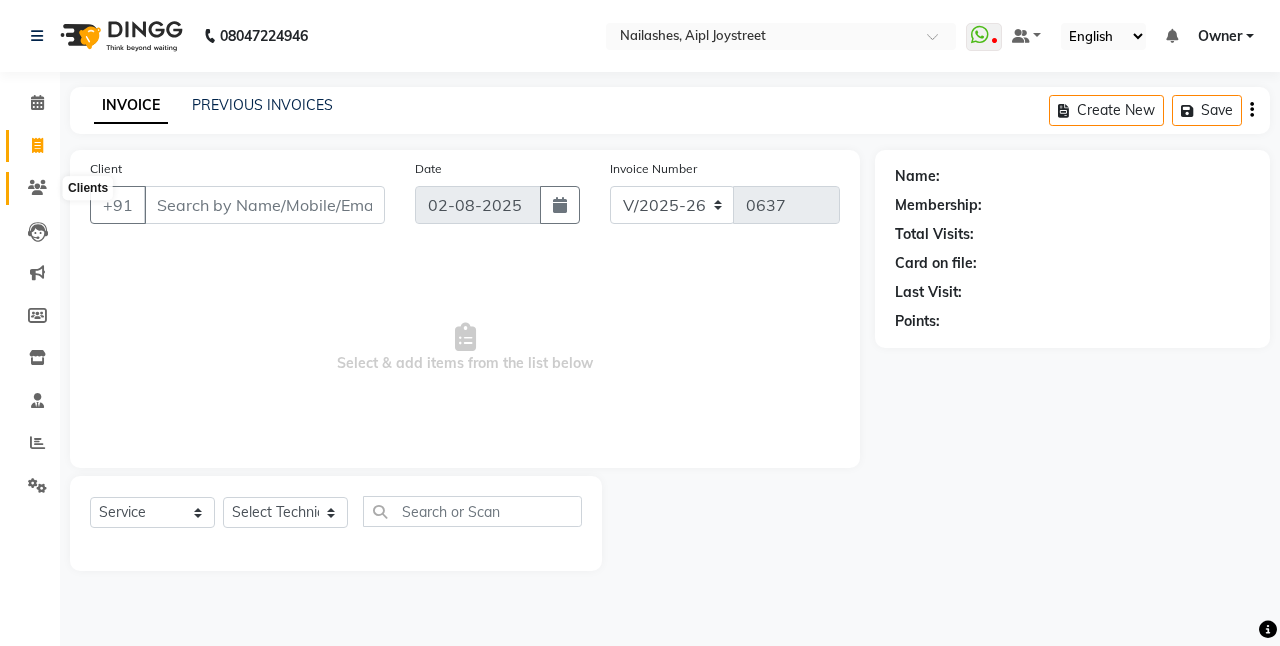click 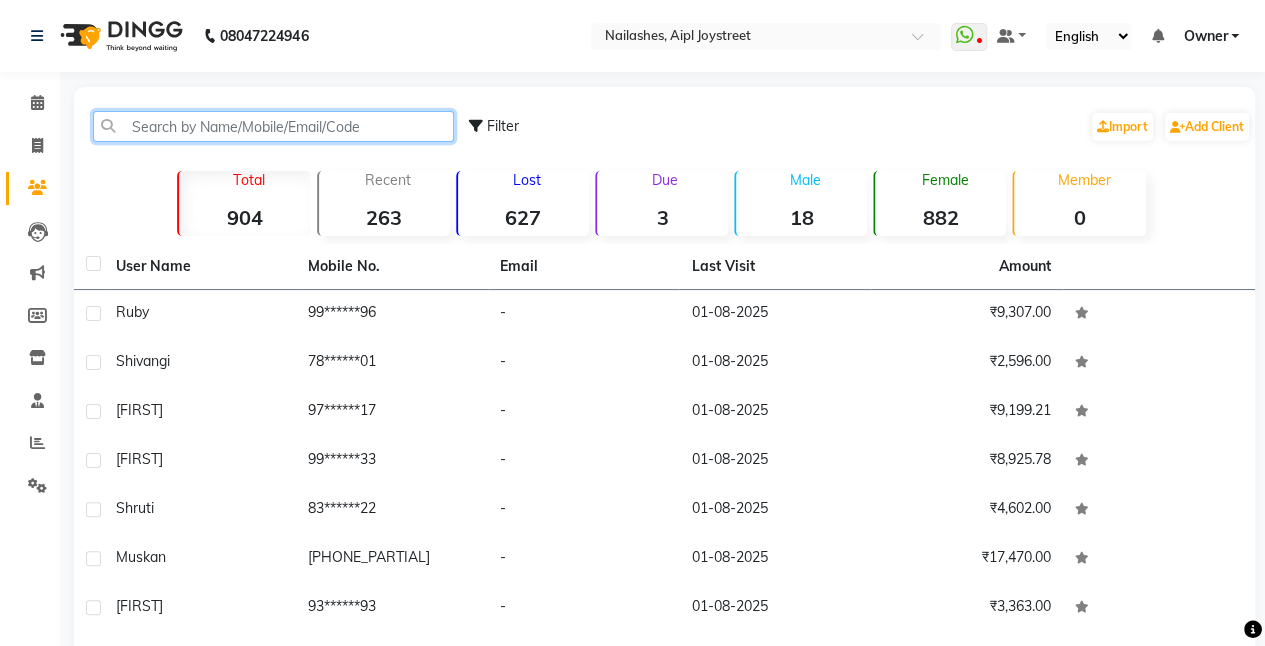 click 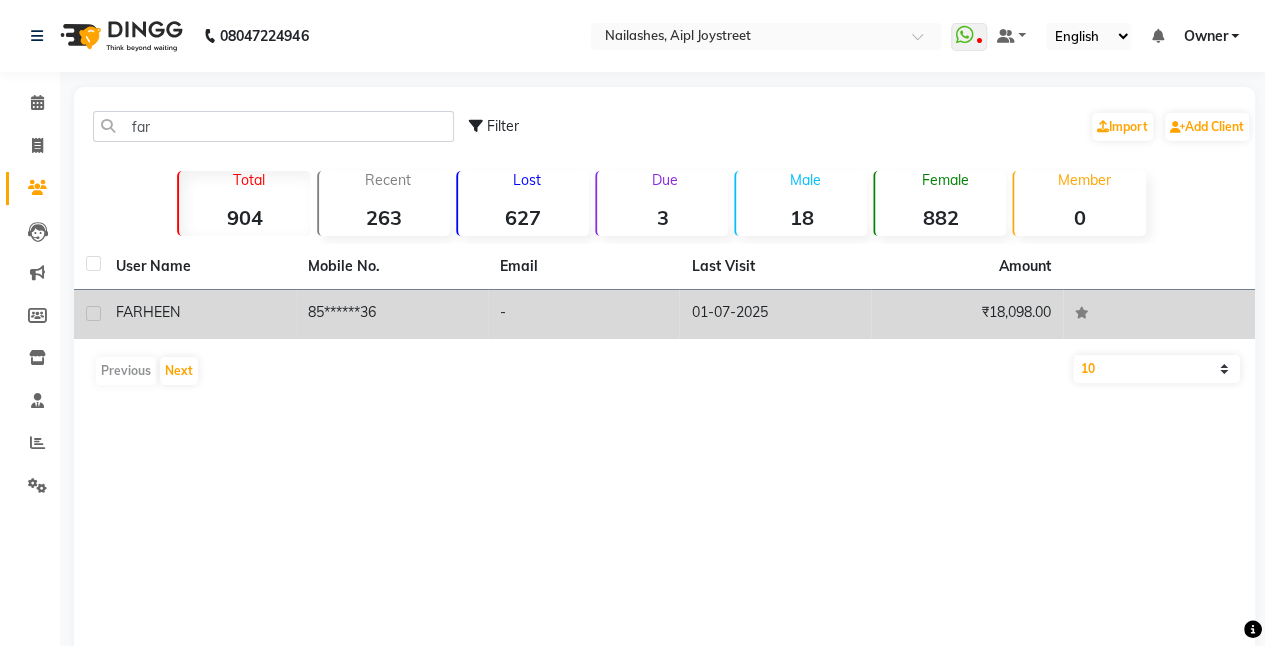 click on "FARHEEN" 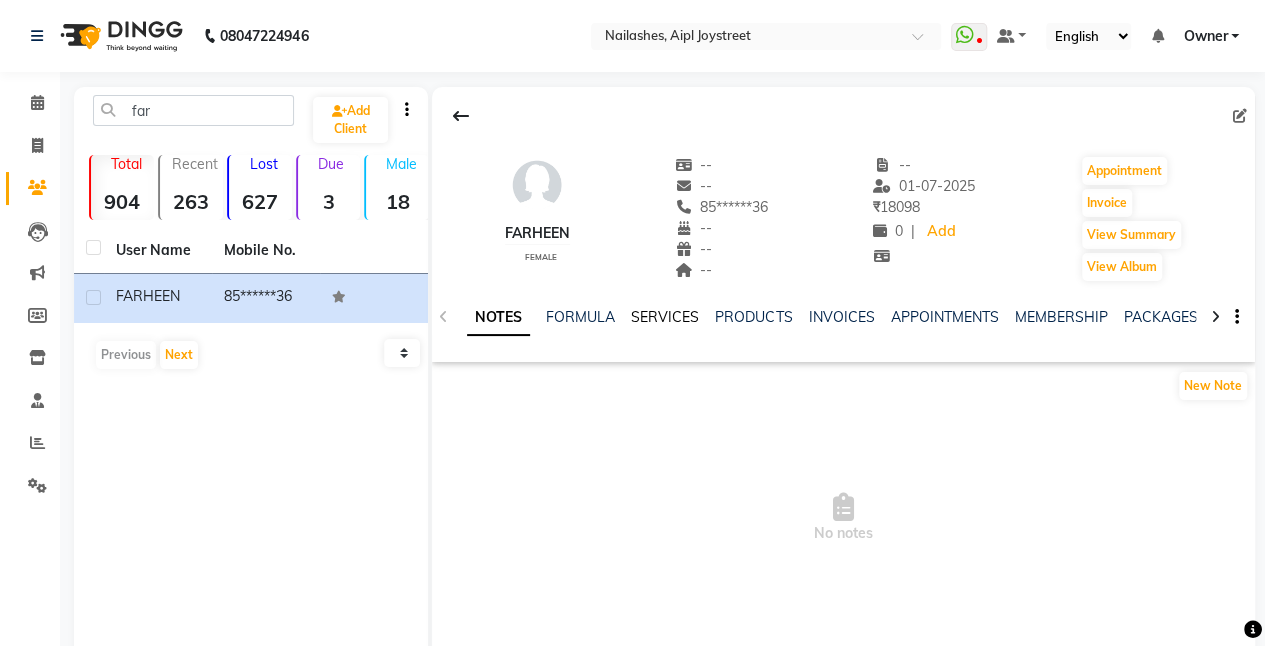 click on "SERVICES" 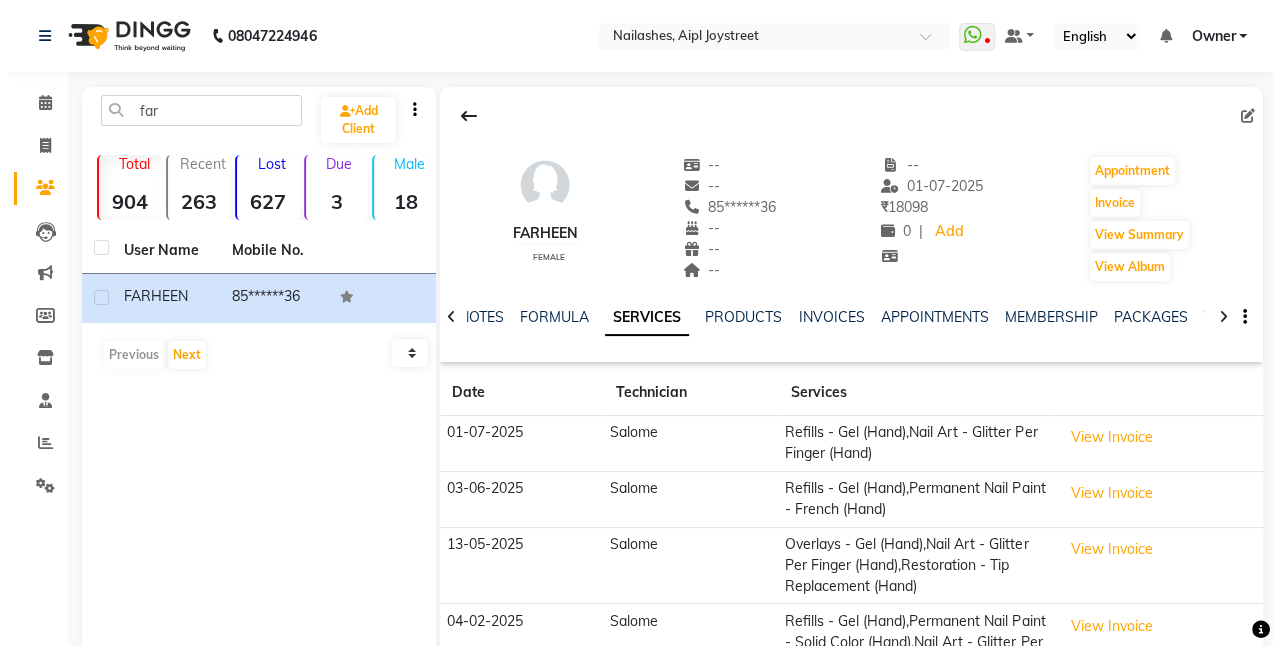 scroll, scrollTop: 195, scrollLeft: 0, axis: vertical 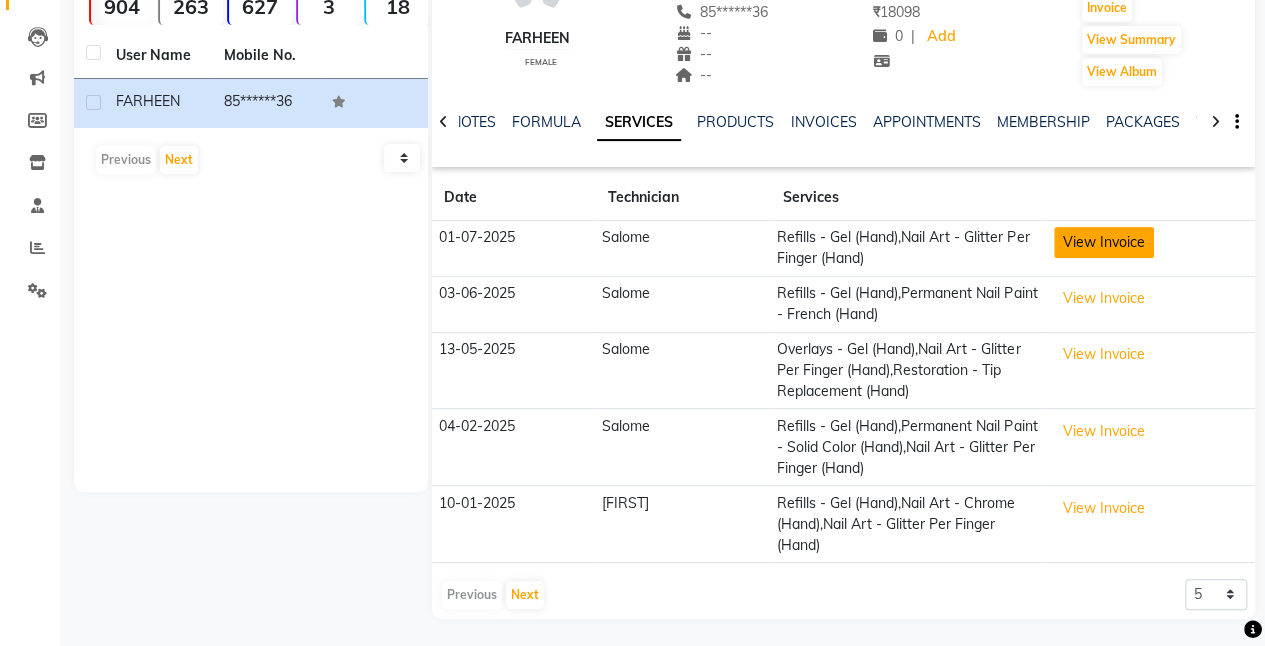 click on "View Invoice" 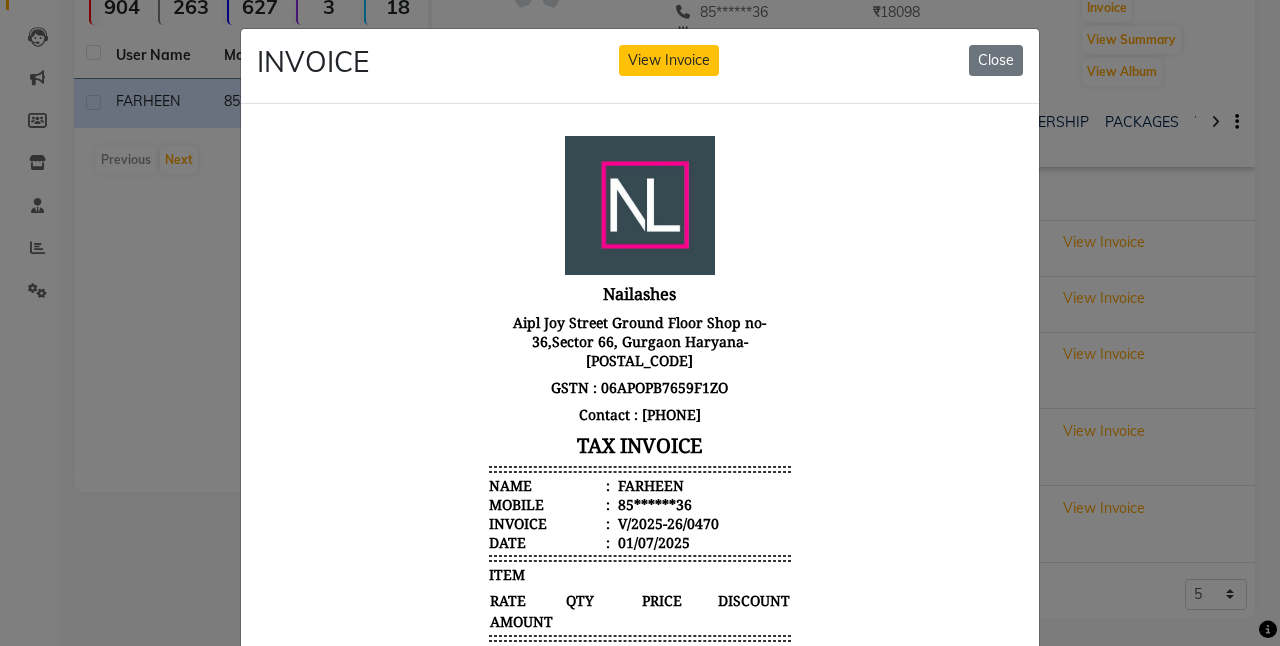 scroll, scrollTop: 16, scrollLeft: 0, axis: vertical 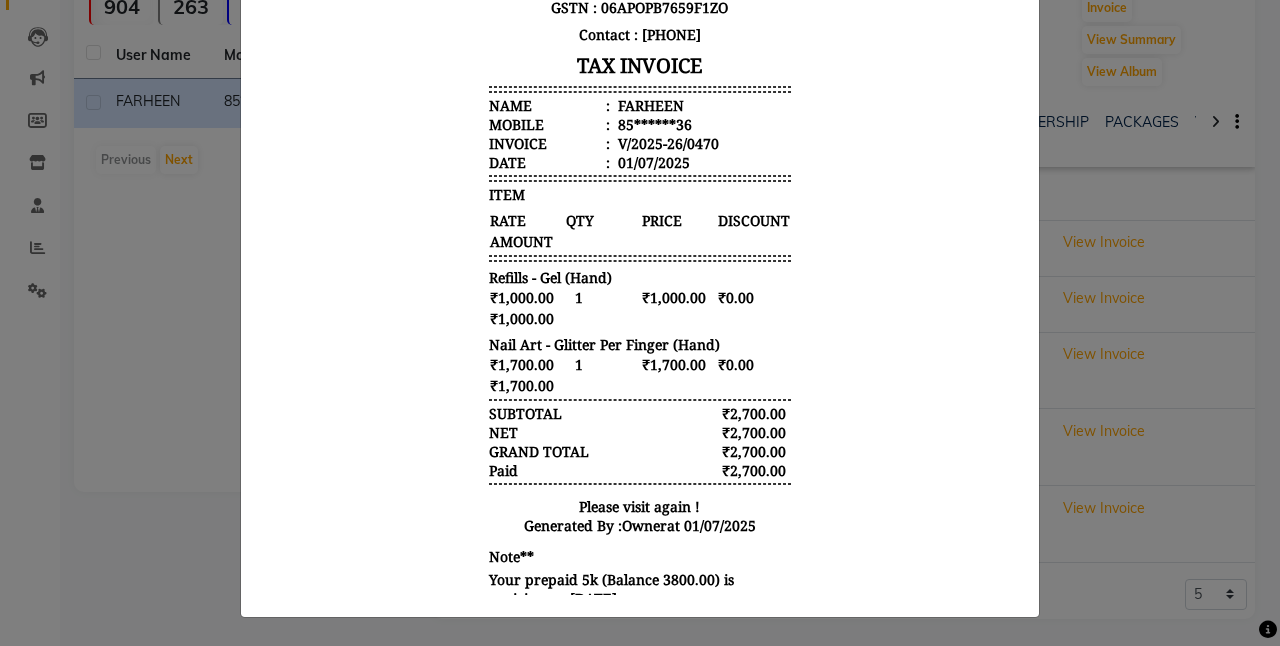 click on "INVOICE View Invoice Close" 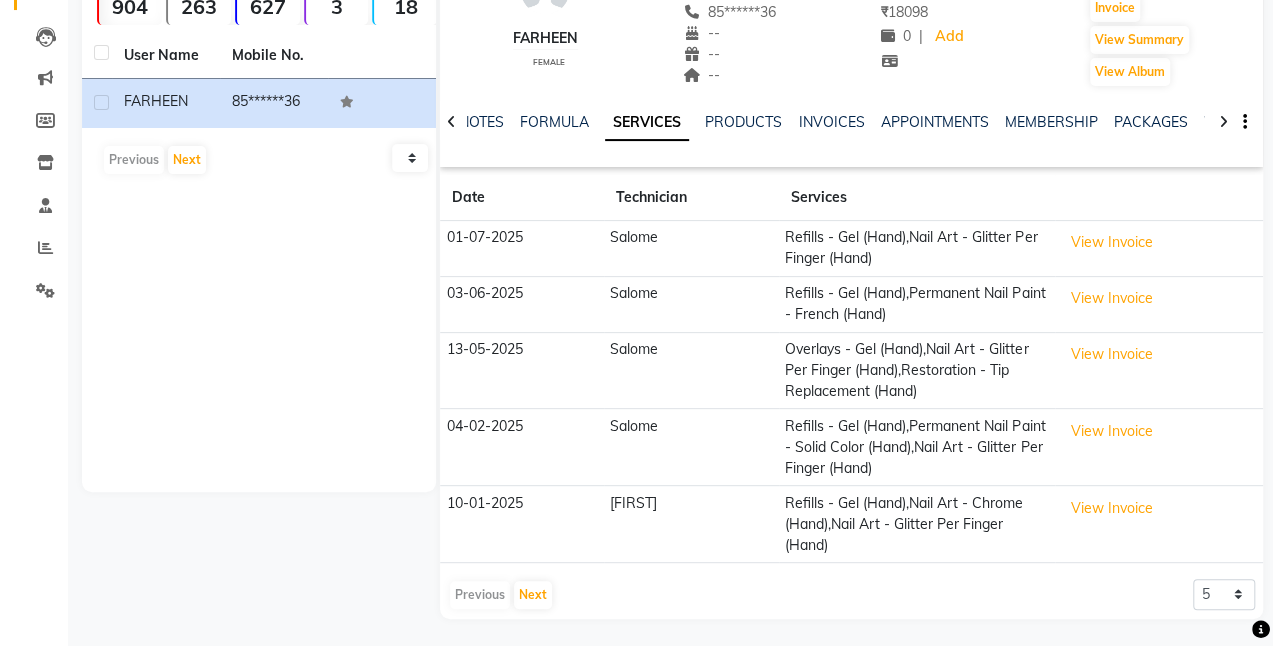 scroll, scrollTop: 0, scrollLeft: 0, axis: both 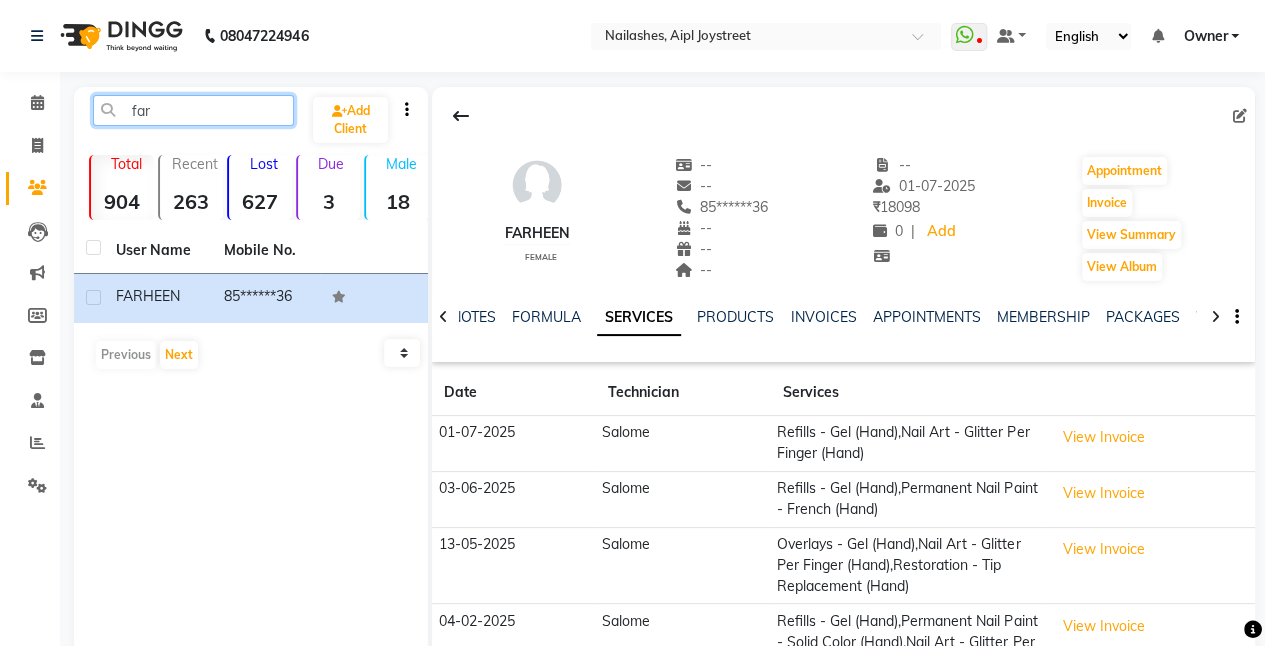 click on "far" 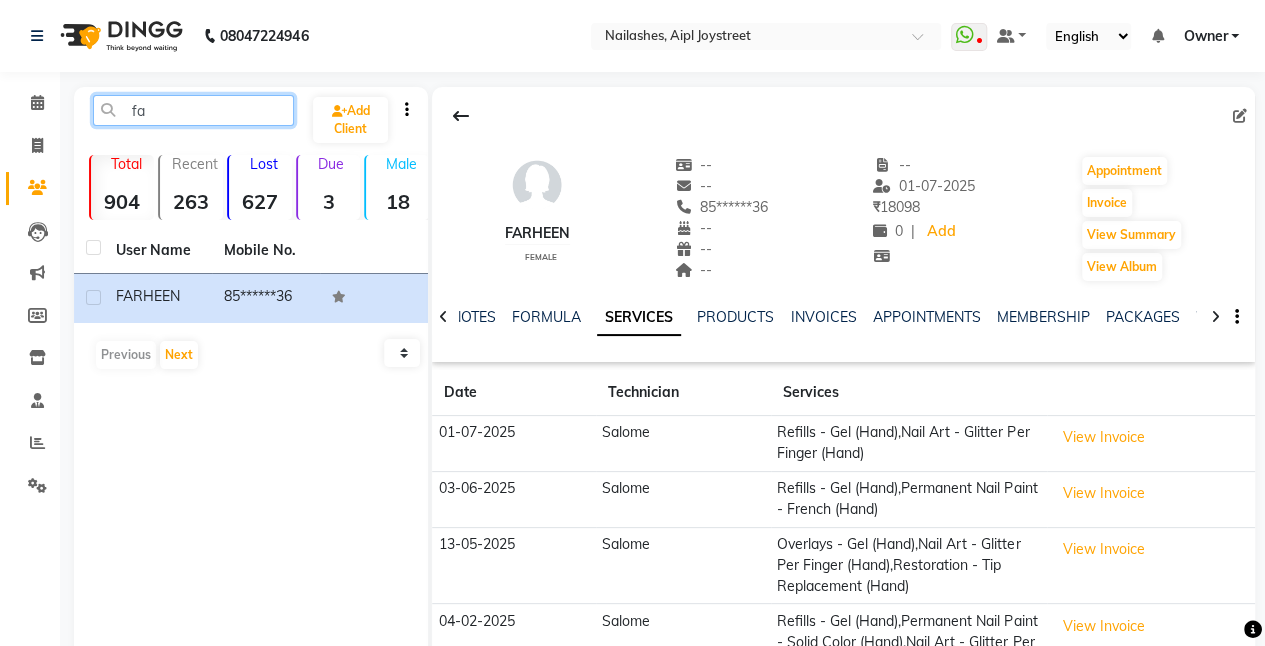type on "f" 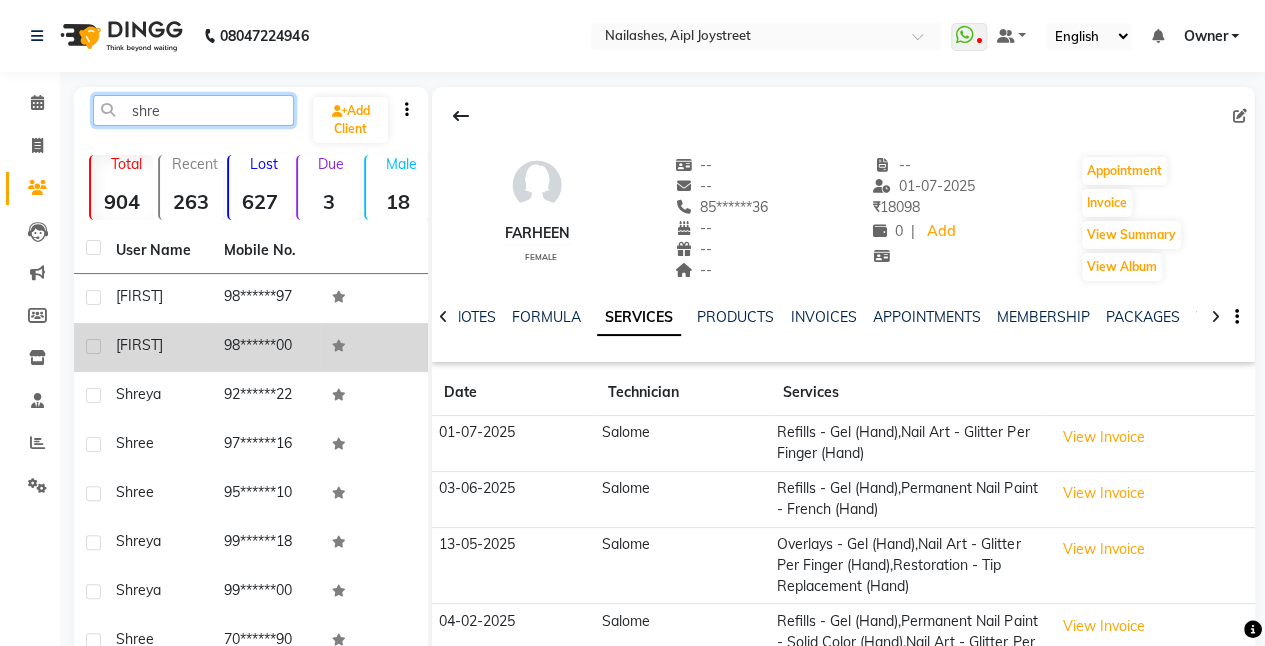 type on "shre" 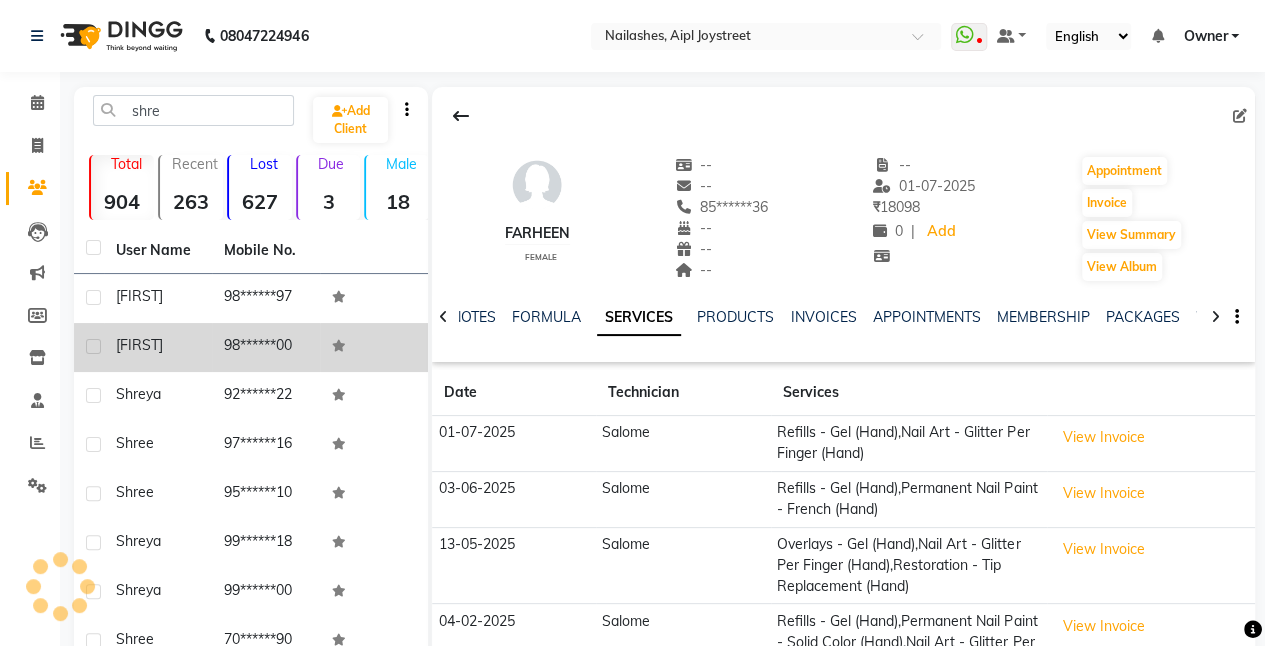 click on "[FIRST]" 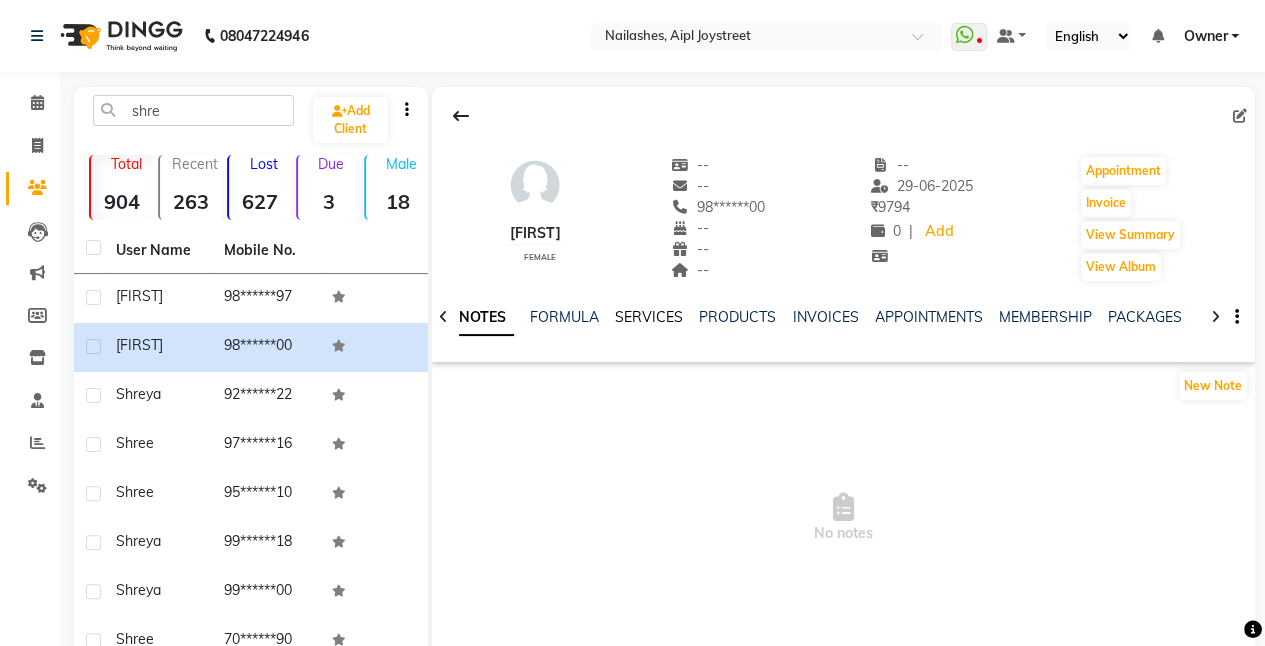 click on "SERVICES" 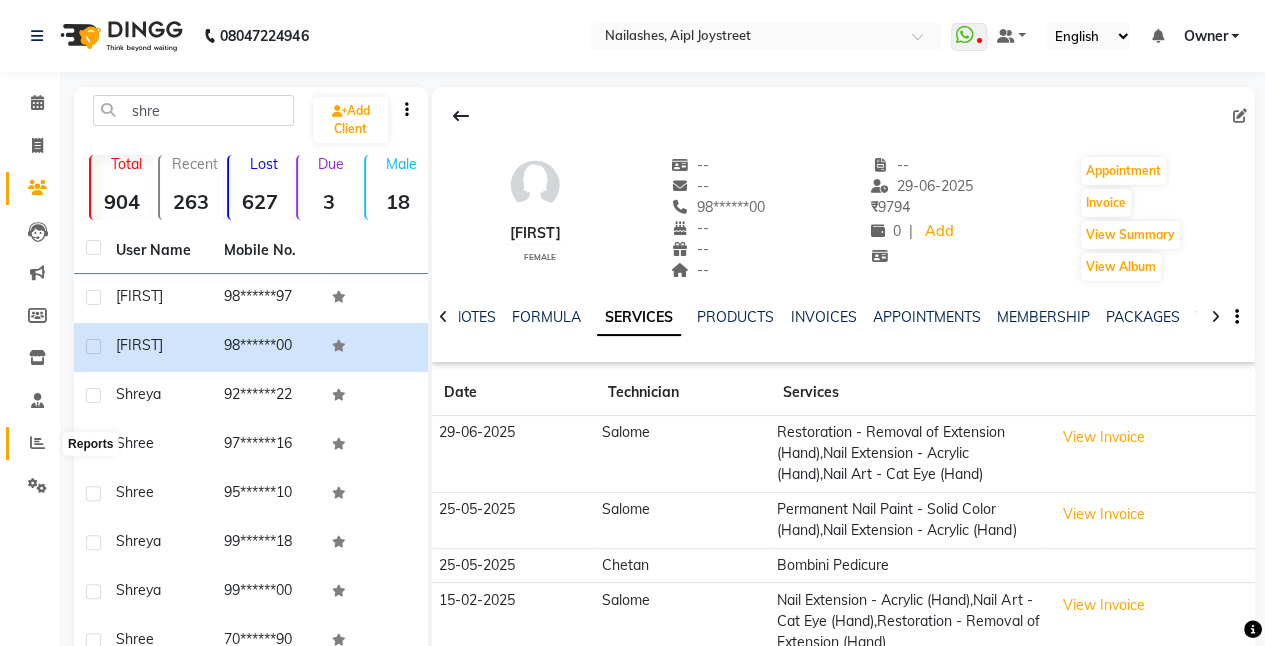 click 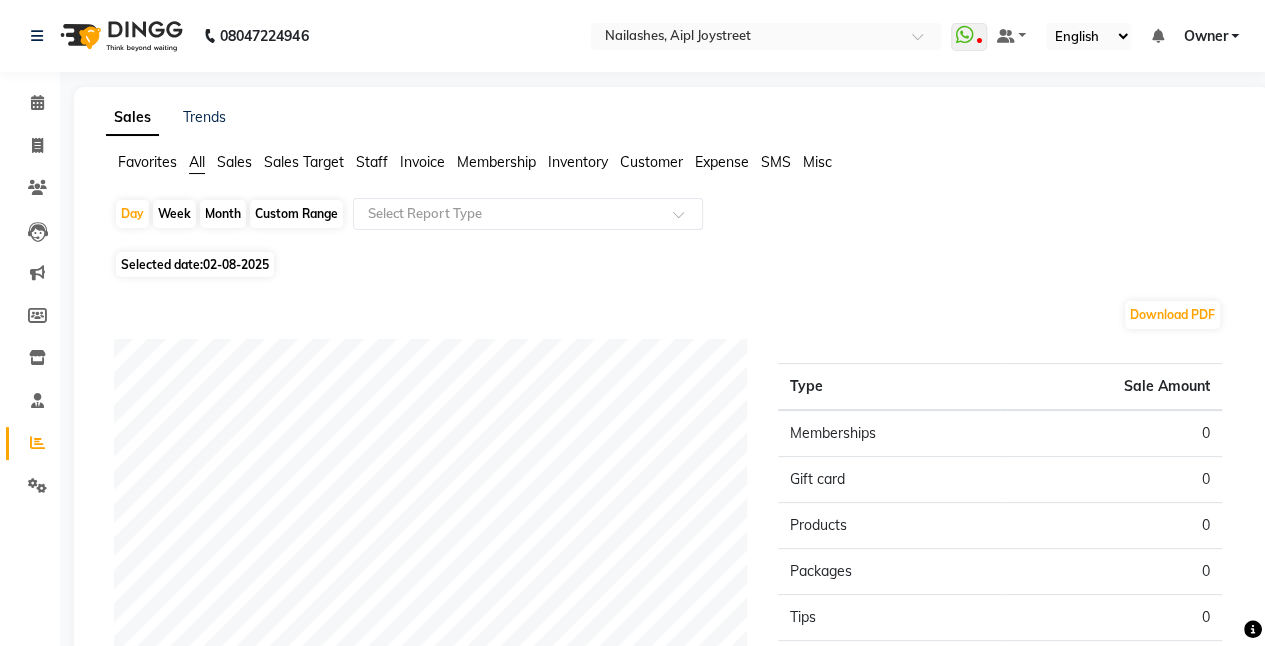 click on "Staff" 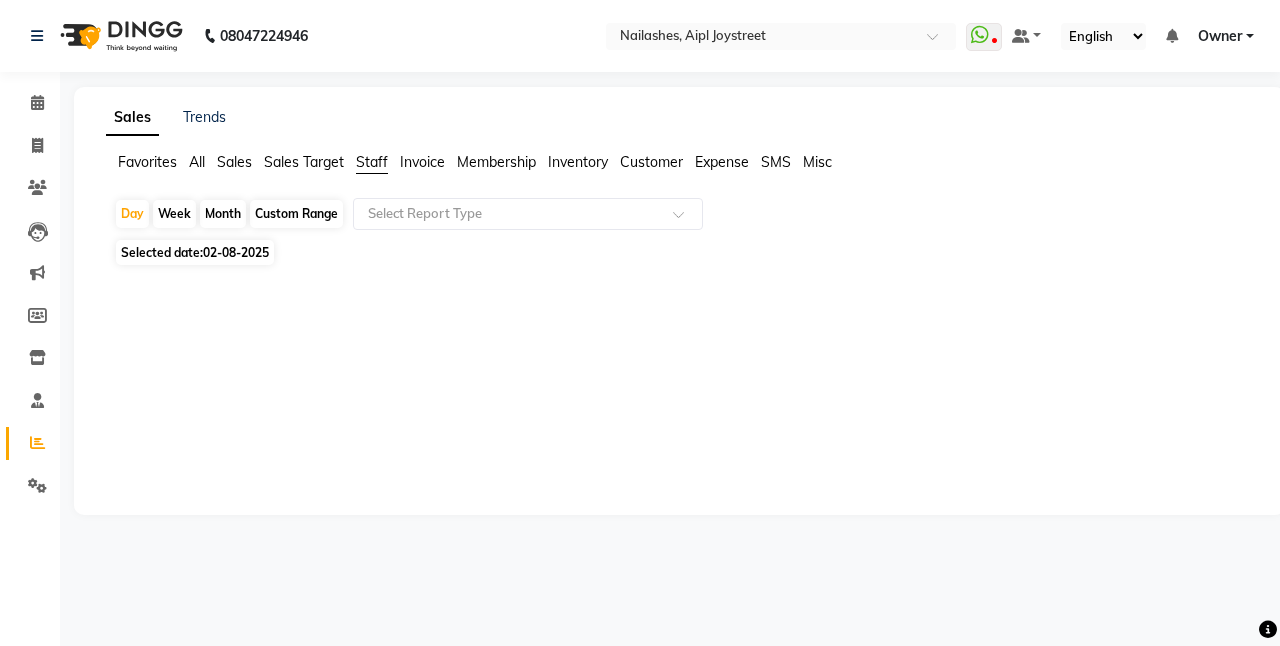 click on "Sales" 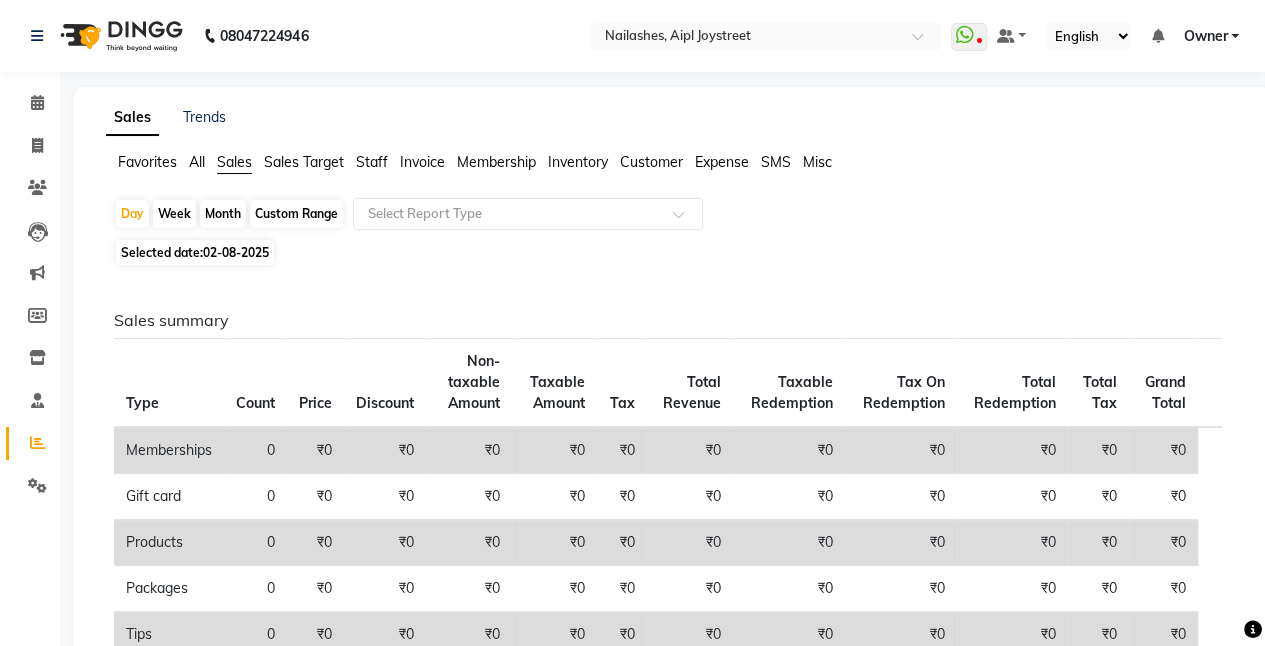 click on "Custom Range" 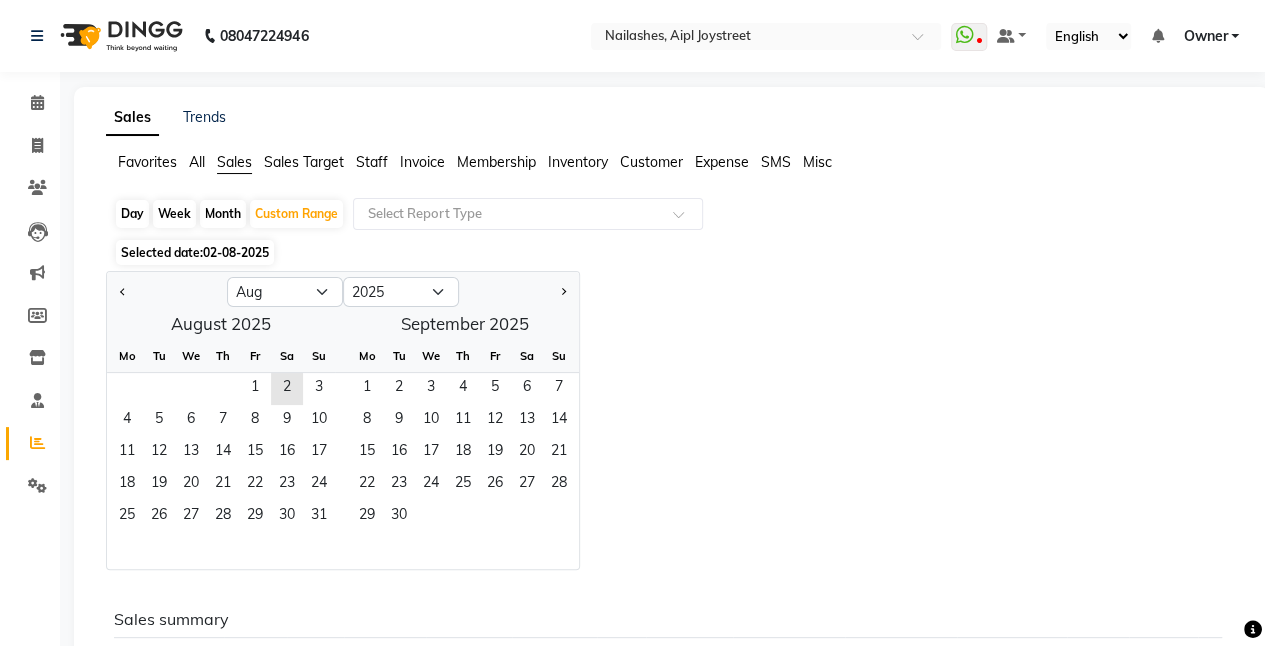 click on "Month" 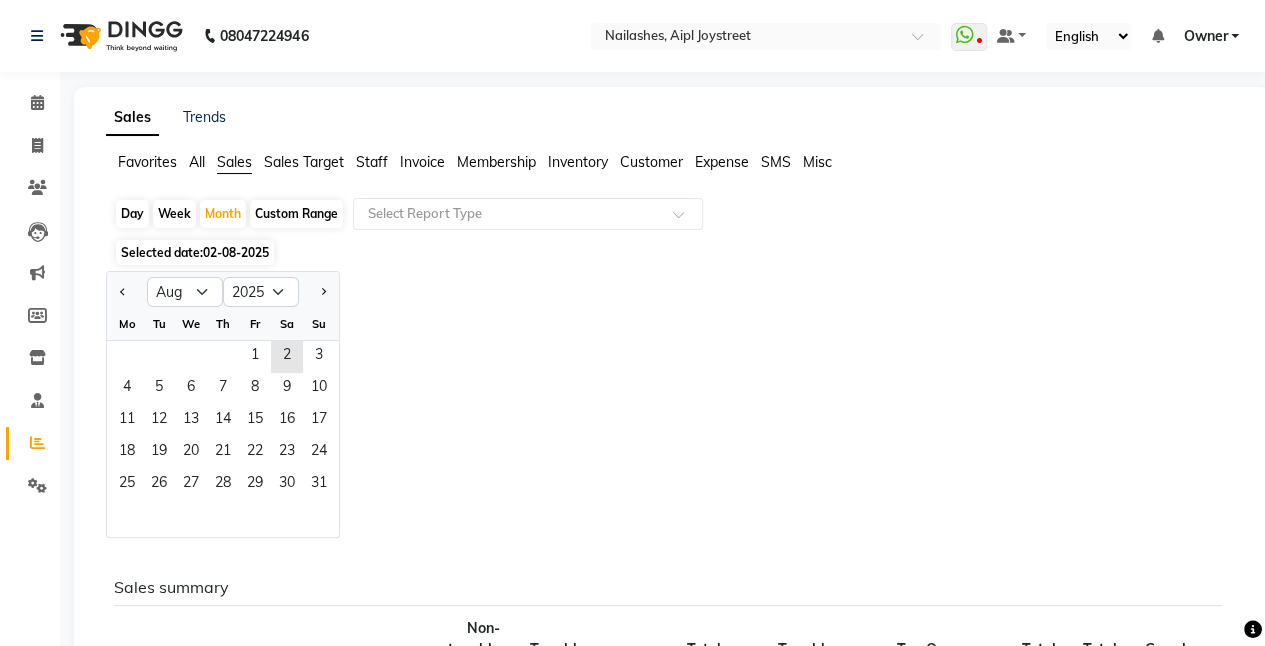 click on "Day" 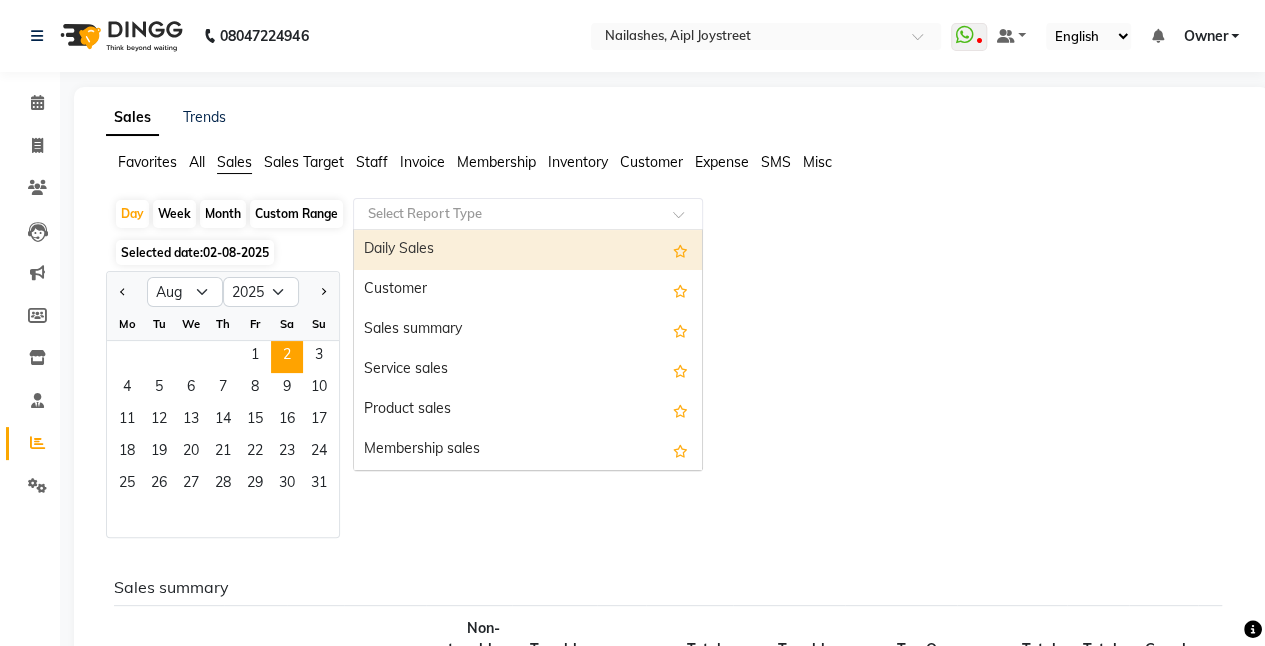 click 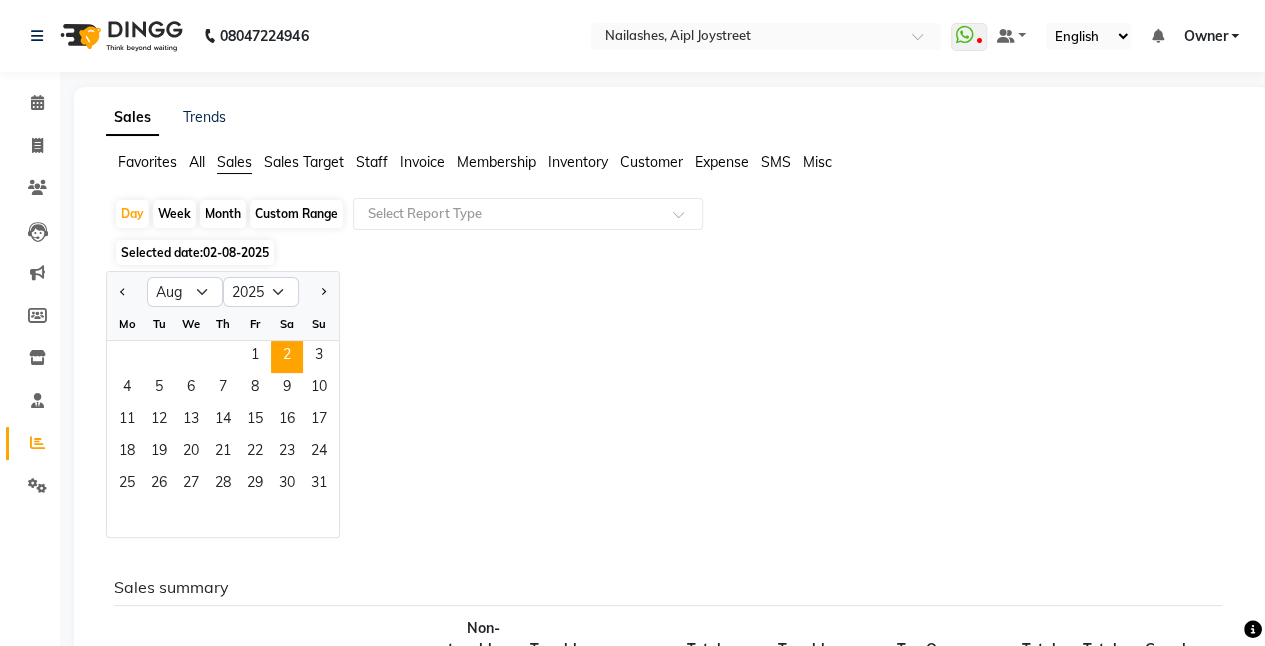 click on "Jan Feb Mar Apr May Jun Jul Aug Sep Oct Nov Dec 2015 2016 2017 2018 2019 2020 2021 2022 2023 2024 2025 2026 2027 2028 2029 2030 2031 2032 2033 2034 2035 Mo Tu We Th Fr Sa Su  1   2   3   4   5   6   7   8   9   10   11   12   13   14   15   16   17   18   19   20   21   22   23   24   25   26   27   28   29   30   31" 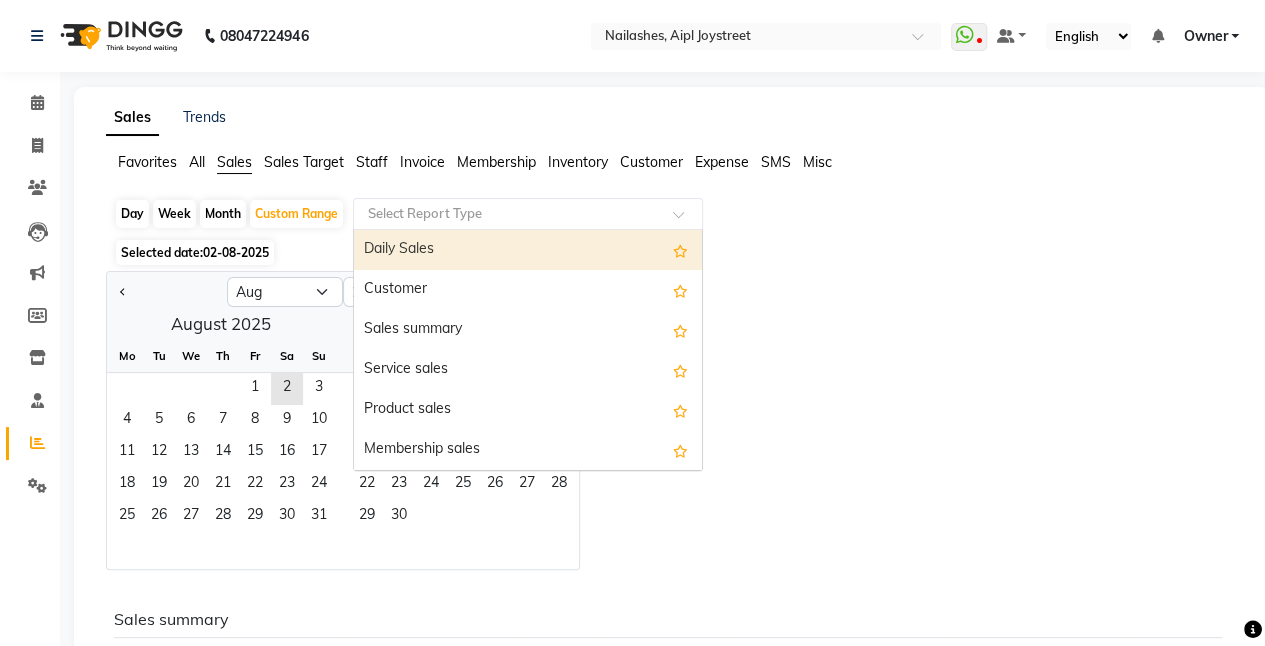 click 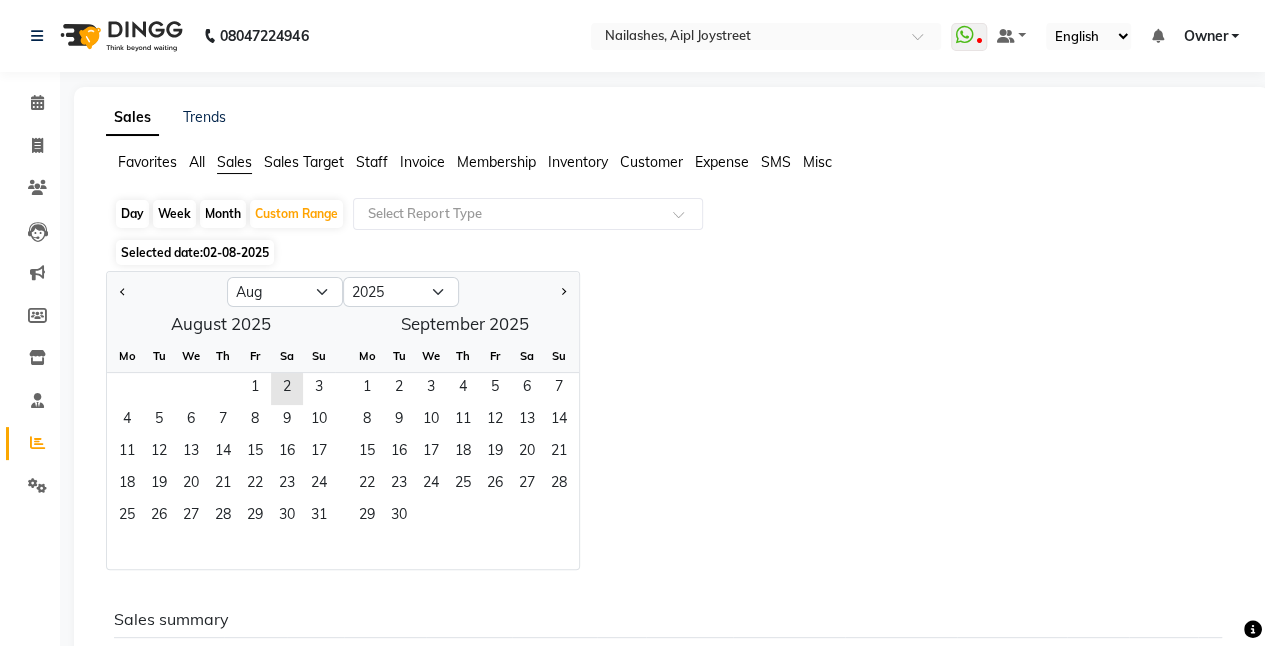 click on "Jan Feb Mar Apr May Jun Jul Aug Sep Oct Nov Dec 2015 2016 2017 2018 2019 2020 2021 2022 2023 2024 2025 2026 2027 2028 2029 2030 2031 2032 2033 2034 2035  August 2025  Mo Tu We Th Fr Sa Su  1   2   3   4   5   6   7   8   9   10   11   12   13   14   15   16   17   18   19   20   21   22   23   24   25   26   27   28   29   30   31   September 2025  Mo Tu We Th Fr Sa Su  1   2   3   4   5   6   7   8   9   10   11   12   13   14   15   16   17   18   19   20   21   22   23   24   25   26   27   28   29   30" 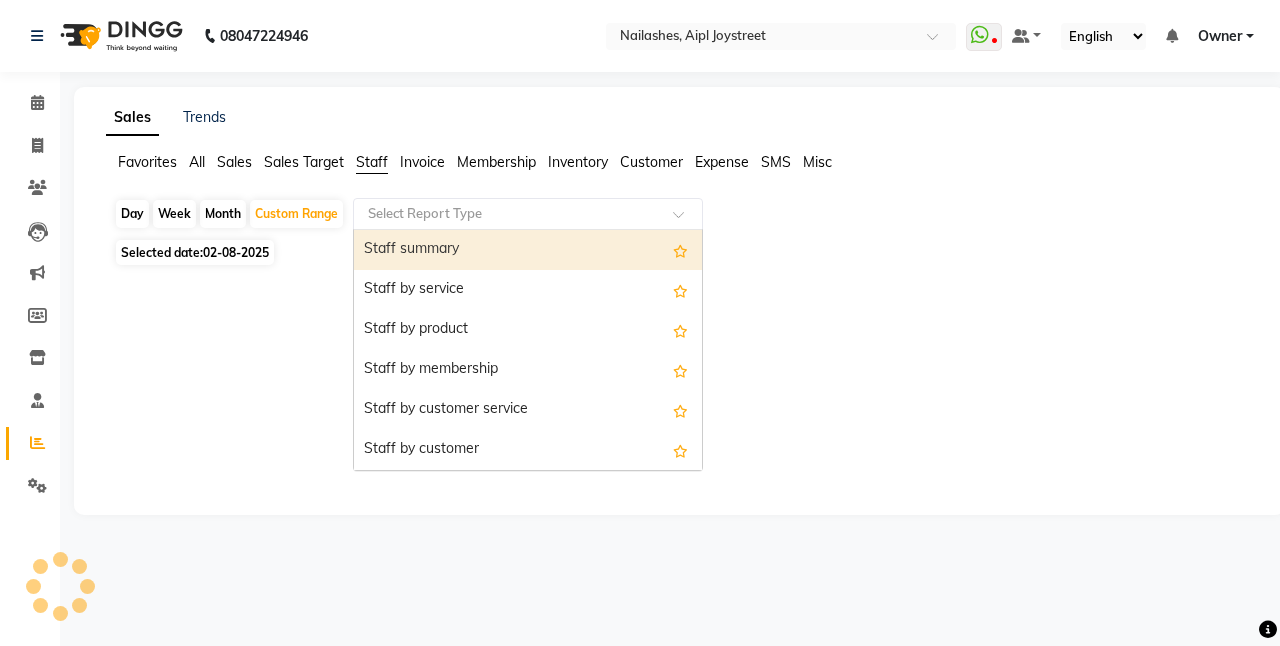 click 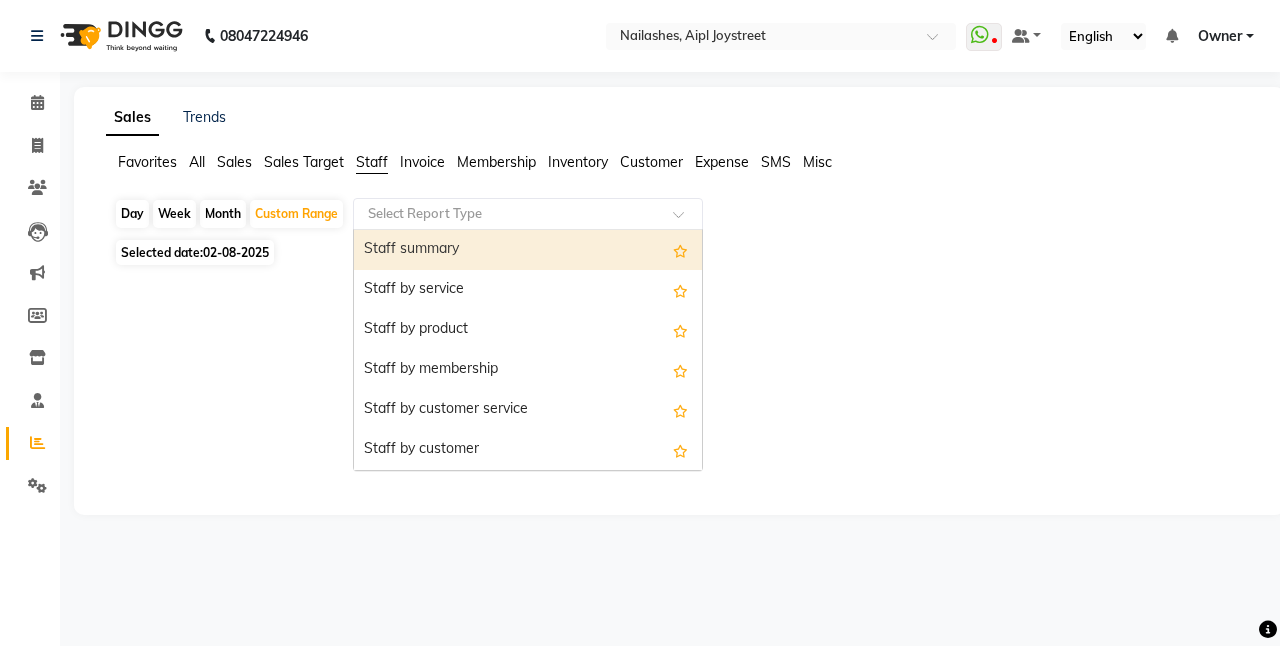 click on "Staff summary" at bounding box center (528, 250) 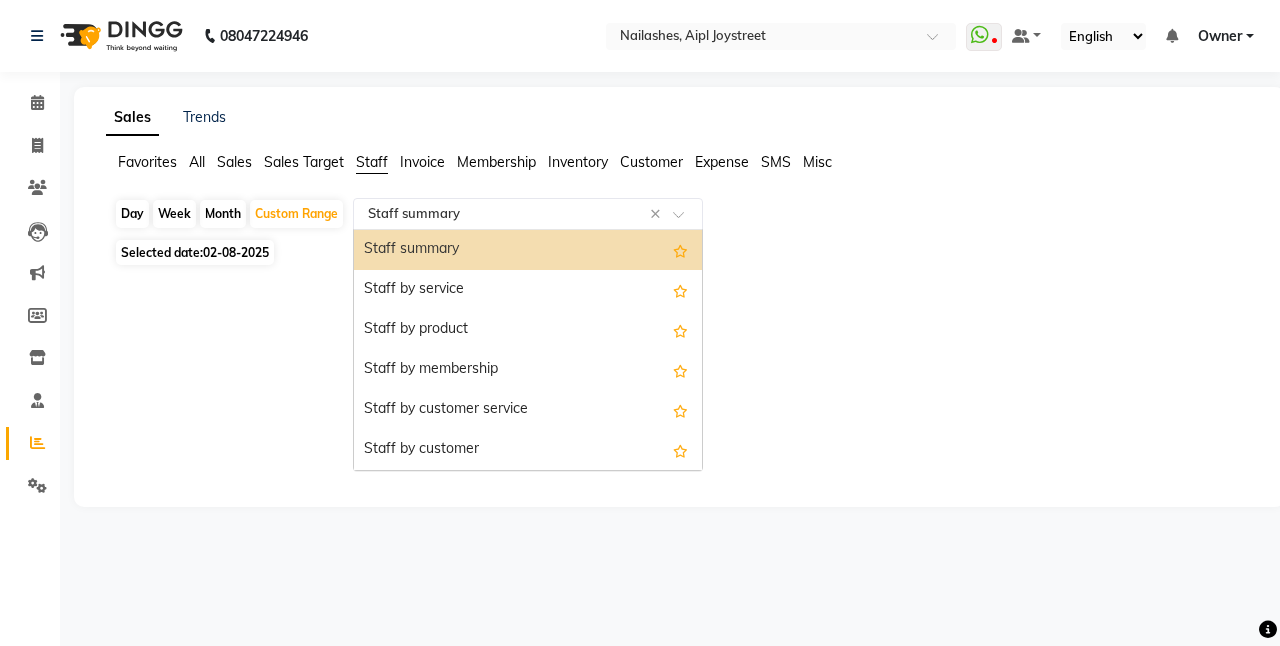 click 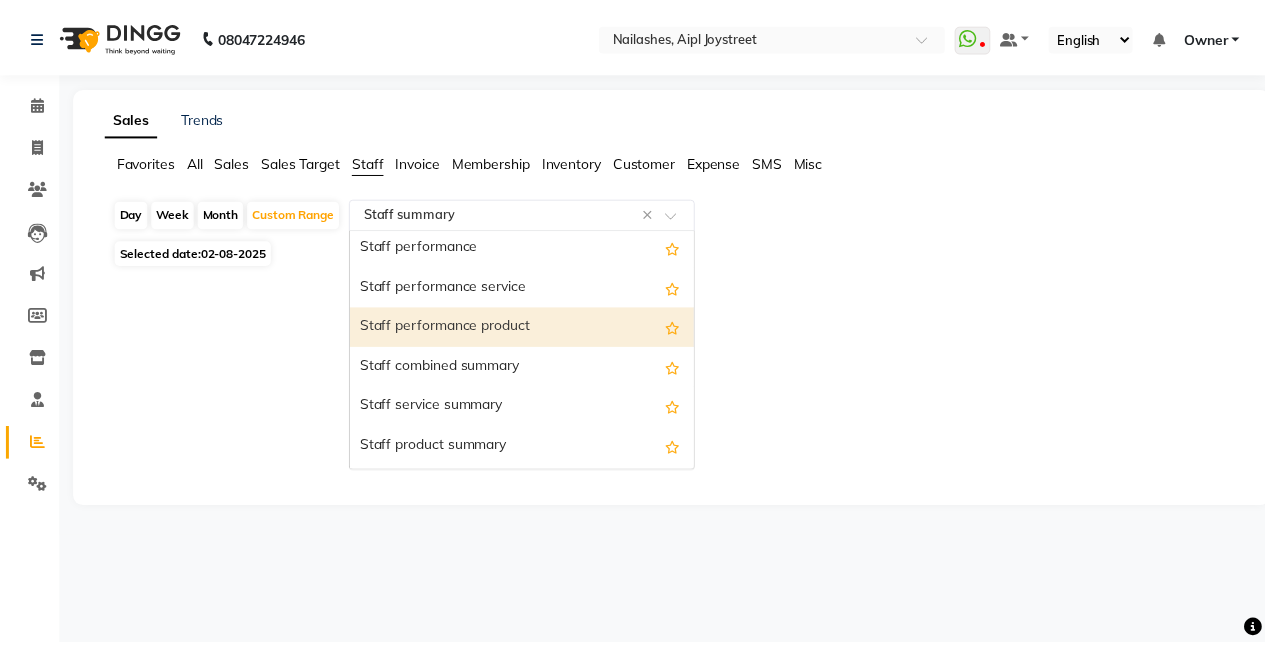 scroll, scrollTop: 324, scrollLeft: 0, axis: vertical 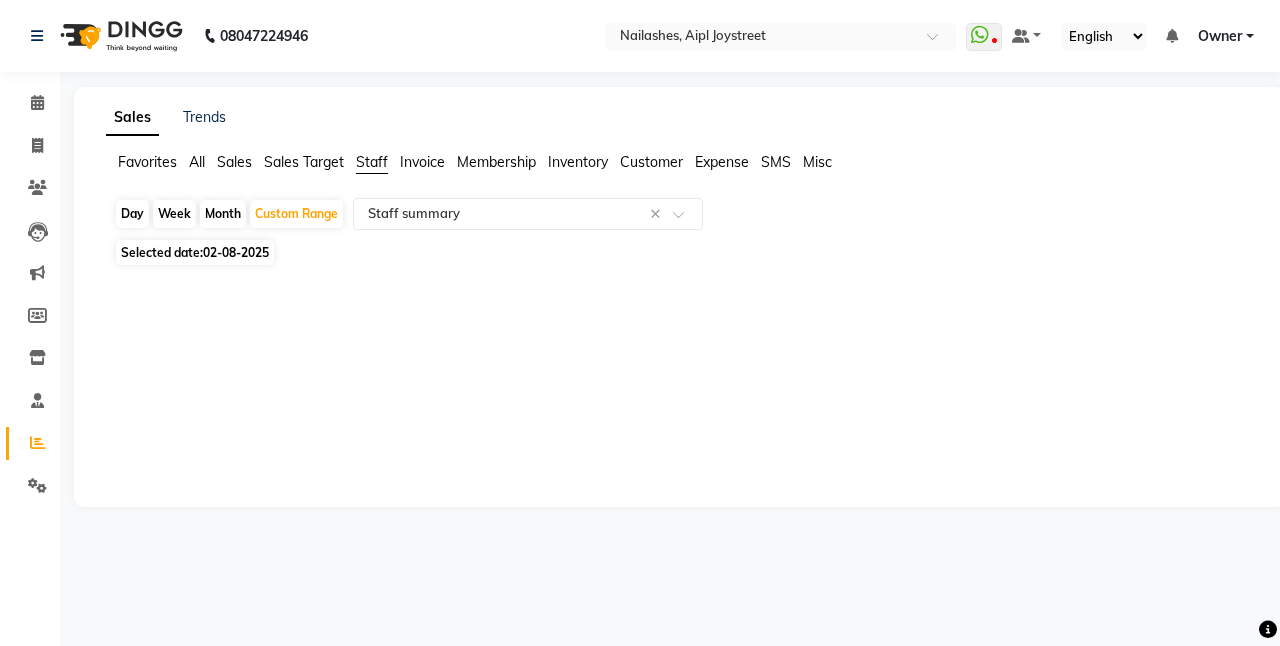 click on "Sales" 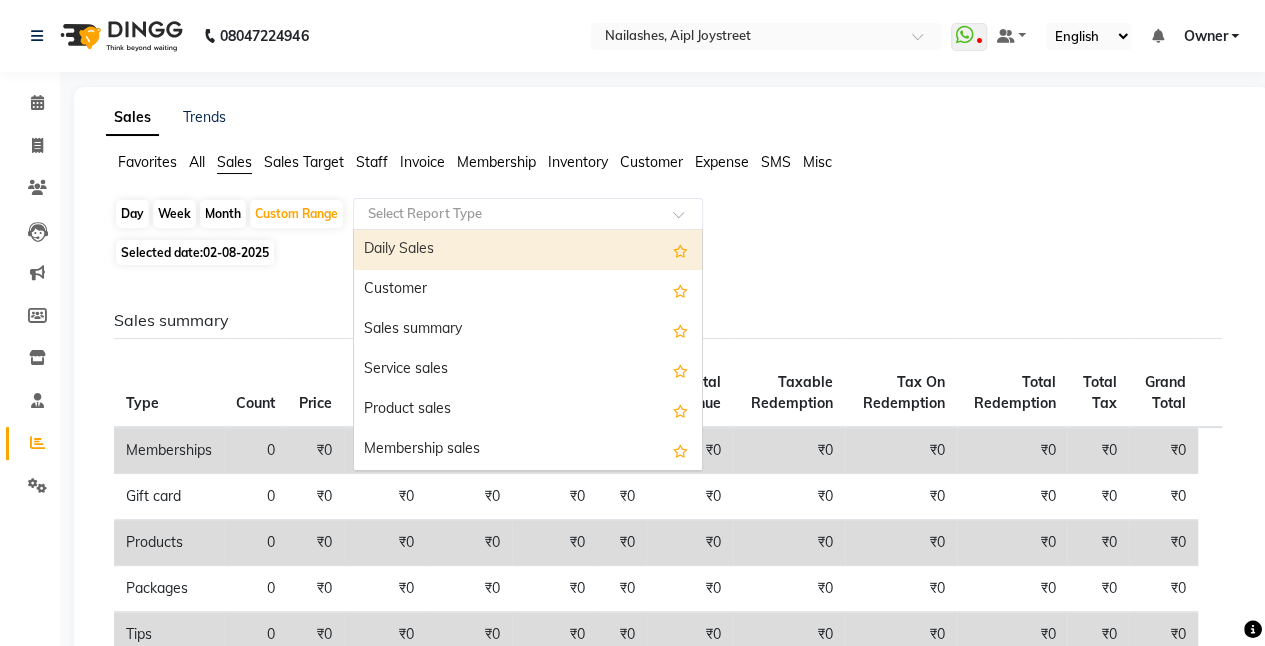 click 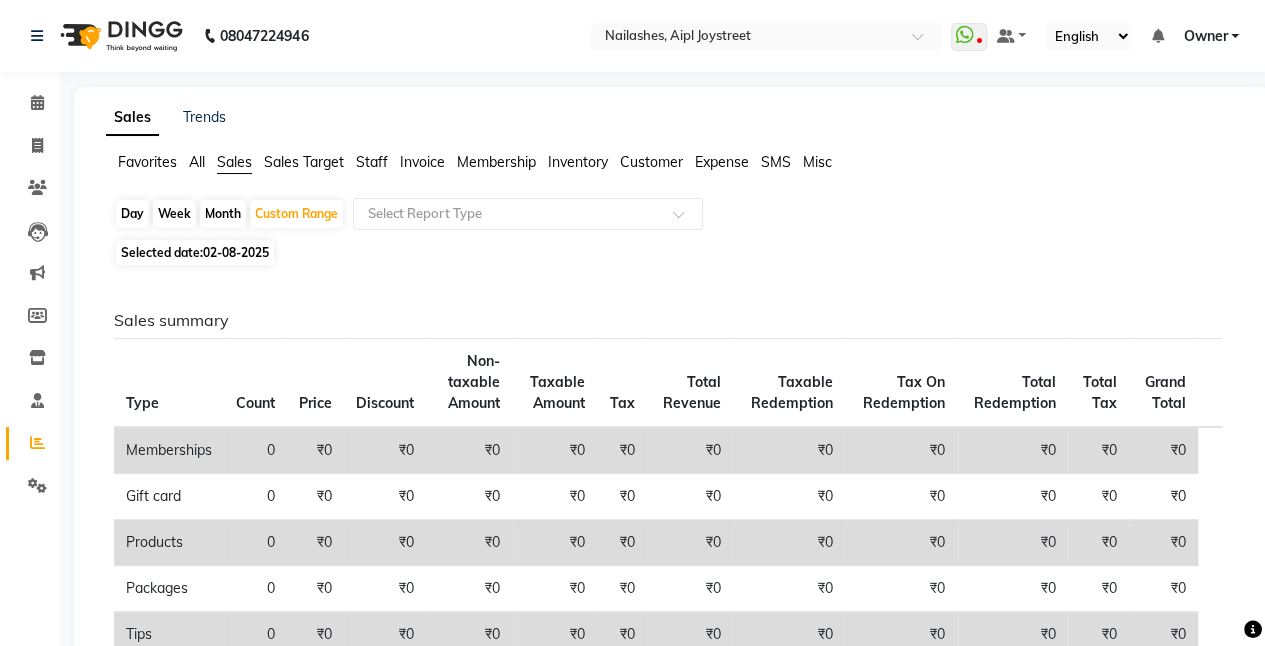 click on "Day   Week   Month   Custom Range  Select Report Type" 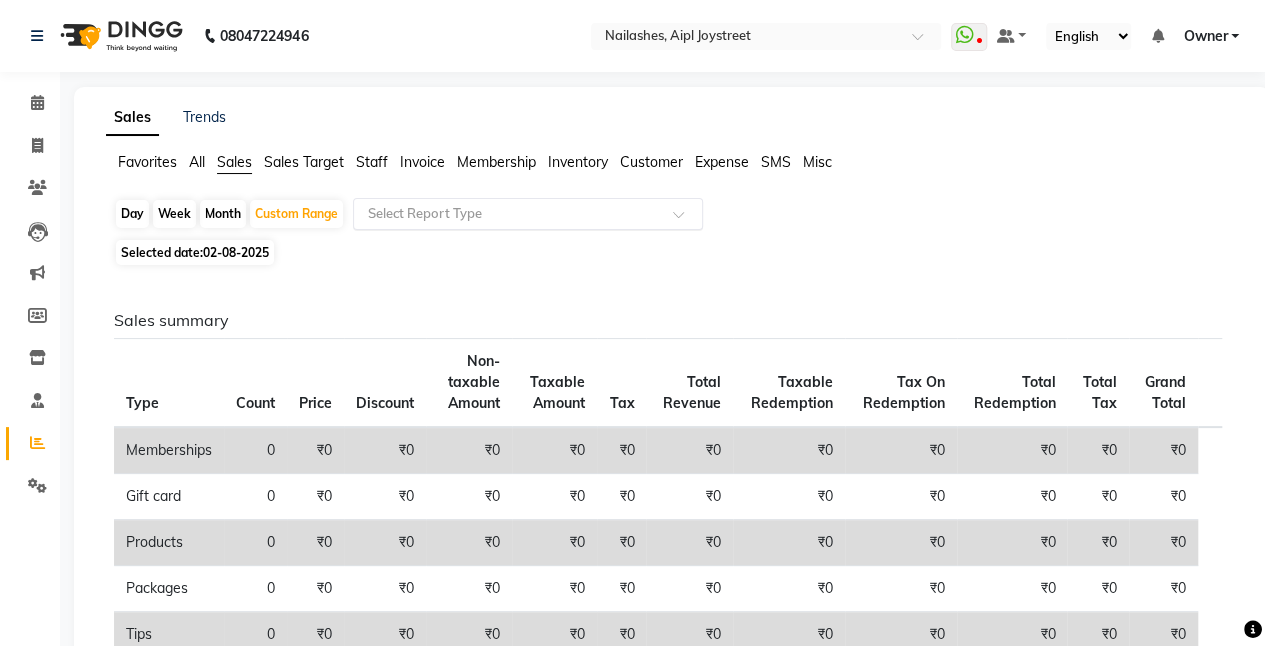 click 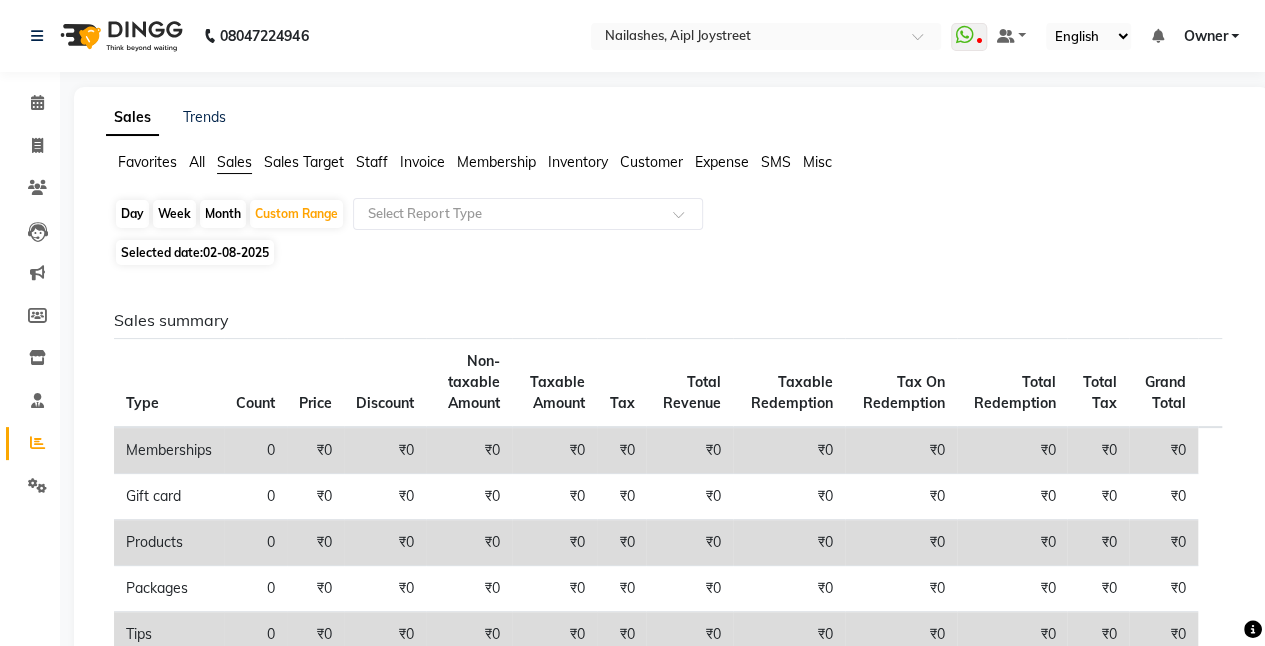 click on "02-08-2025" 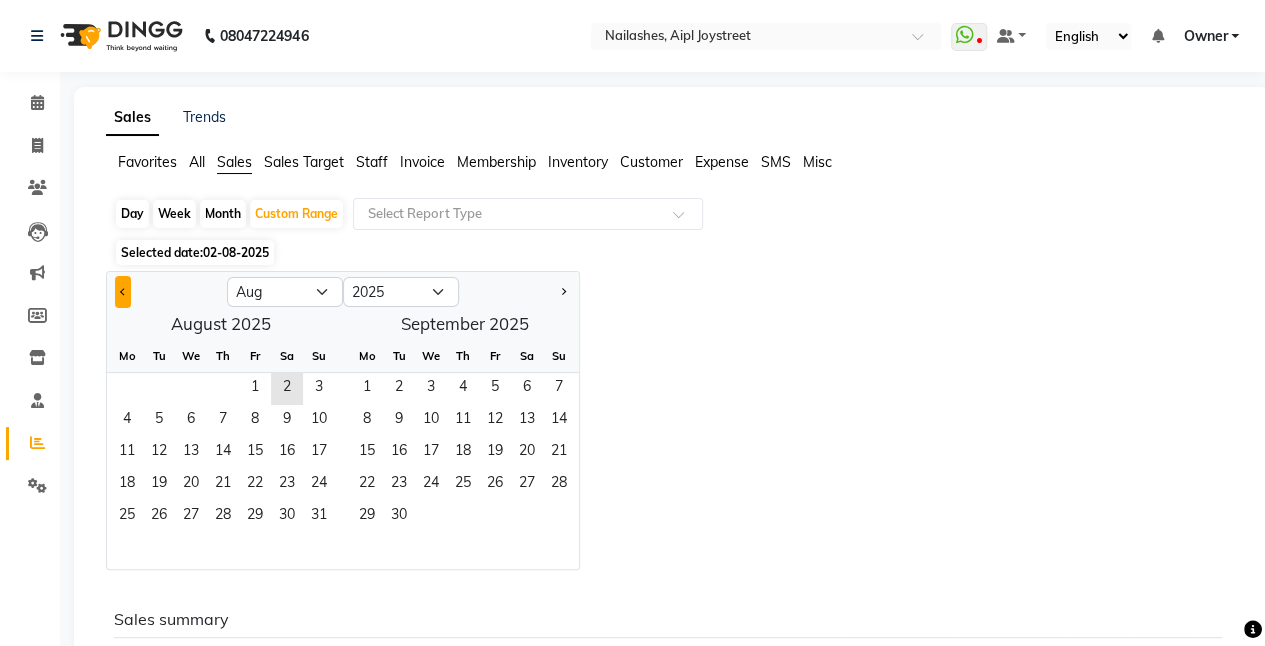 click 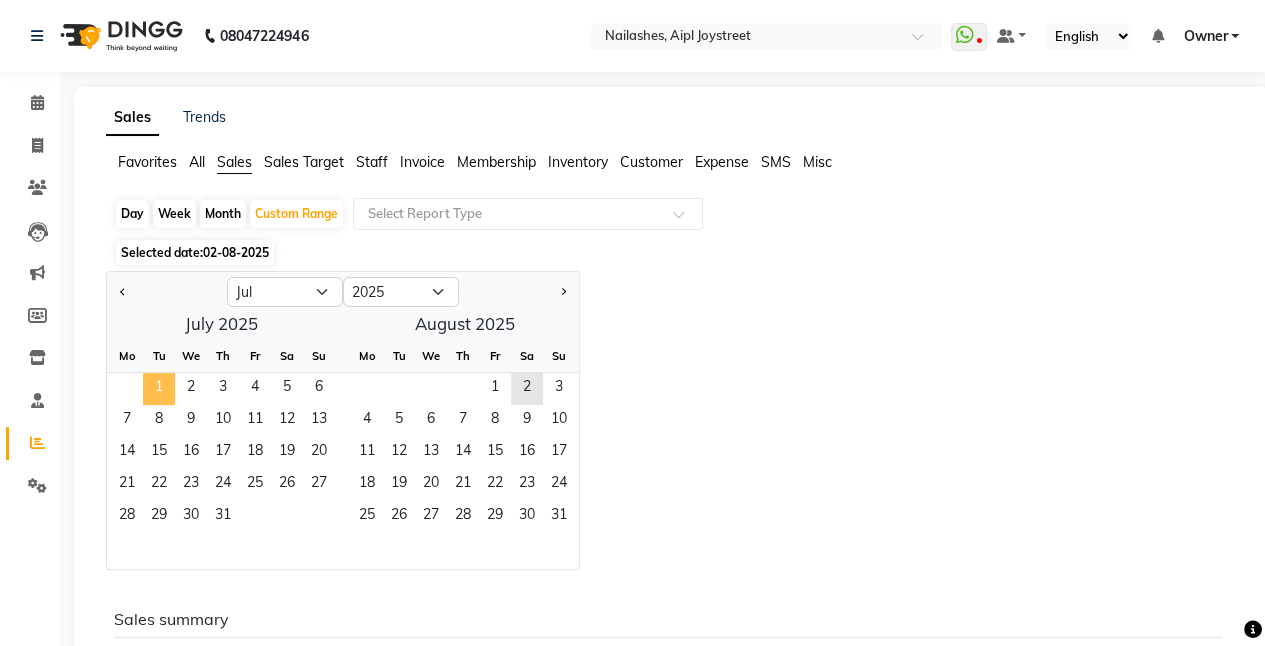 click on "1" 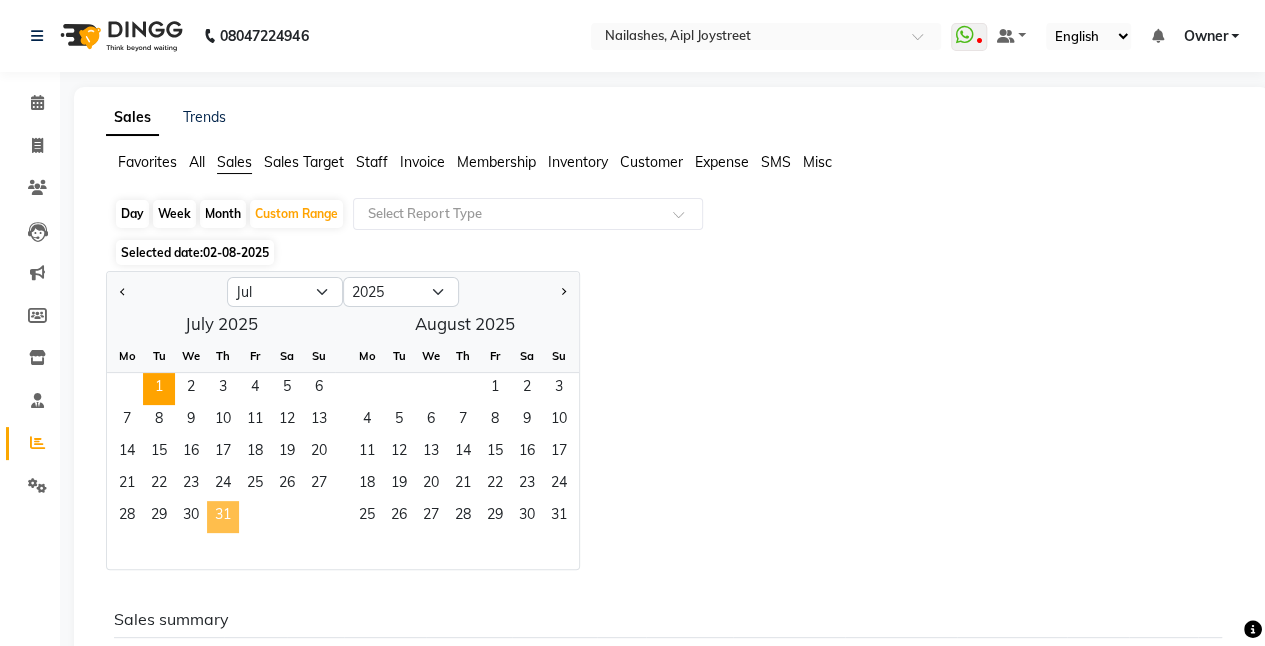 click on "31" 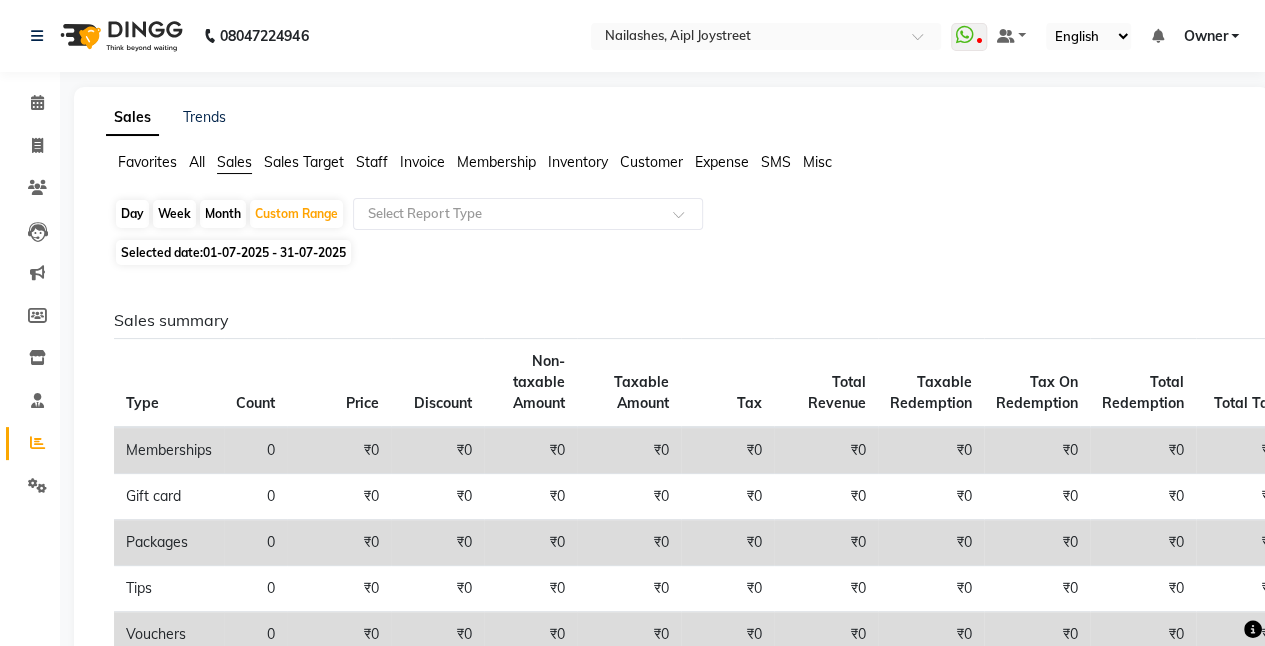 click on "Month" 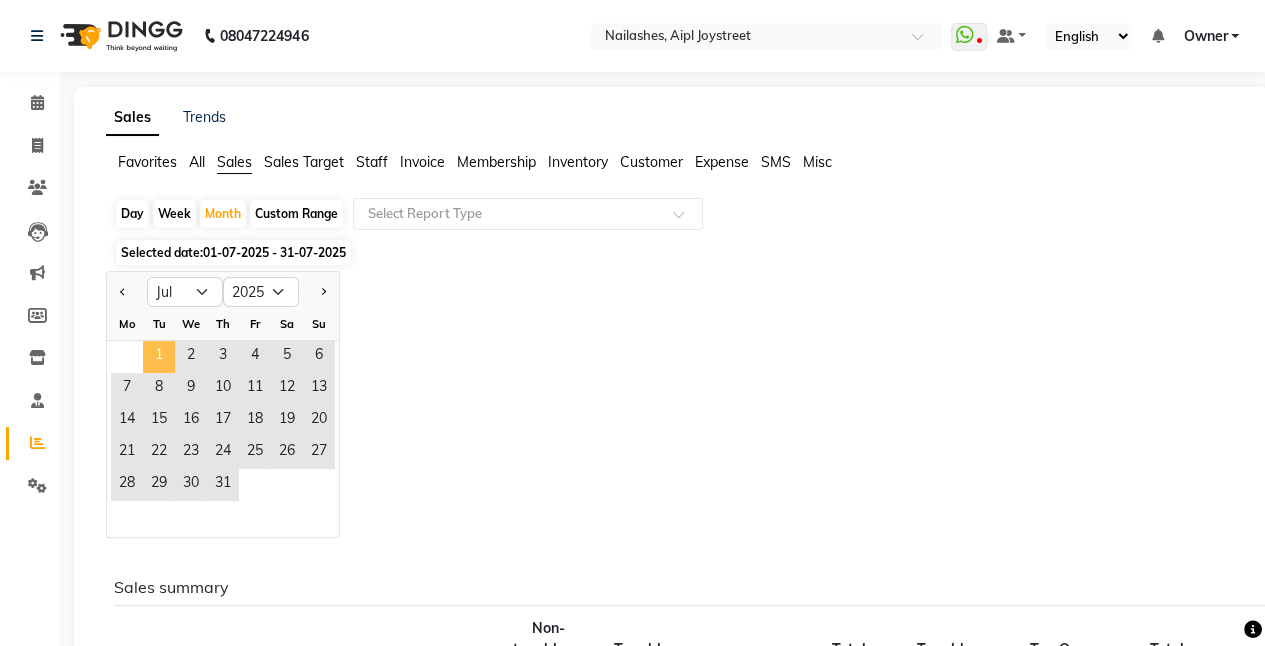 click on "1" 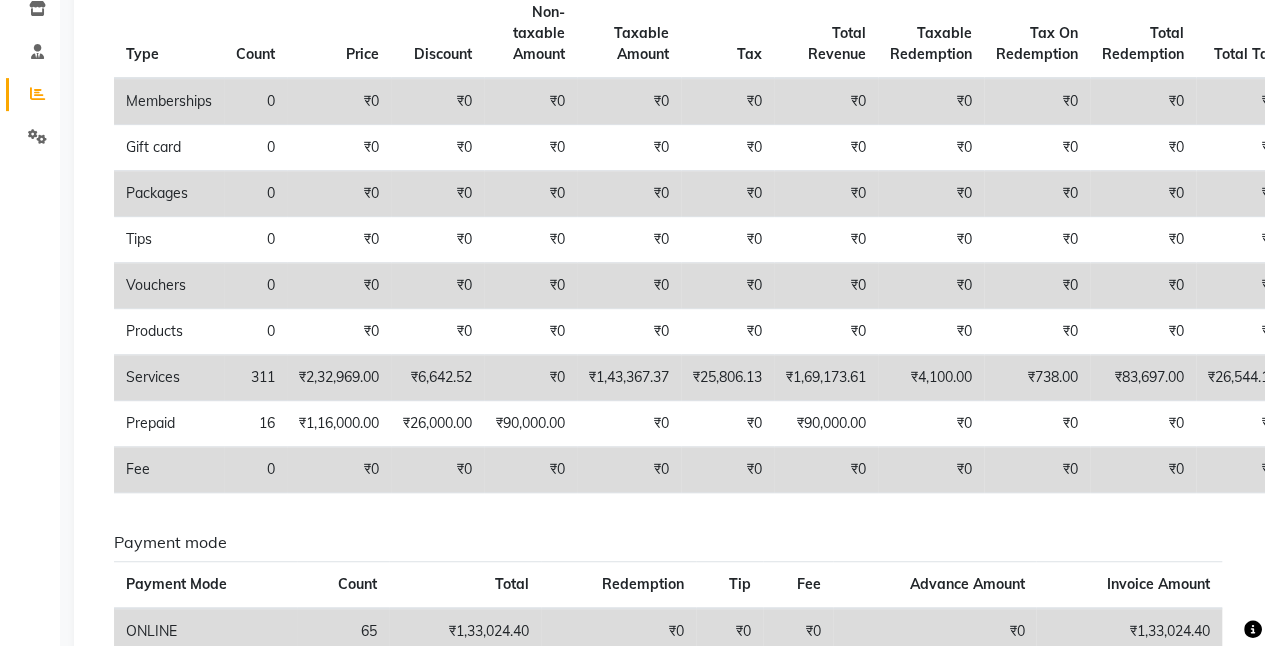 scroll, scrollTop: 0, scrollLeft: 0, axis: both 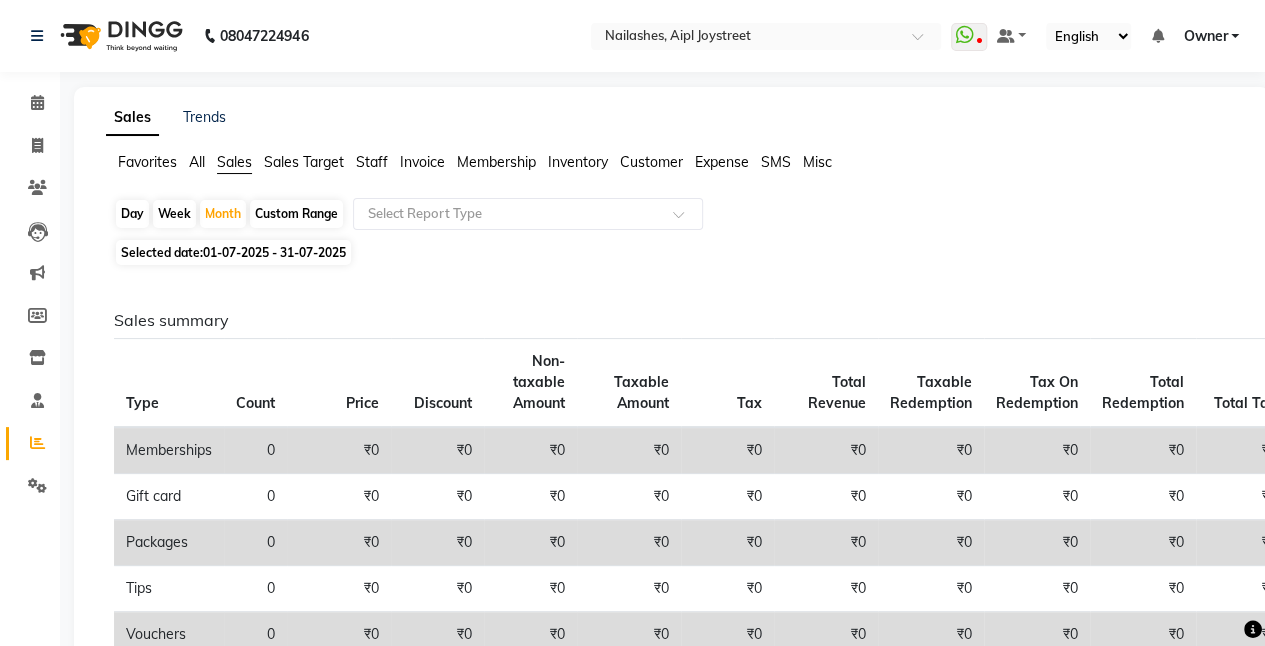 click on "Sales" 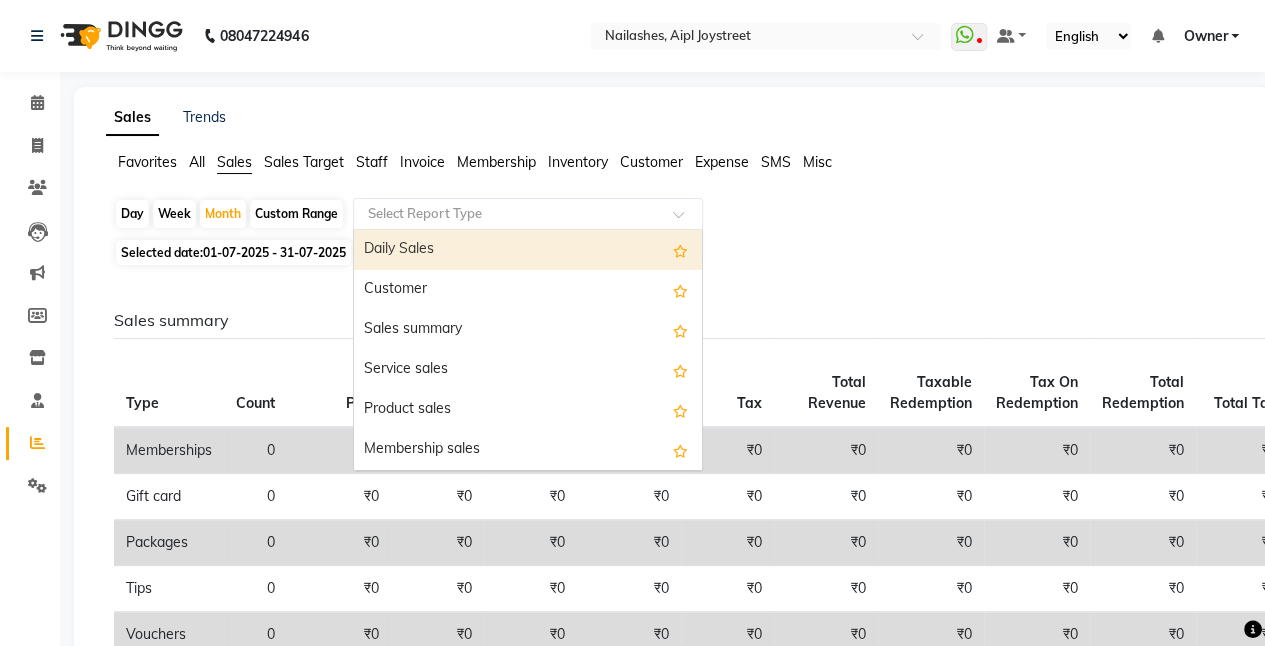 drag, startPoint x: 680, startPoint y: 216, endPoint x: 430, endPoint y: 248, distance: 252.03967 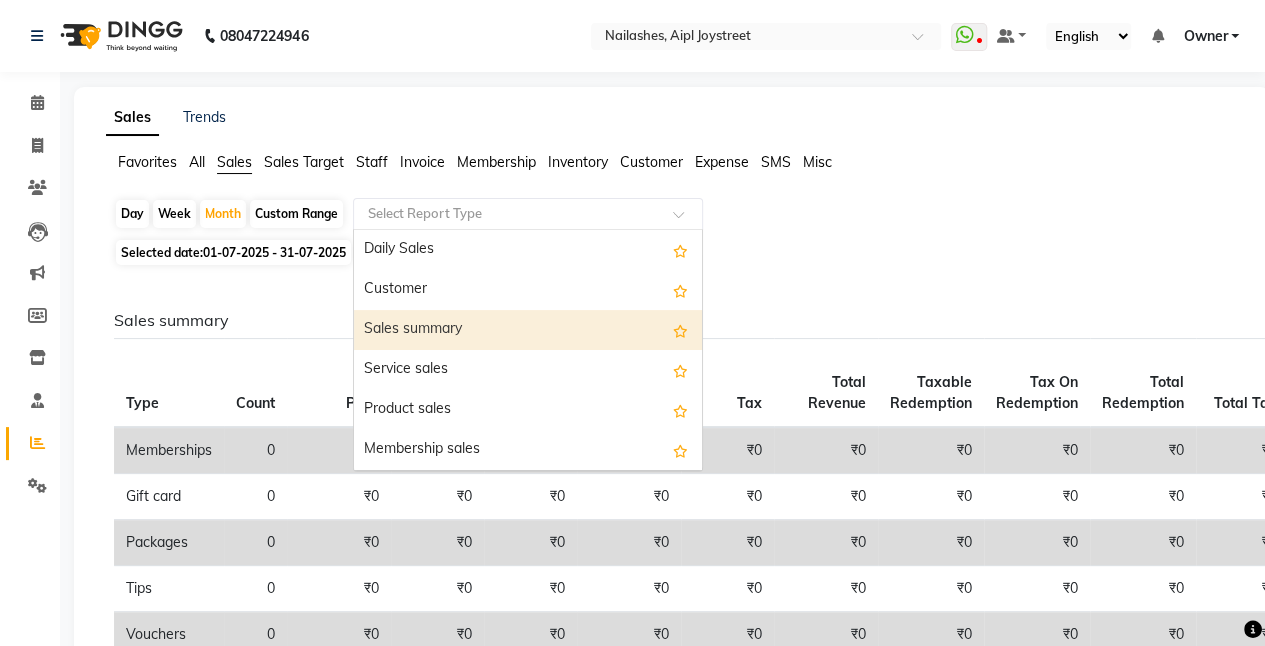 click on "Sales summary" at bounding box center [528, 330] 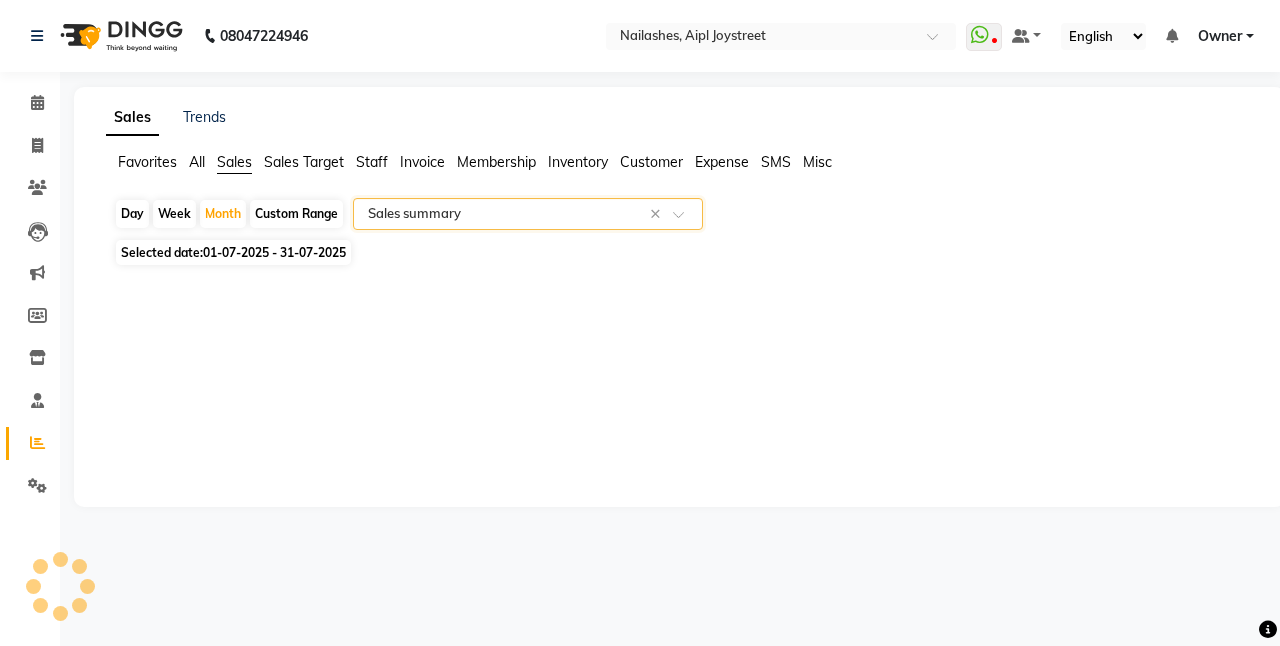 select on "full_report" 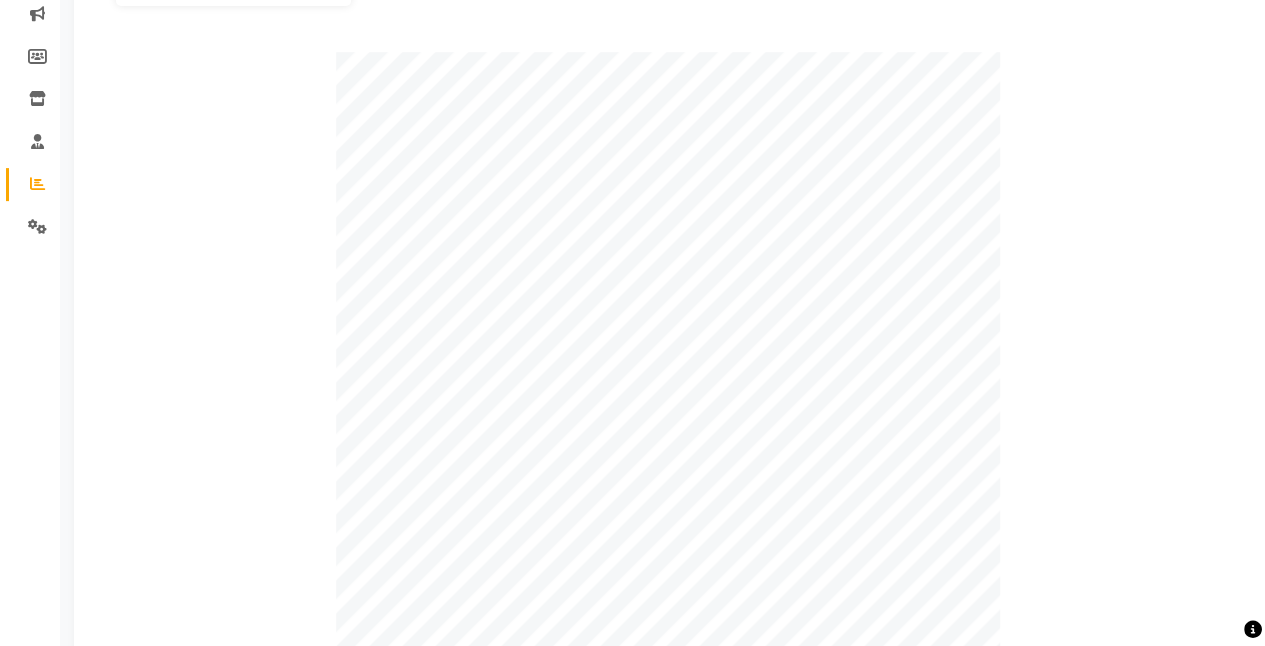 scroll, scrollTop: 0, scrollLeft: 0, axis: both 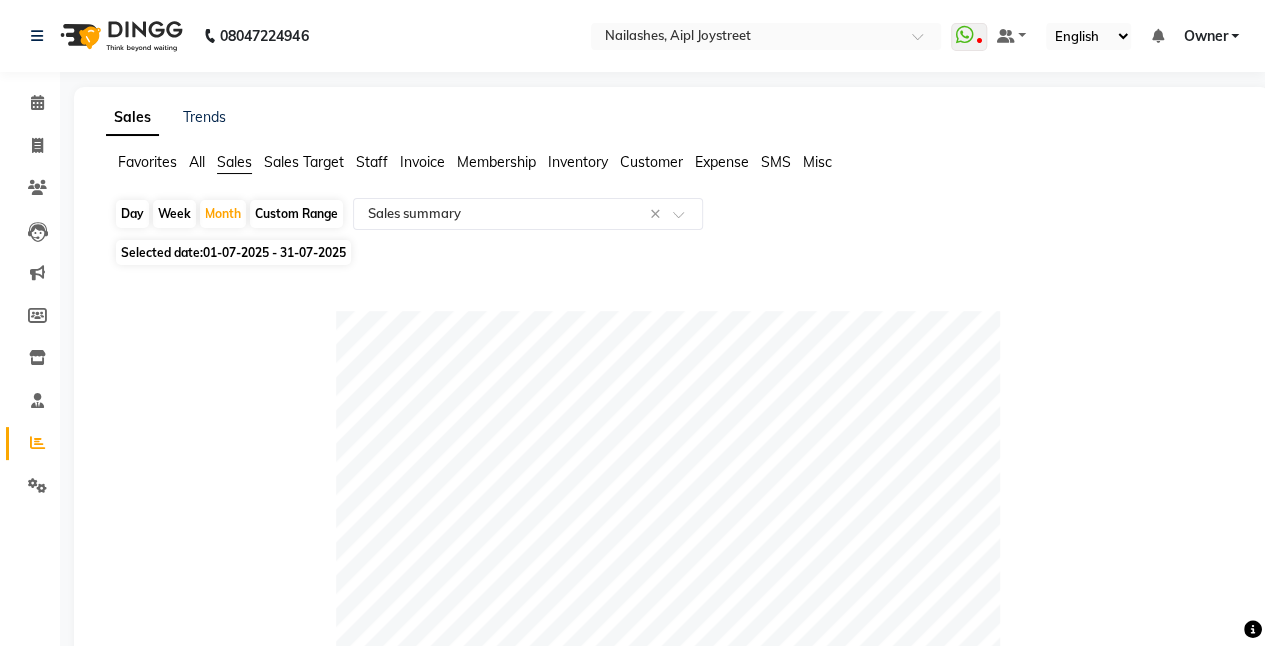 click on "01-07-2025 - 31-07-2025" 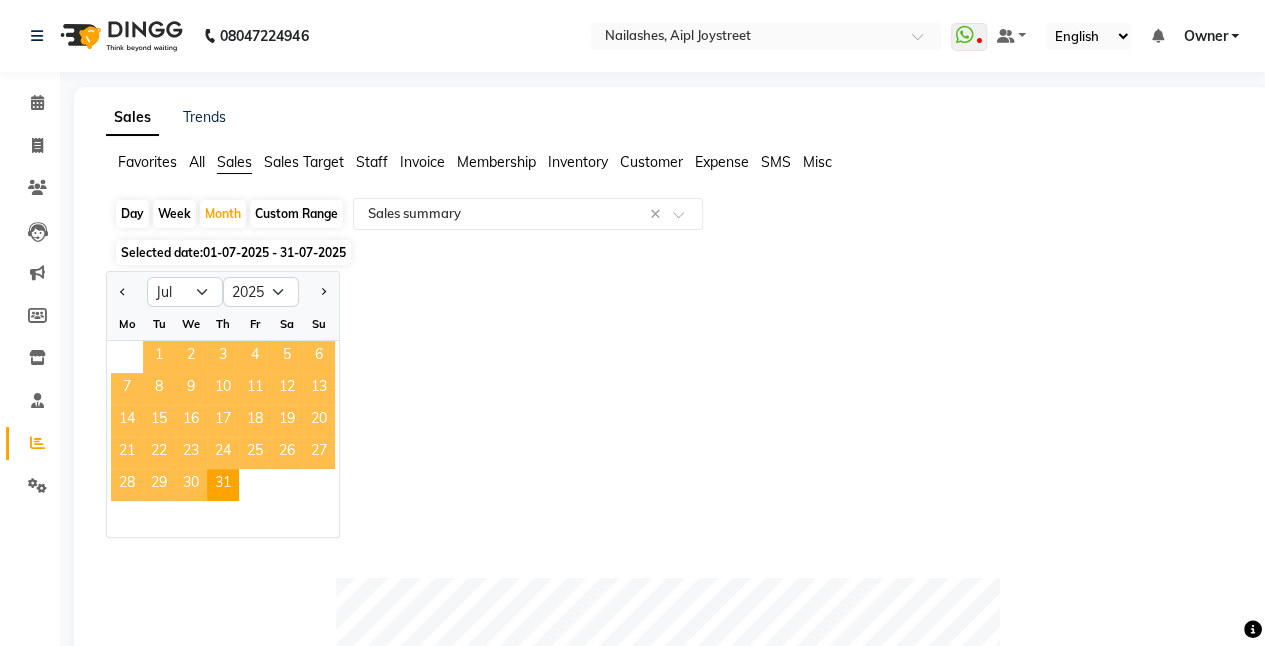 click on "1" 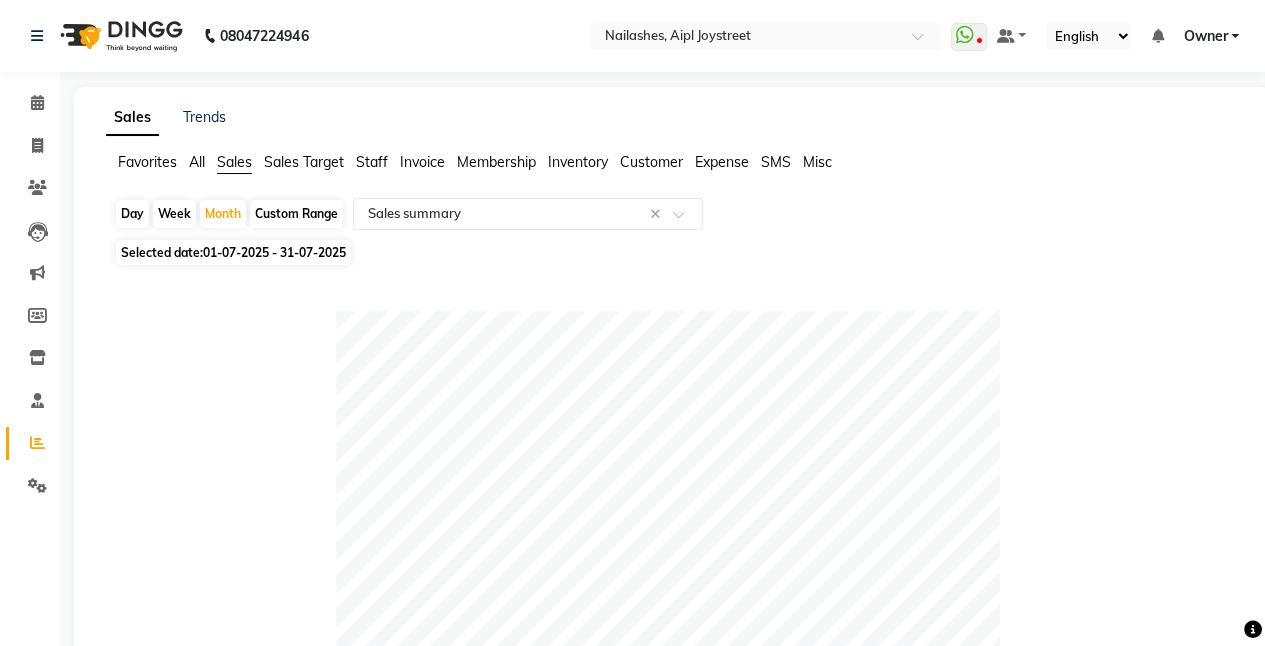 click on "Staff" 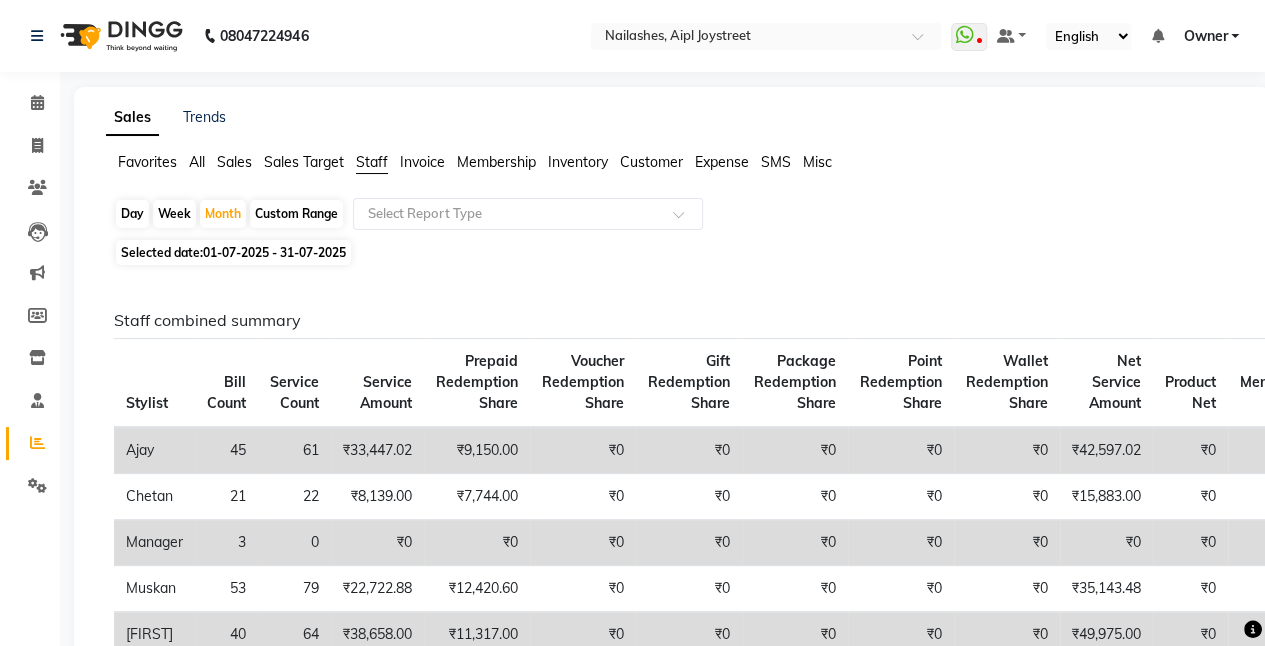 click on "Invoice" 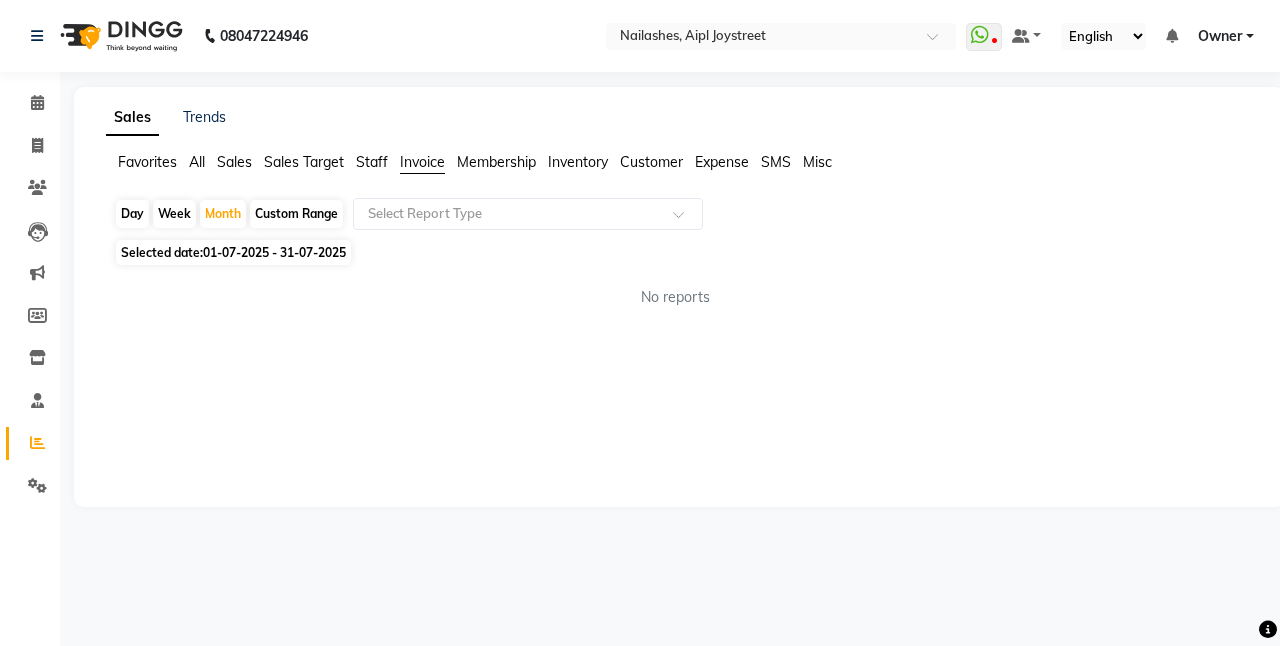 click on "Sales Target" 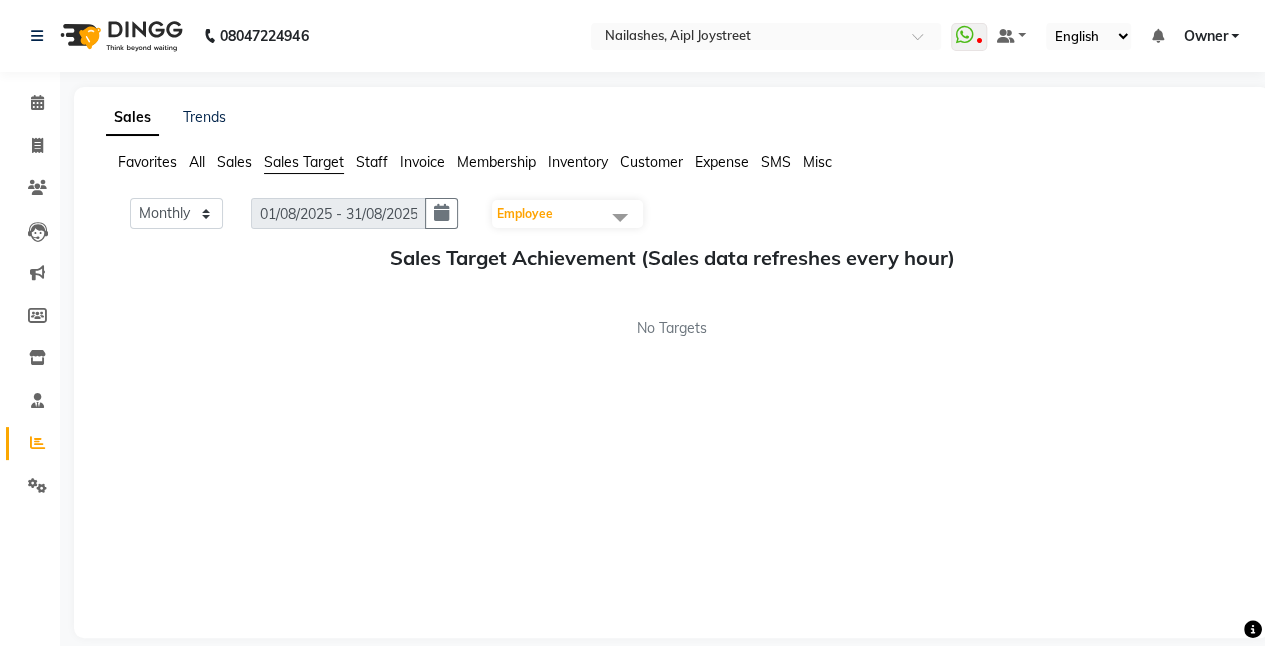 click on "Sales" 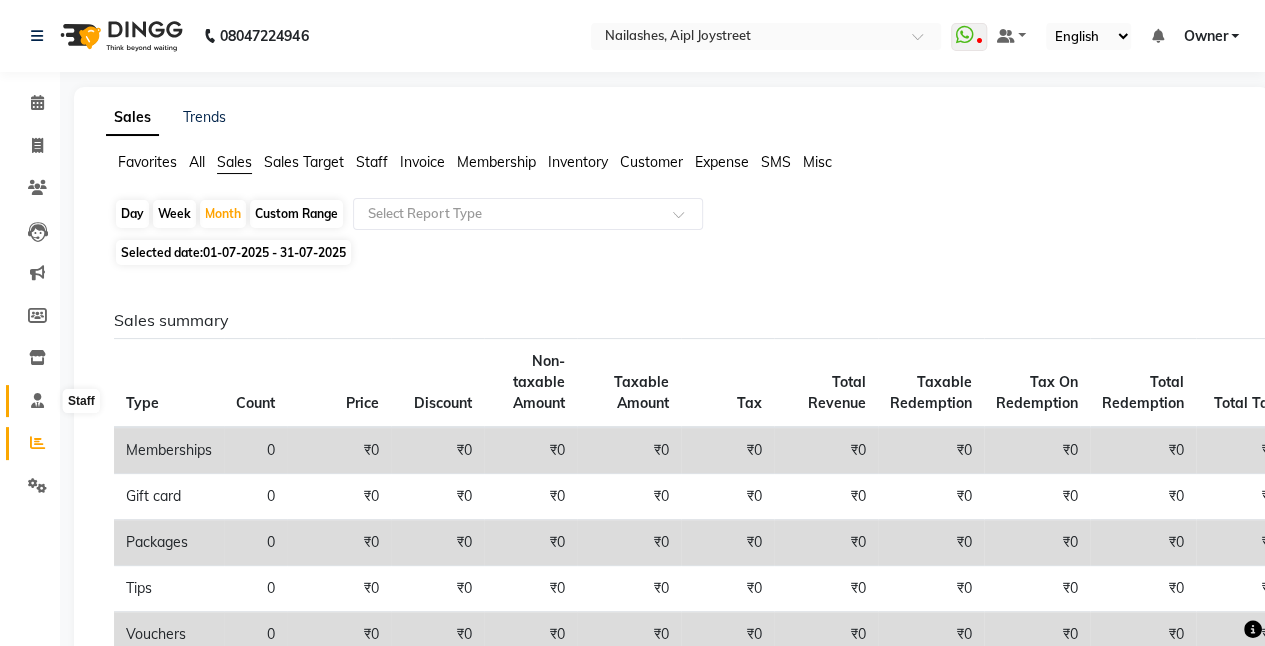 click 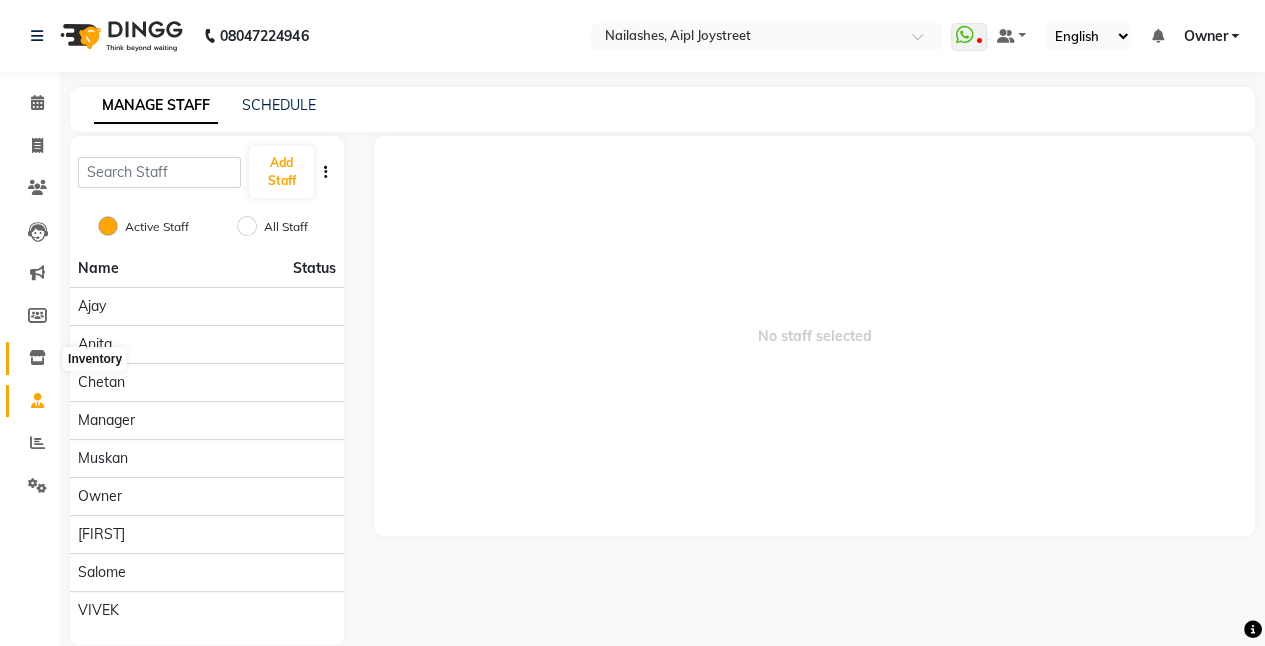 click 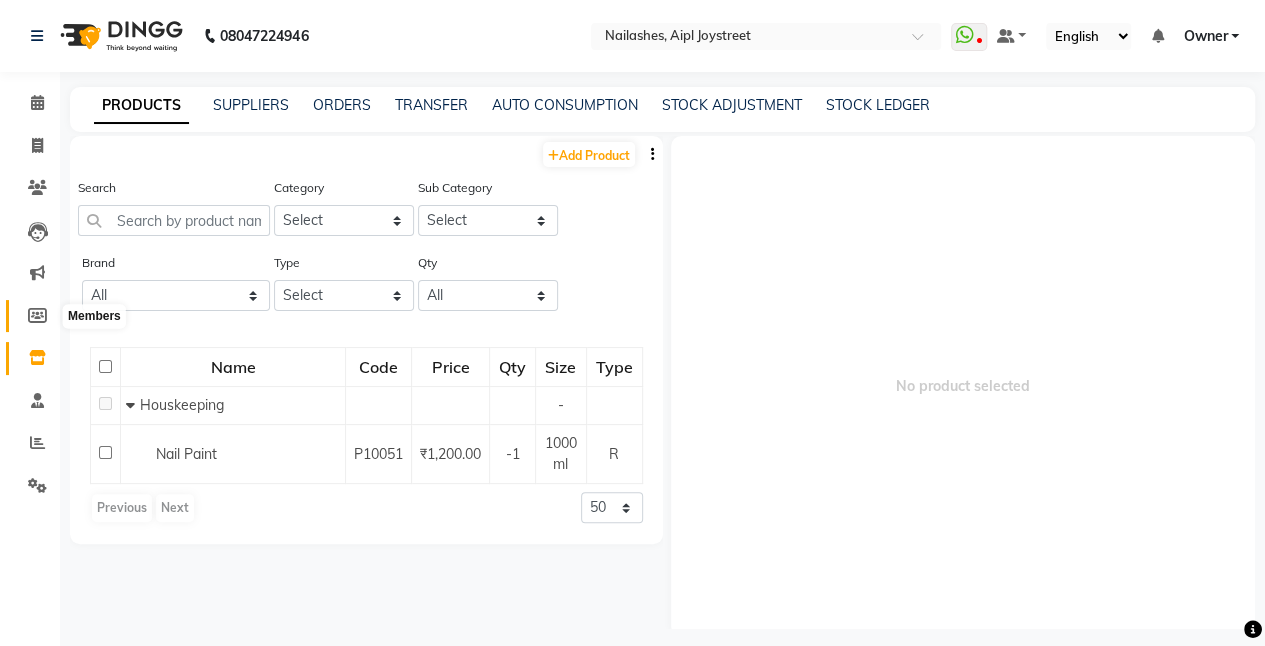 click 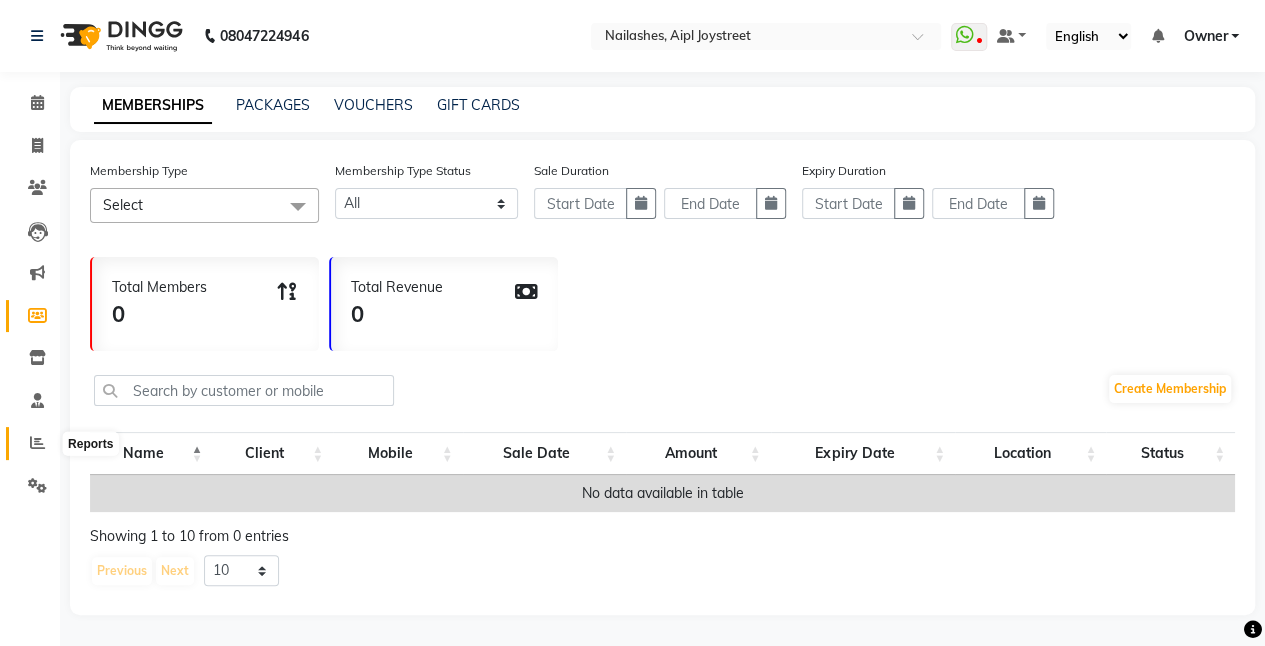 click 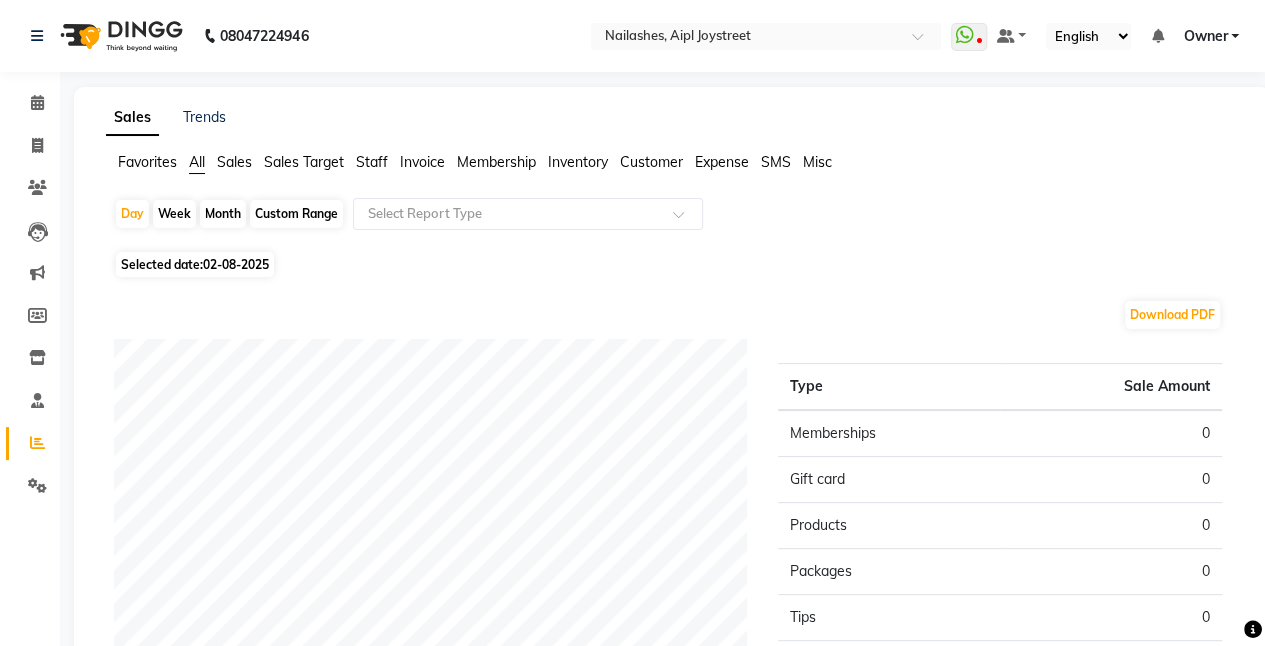 click on "Staff" 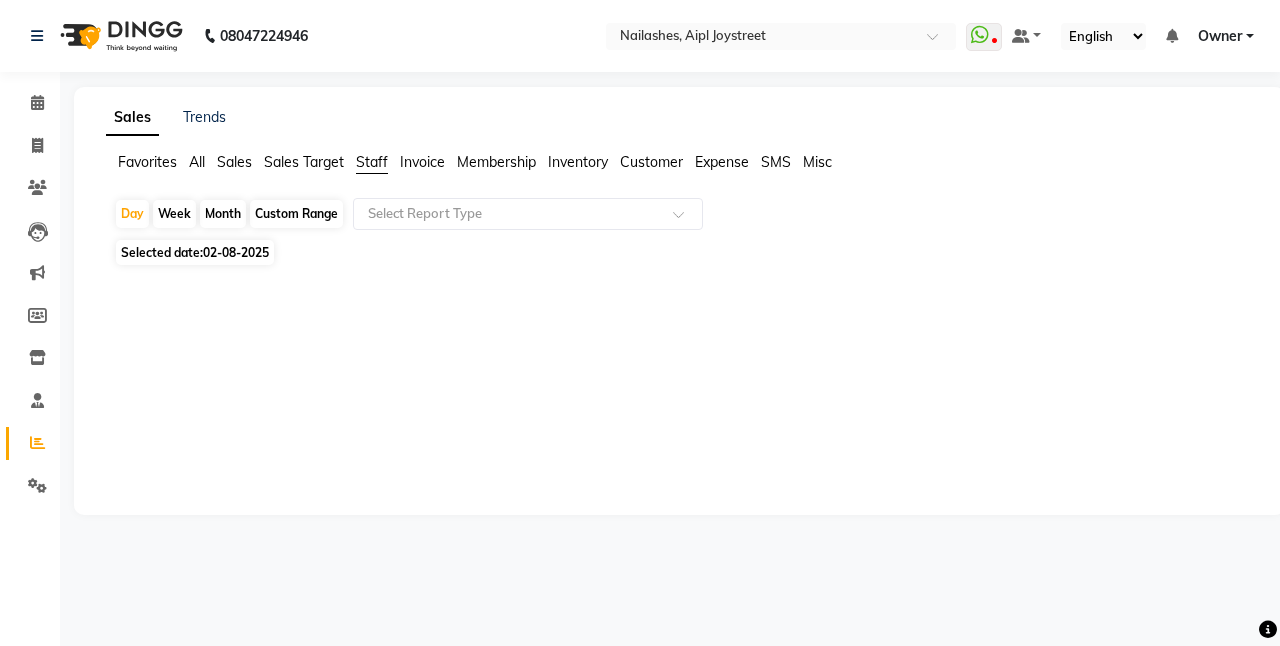 click on "Sales" 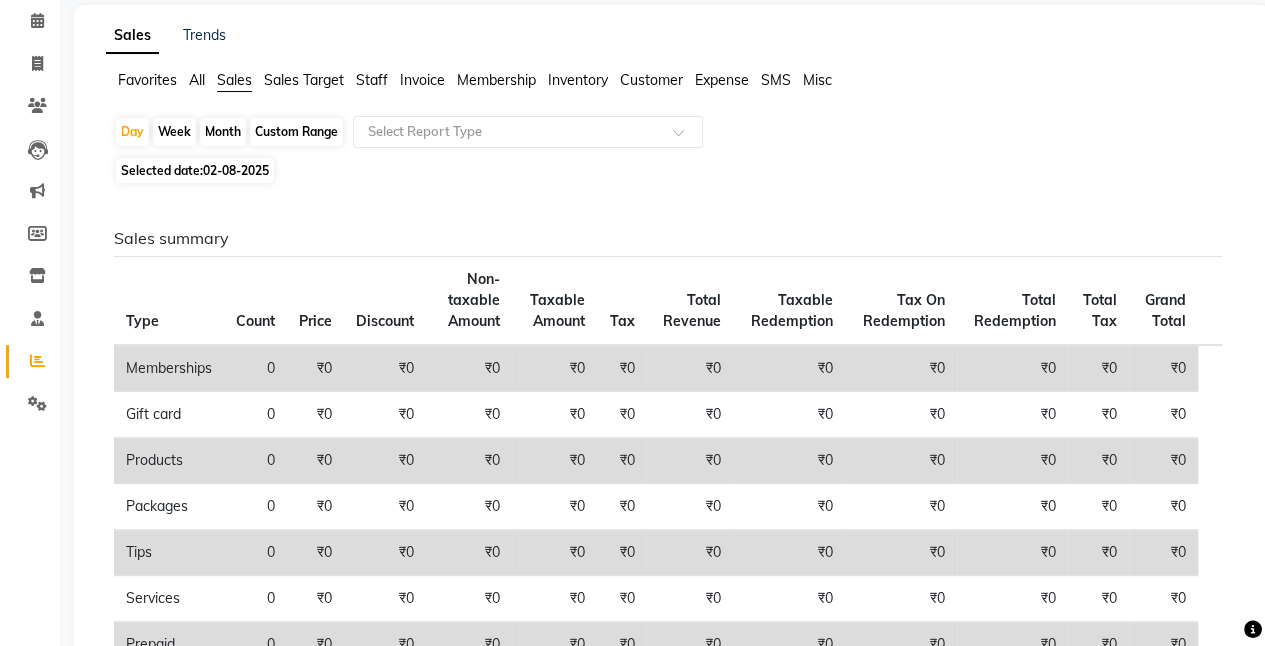 scroll, scrollTop: 0, scrollLeft: 0, axis: both 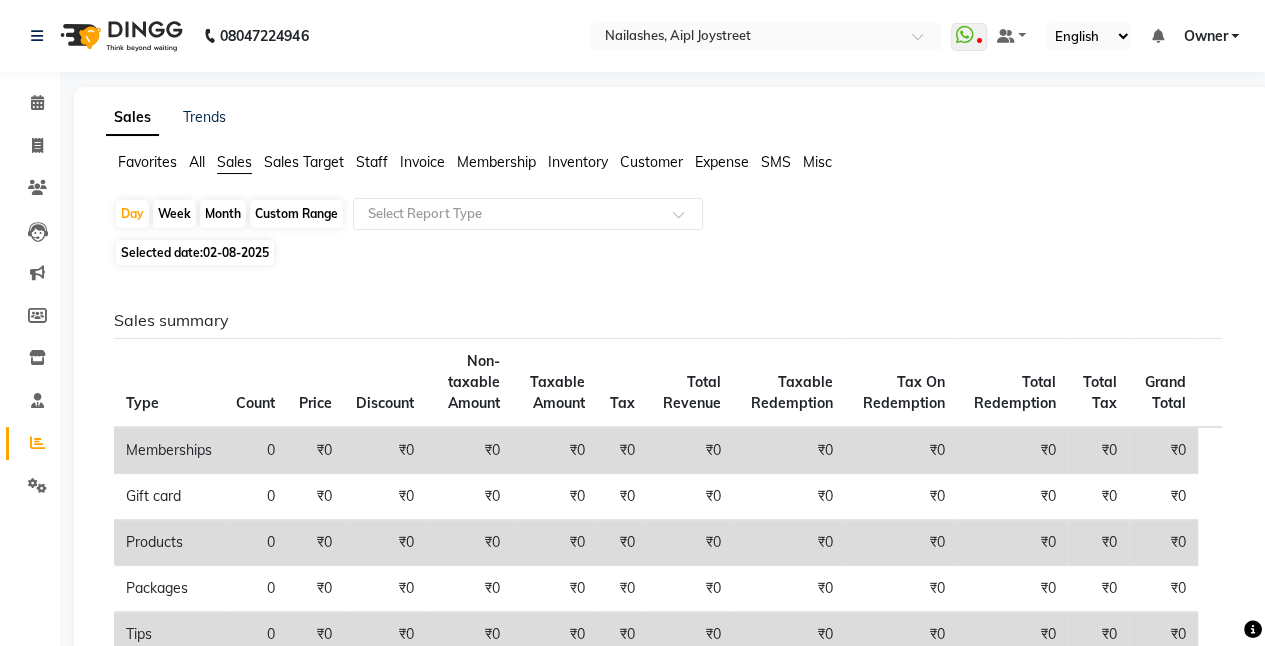 click on "02-08-2025" 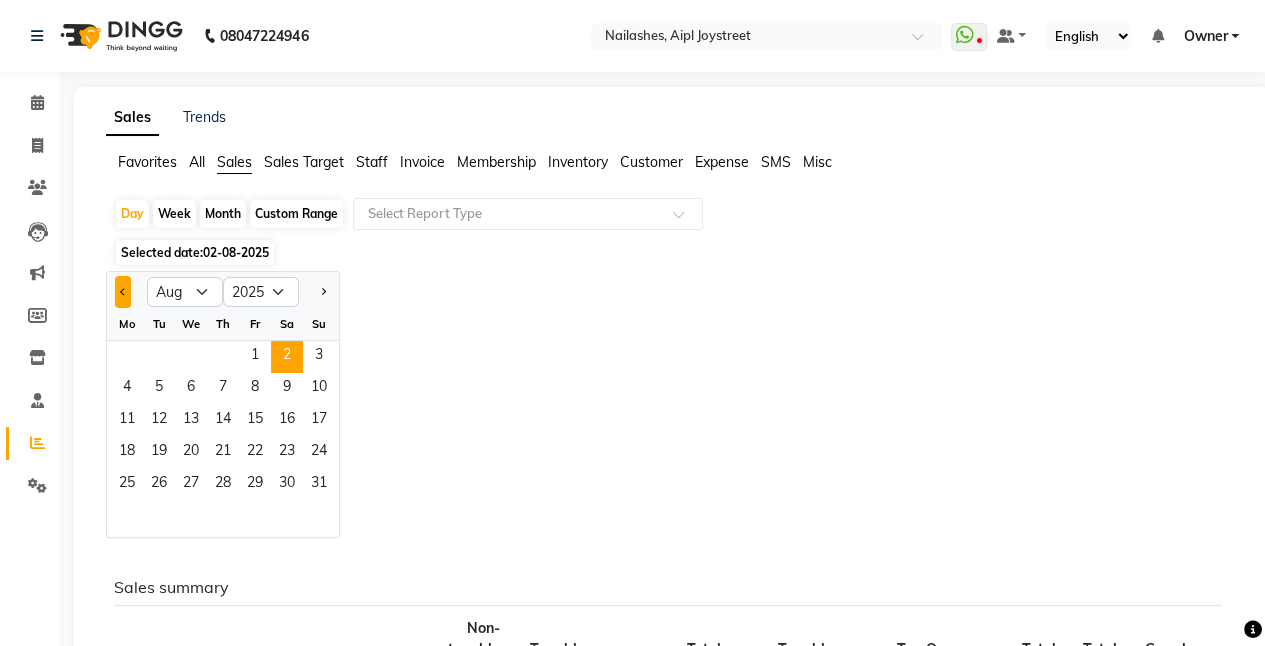 click 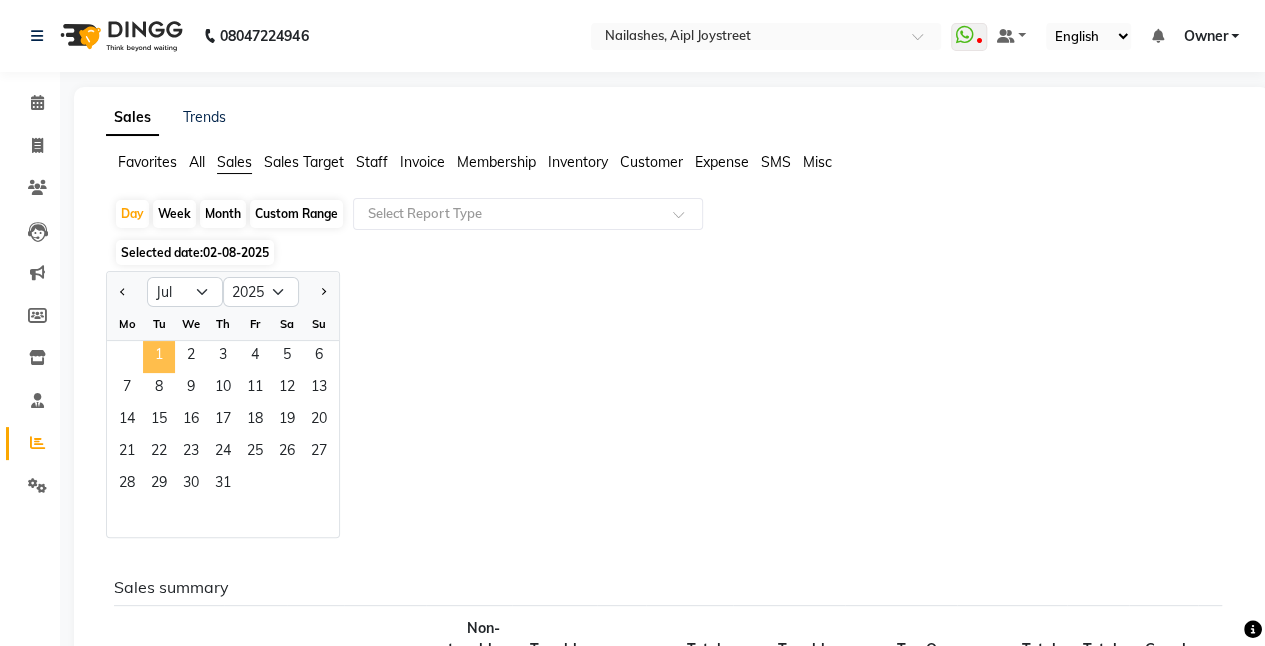 click on "1" 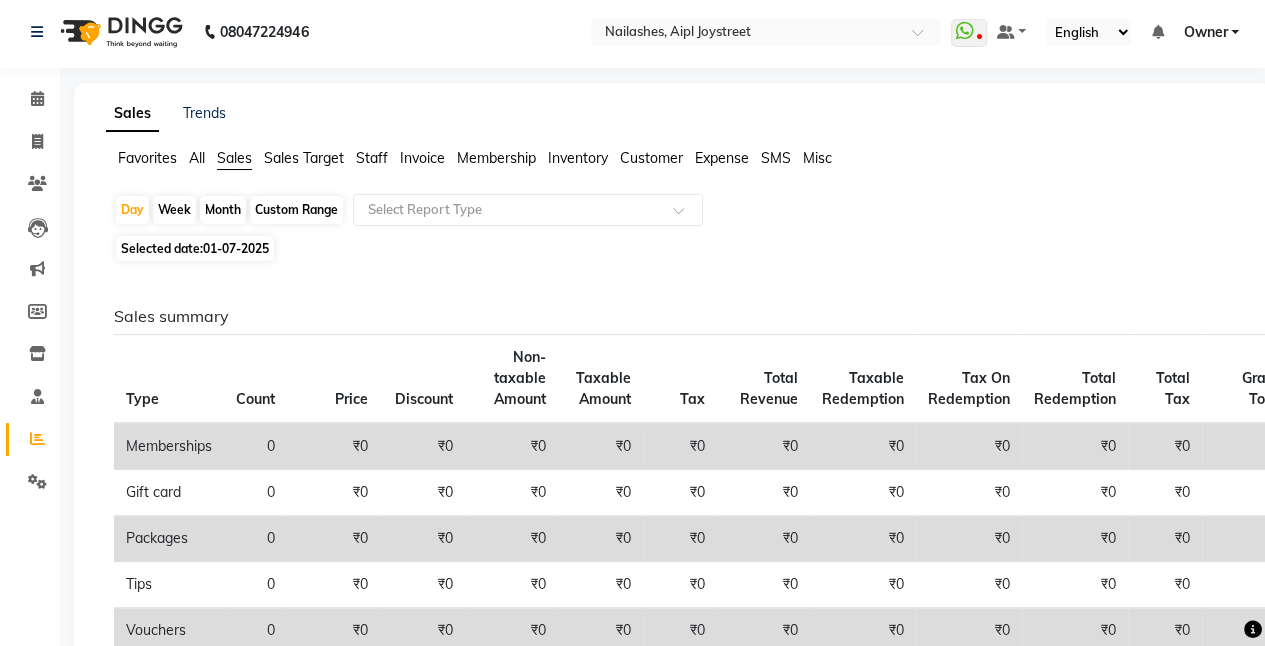 scroll, scrollTop: 0, scrollLeft: 0, axis: both 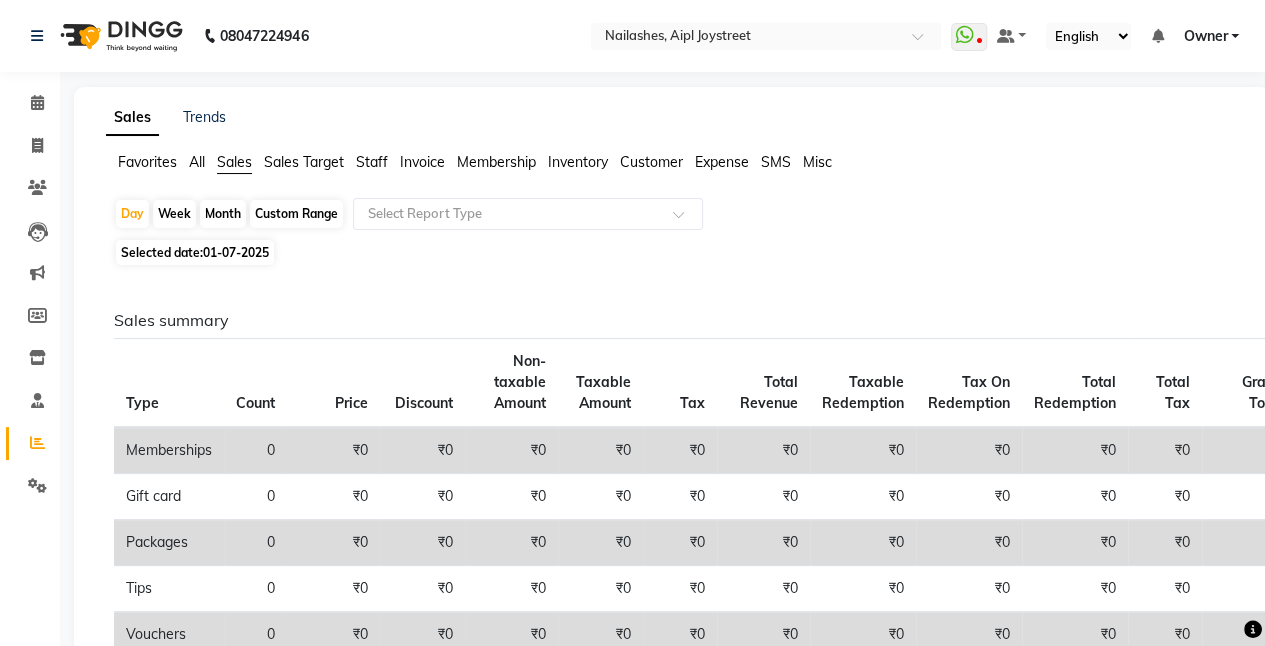 click on "Custom Range" 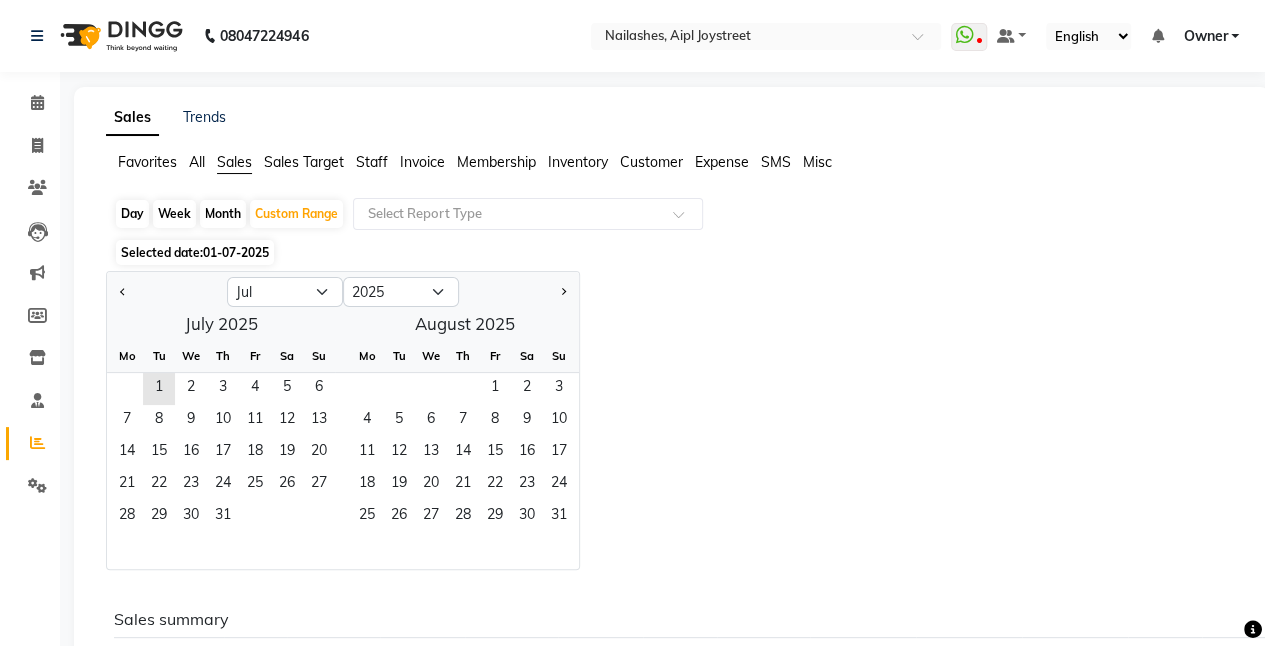 click on "Jan Feb Mar Apr May Jun Jul Aug Sep Oct Nov Dec 2015 2016 2017 2018 2019 2020 2021 2022 2023 2024 2025 2026 2027 2028 2029 2030 2031 2032 2033 2034 2035  July 2025  Mo Tu We Th Fr Sa Su  1   2   3   4   5   6   7   8   9   10   11   12   13   14   15   16   17   18   19   20   21   22   23   24   25   26   27   28   29   30   31   August 2025  Mo Tu We Th Fr Sa Su  1   2   3   4   5   6   7   8   9   10   11   12   13   14   15   16   17   18   19   20   21   22   23   24   25   26   27   28   29   30   31" 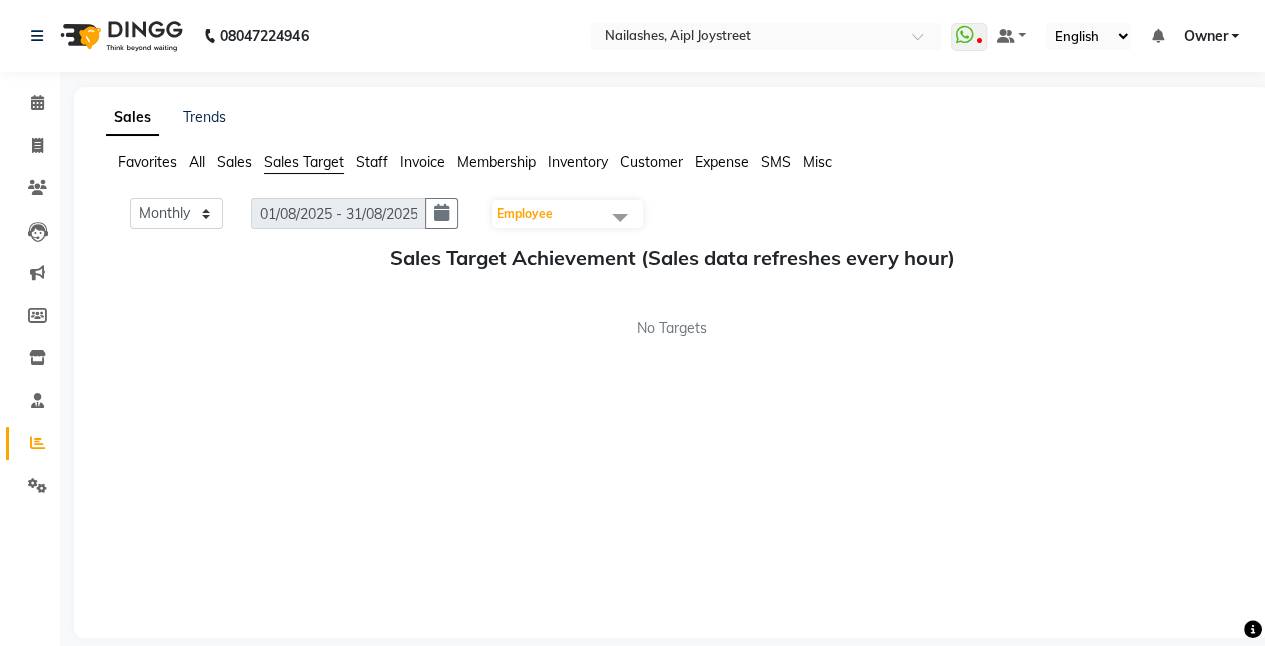 click on "Staff" 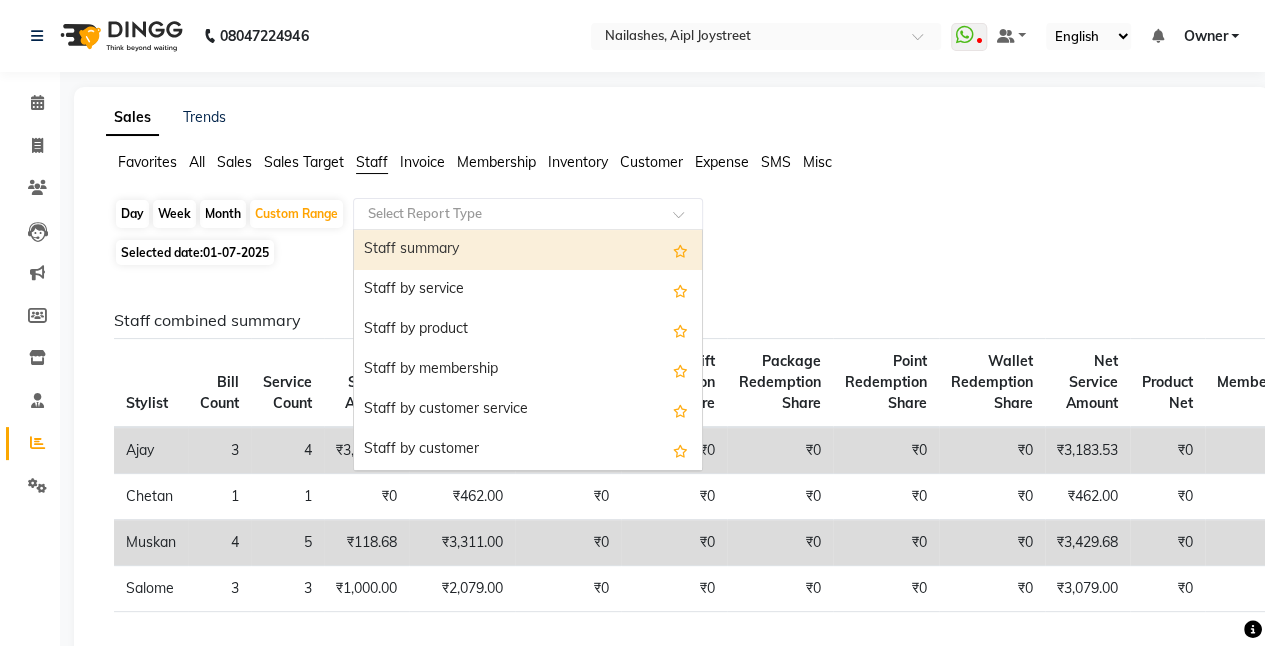 click 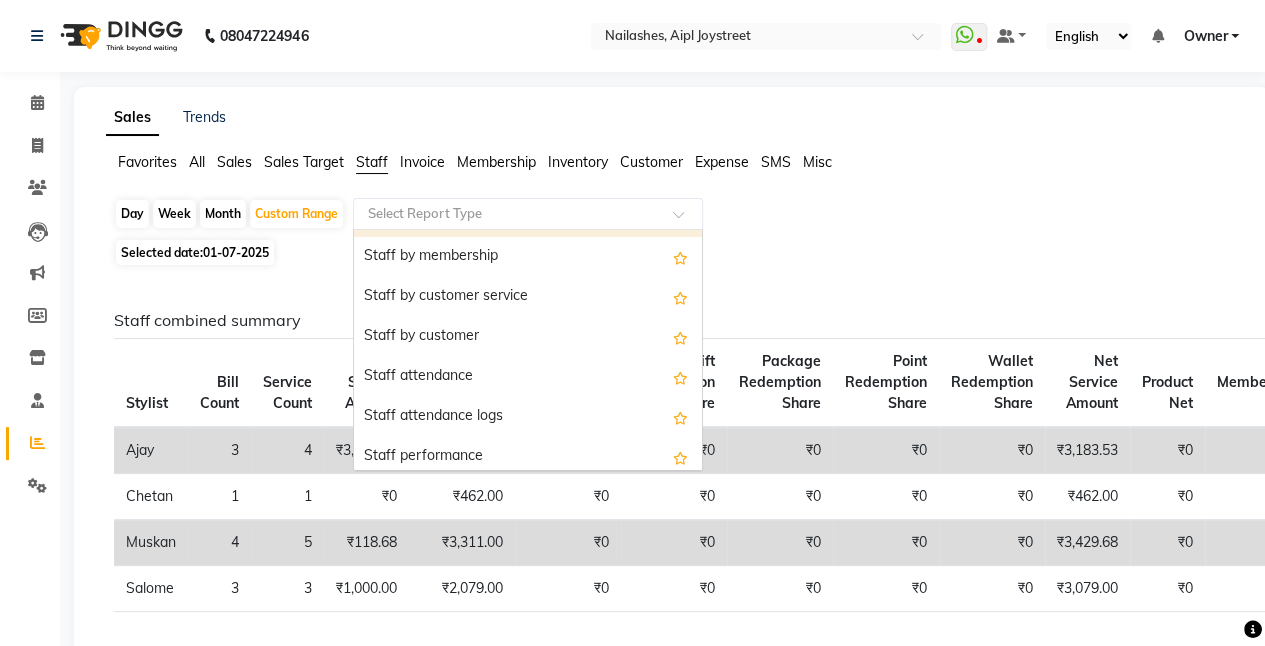 scroll, scrollTop: 113, scrollLeft: 0, axis: vertical 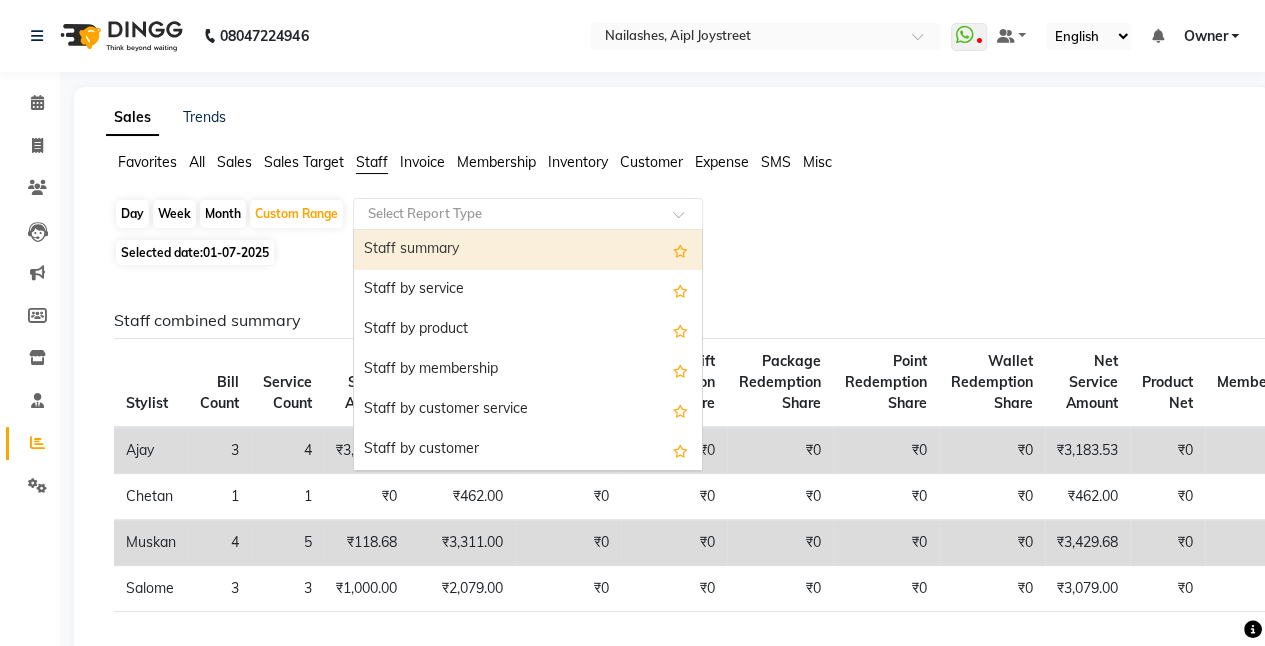 click on "Staff summary" at bounding box center [528, 250] 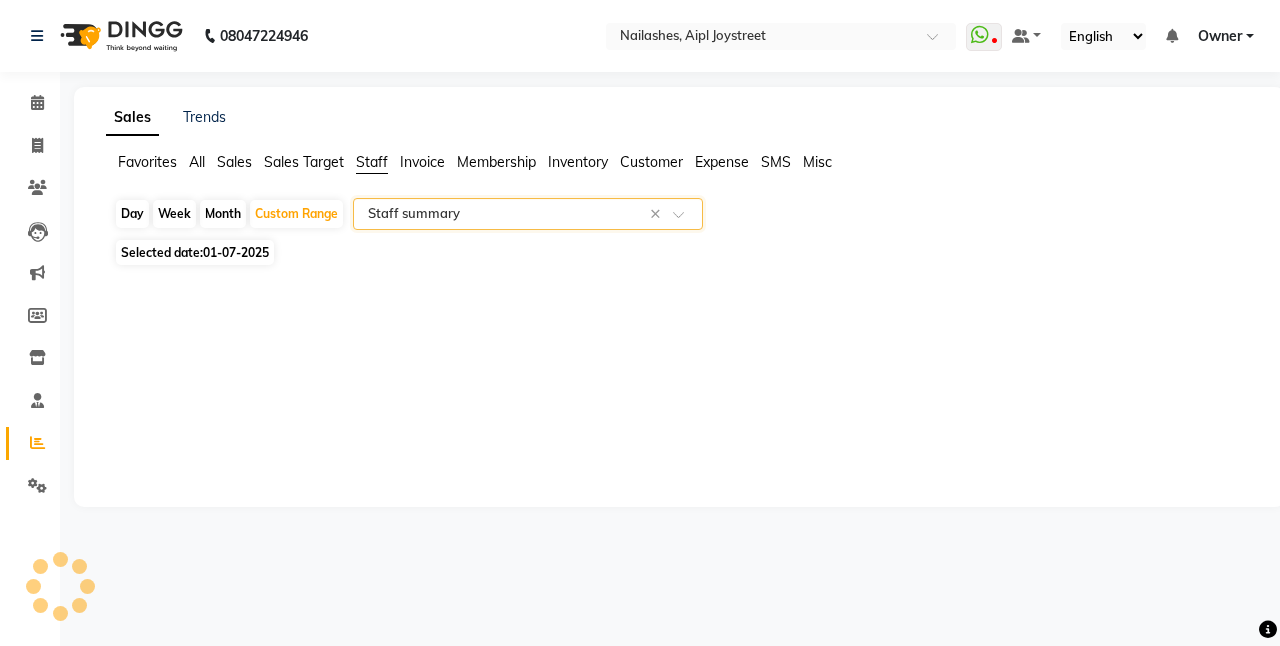 select on "full_report" 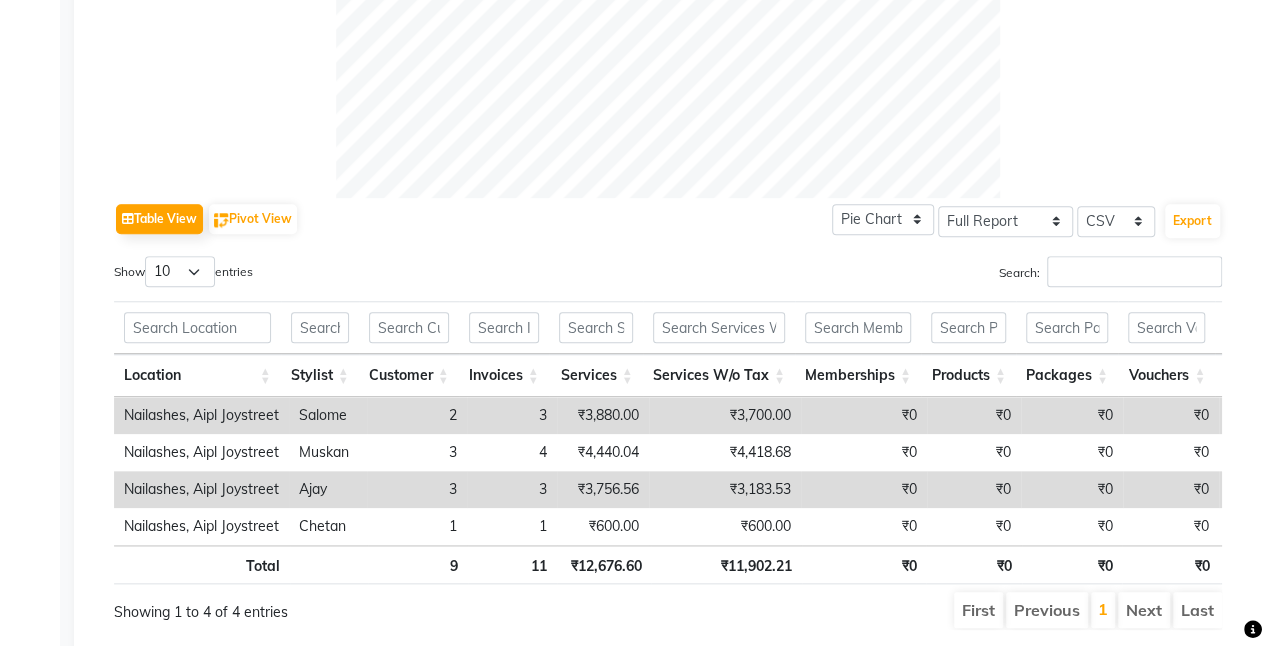 scroll, scrollTop: 854, scrollLeft: 0, axis: vertical 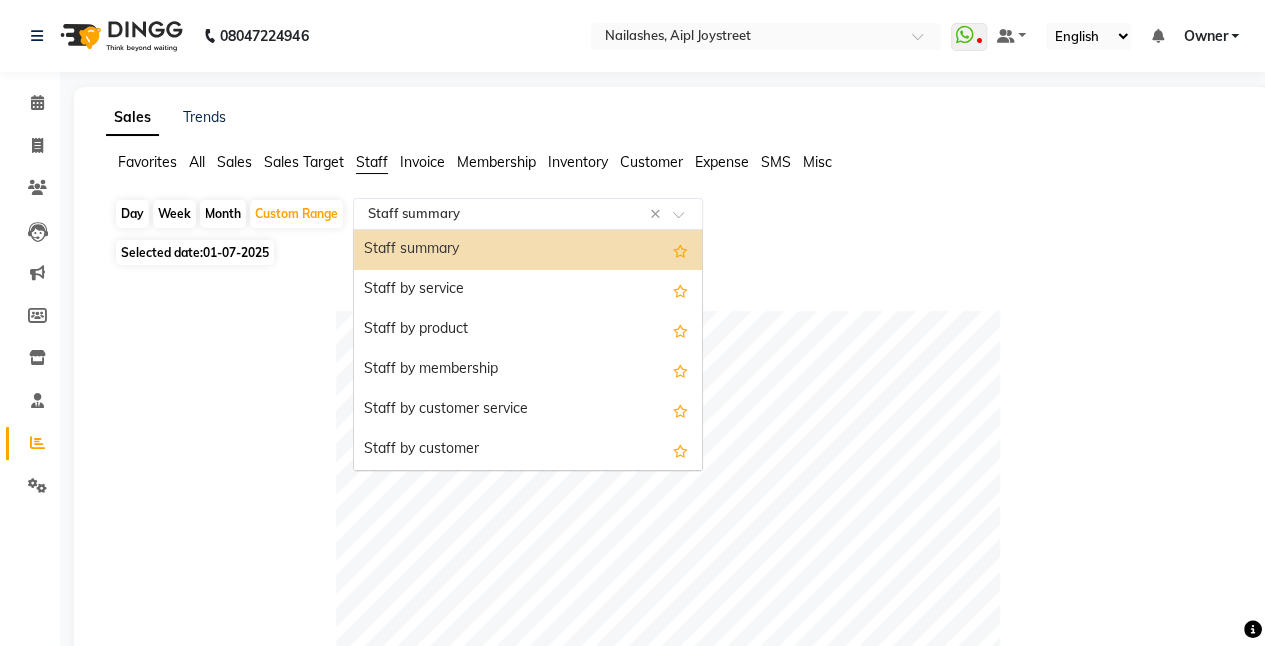 click 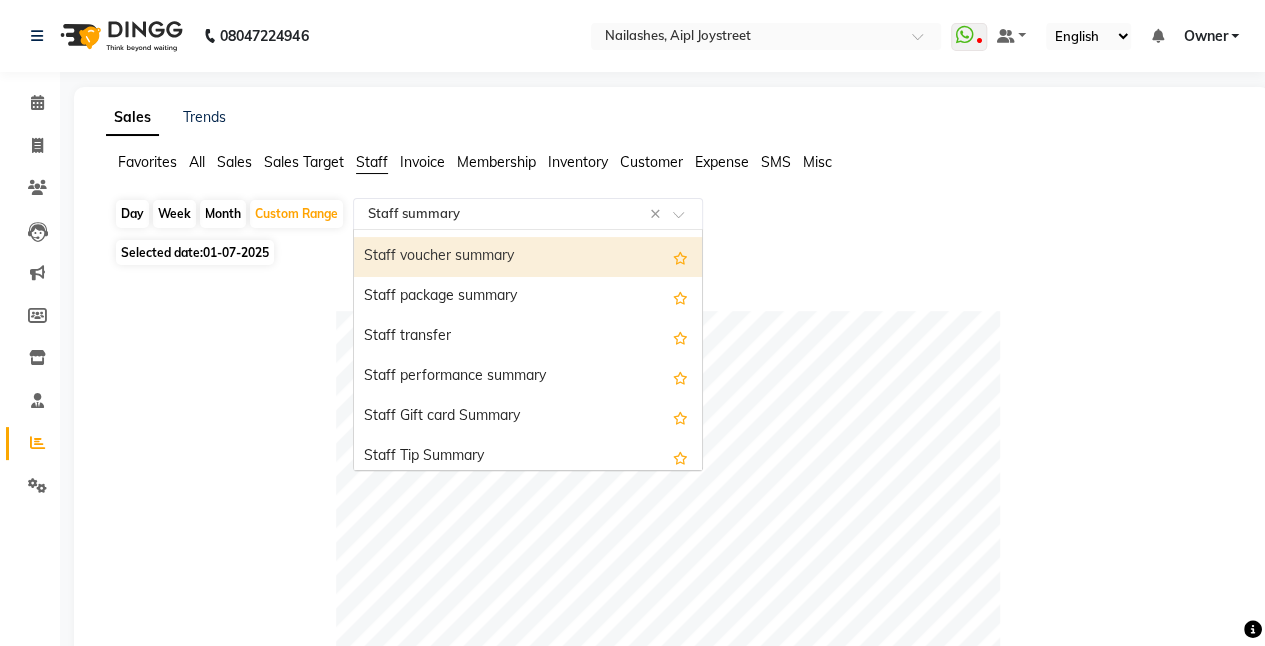 scroll, scrollTop: 640, scrollLeft: 0, axis: vertical 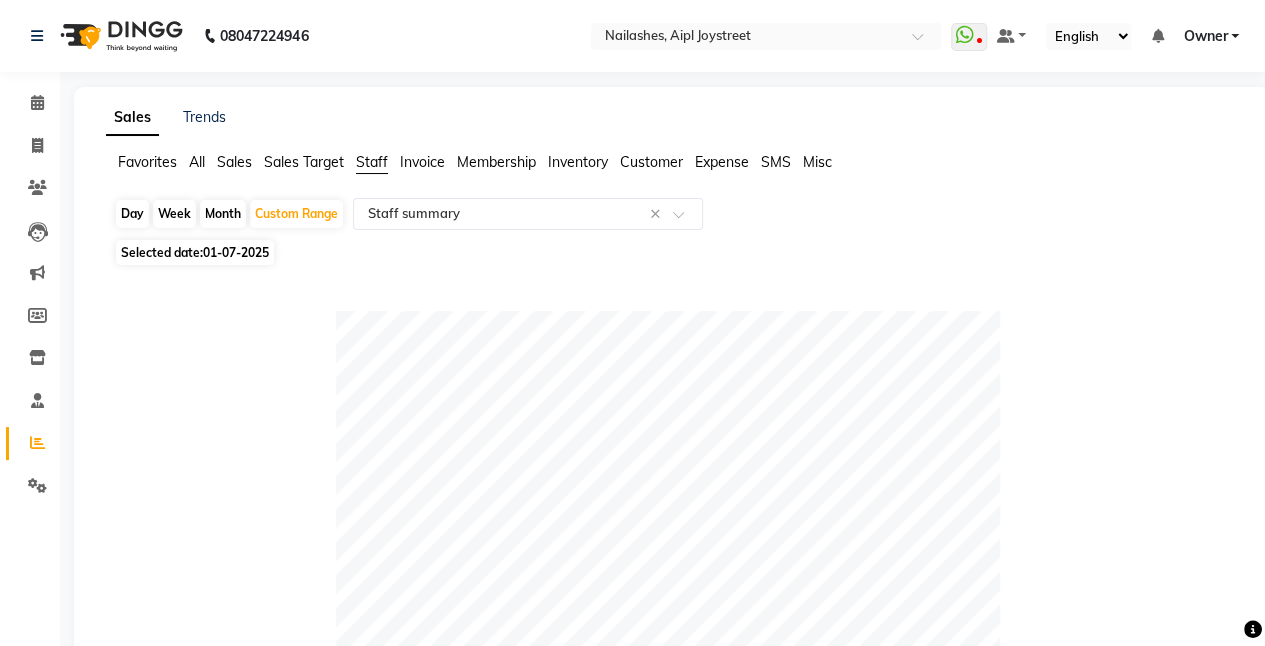 click on "Sales" 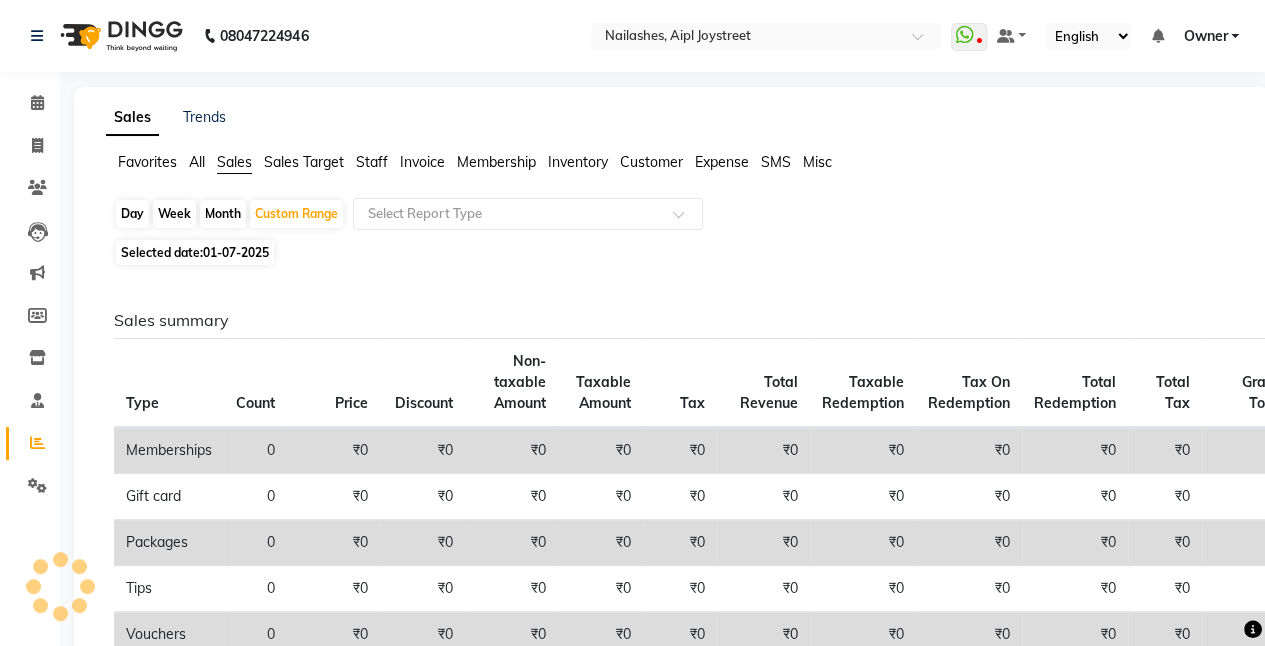 click on "Sales Target" 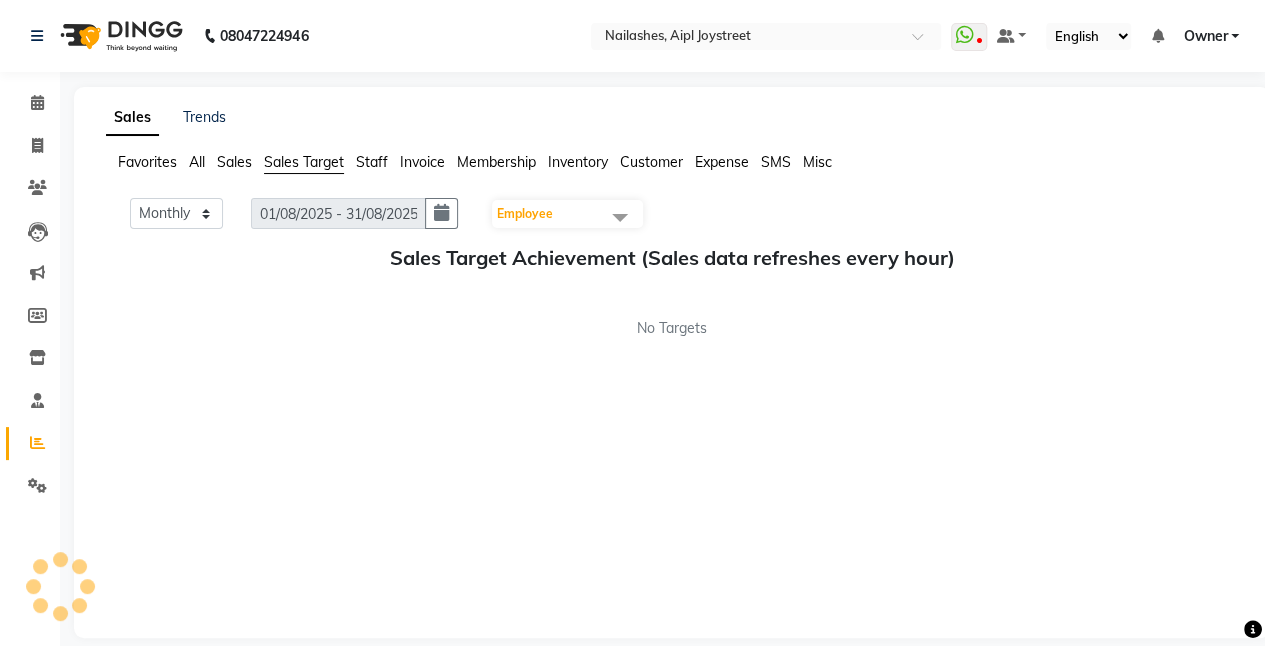 click on "Sales" 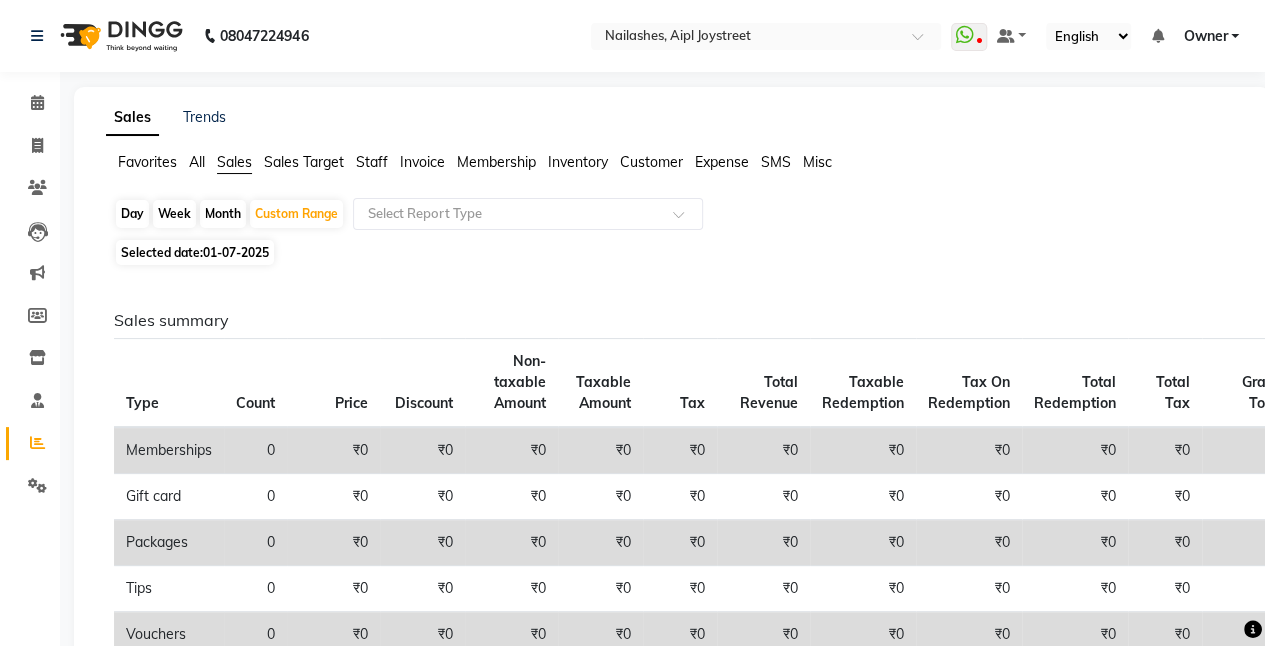 click on "All" 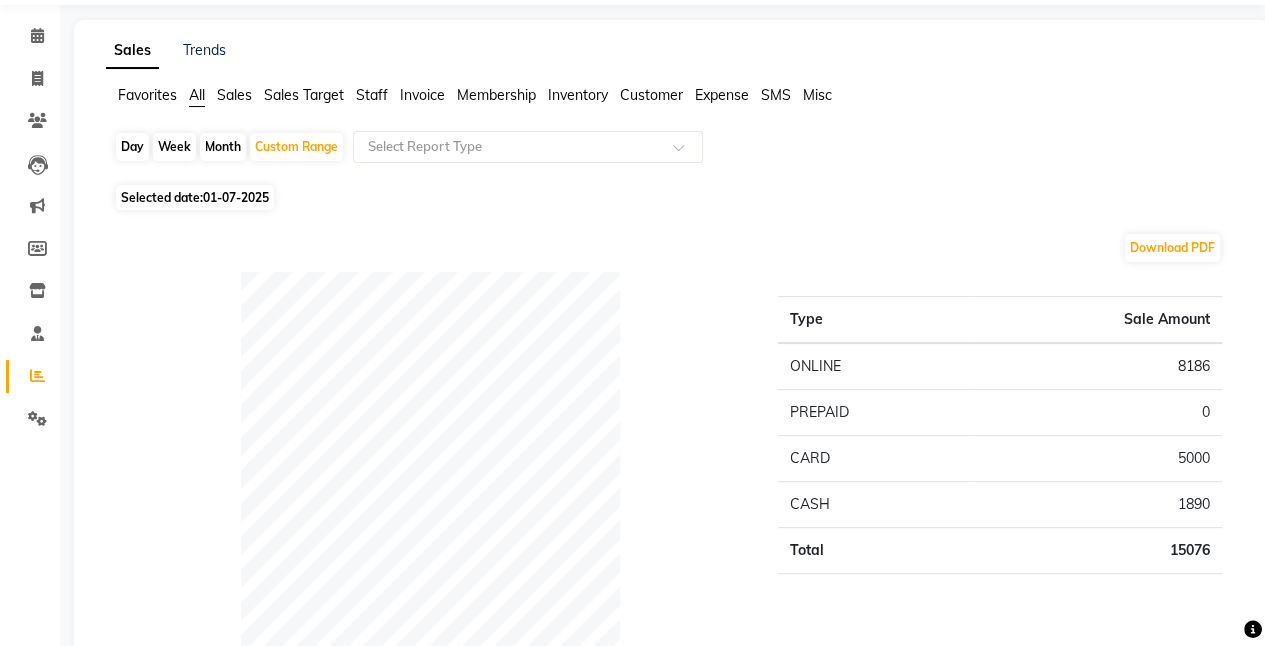 scroll, scrollTop: 68, scrollLeft: 0, axis: vertical 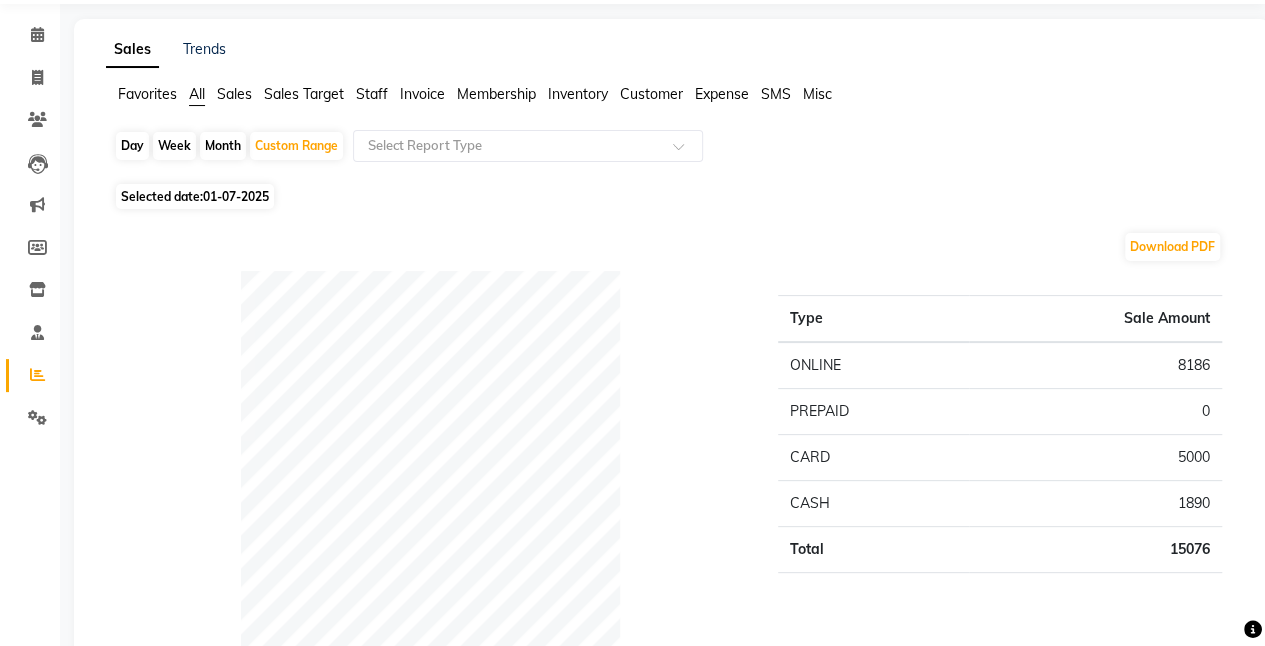 click on "01-07-2025" 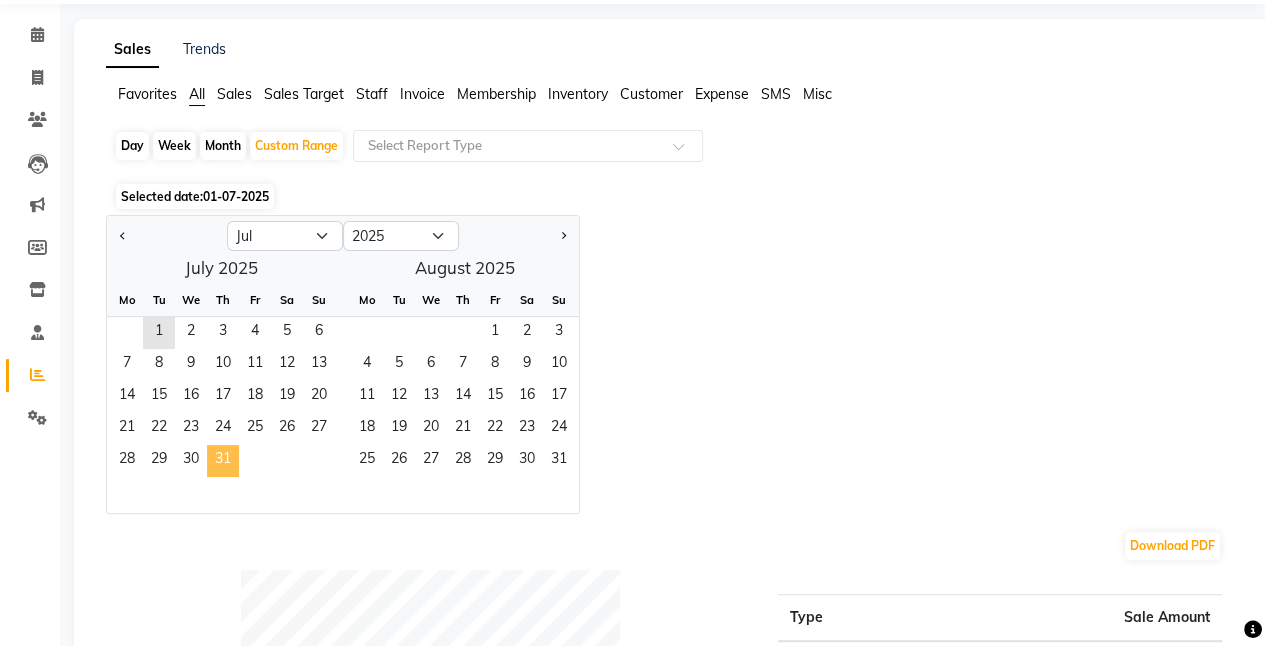 click on "31" 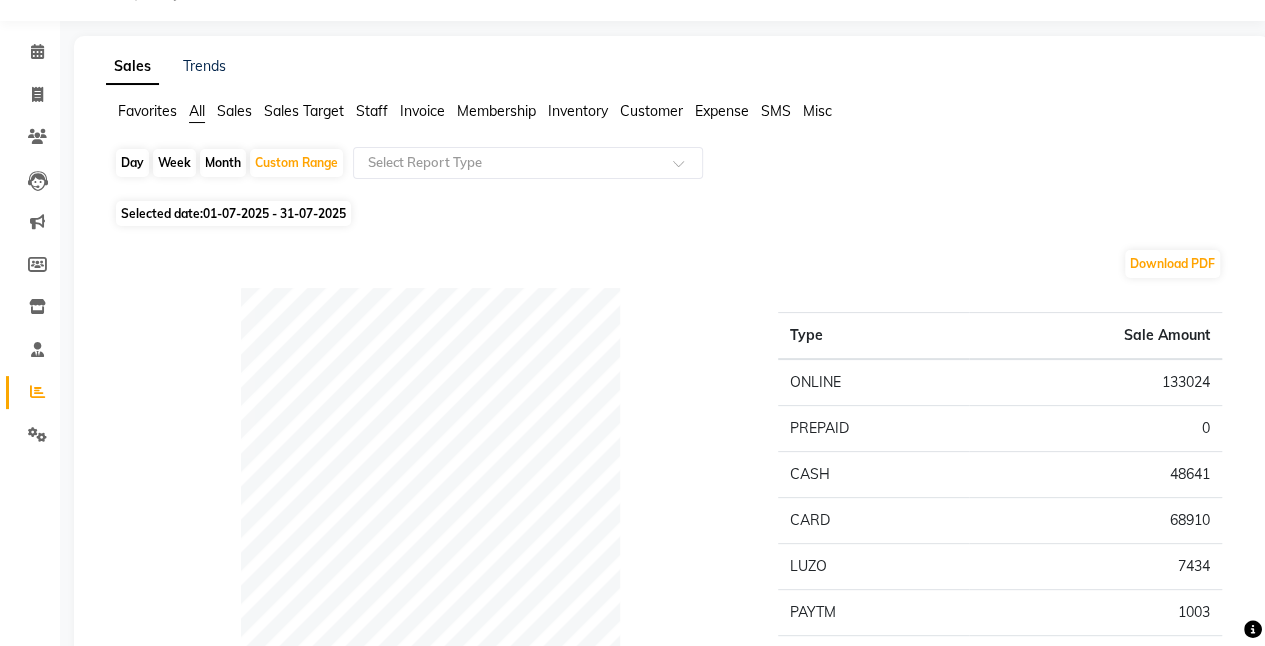 scroll, scrollTop: 0, scrollLeft: 0, axis: both 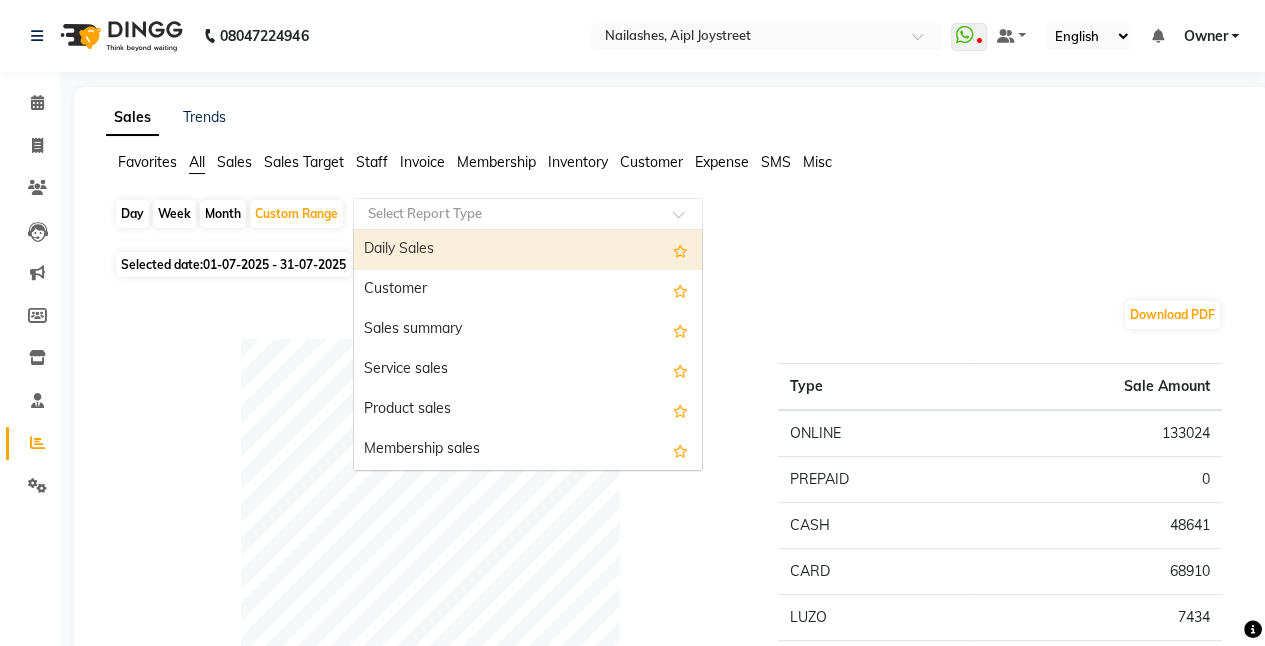 click 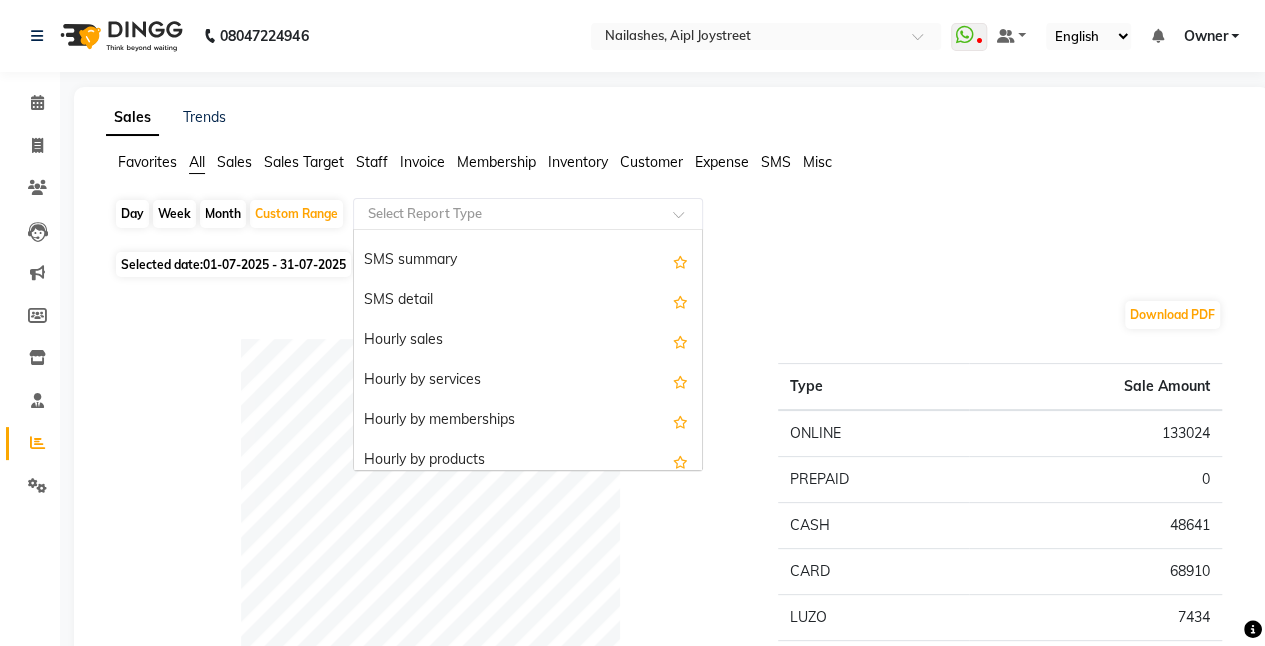 scroll, scrollTop: 3440, scrollLeft: 0, axis: vertical 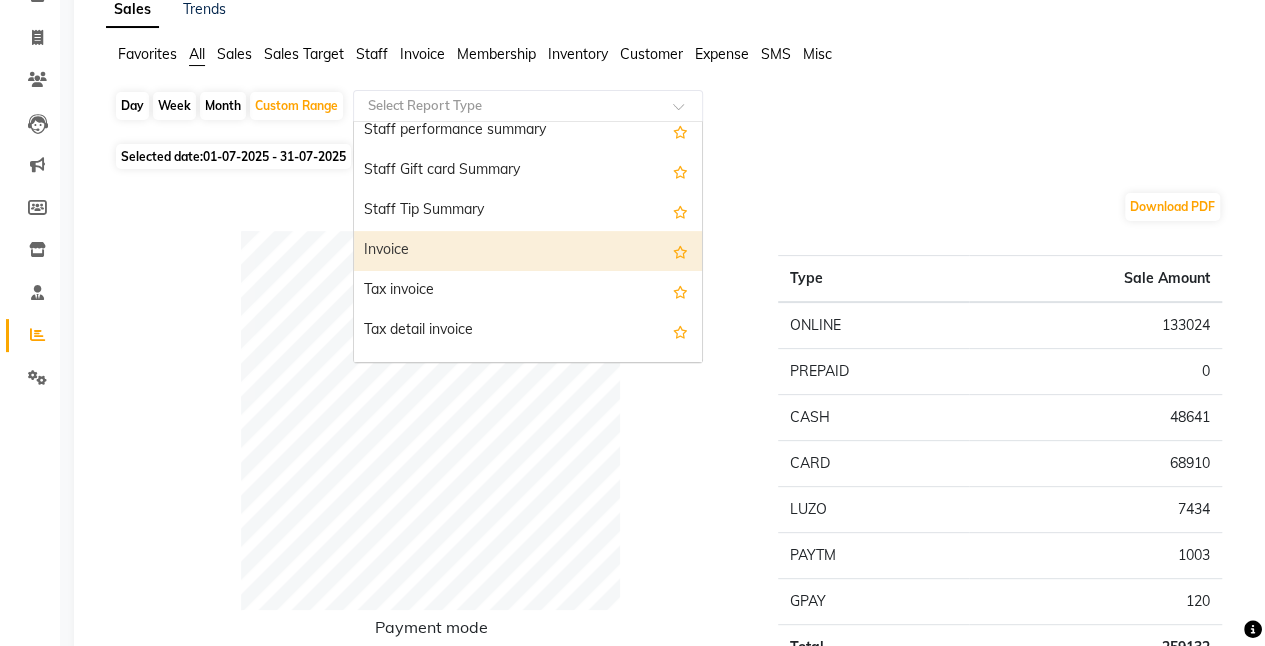 click on "Invoice" at bounding box center (528, 251) 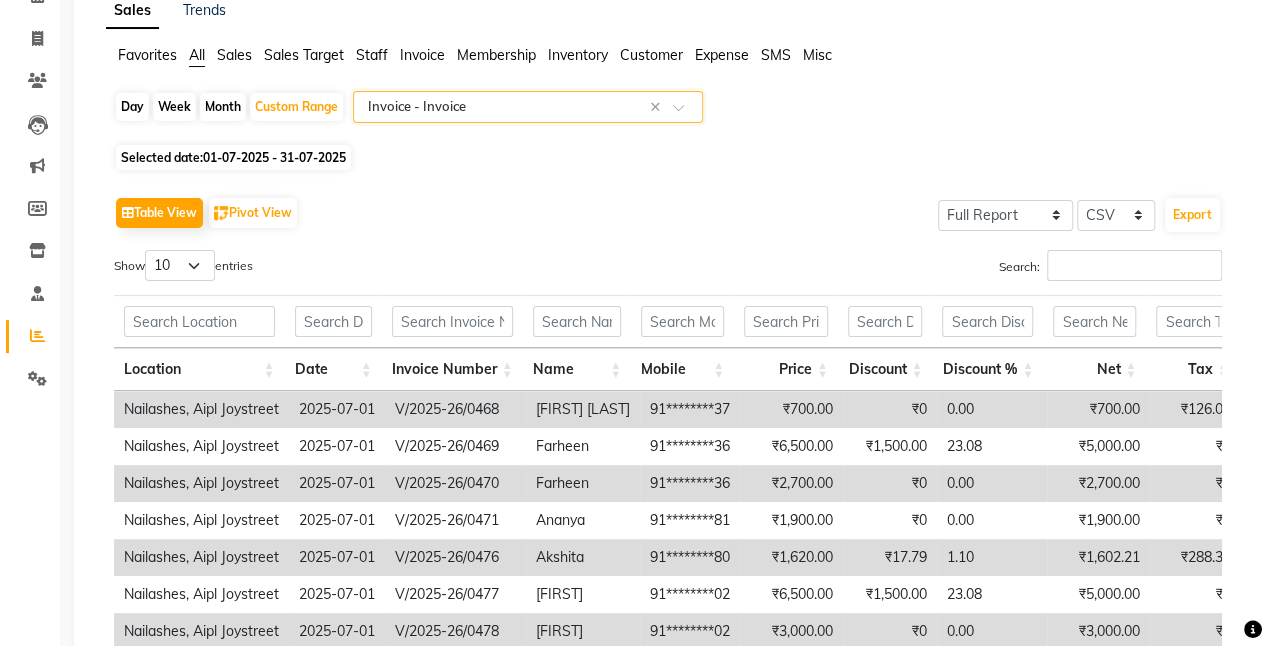 scroll, scrollTop: 100, scrollLeft: 0, axis: vertical 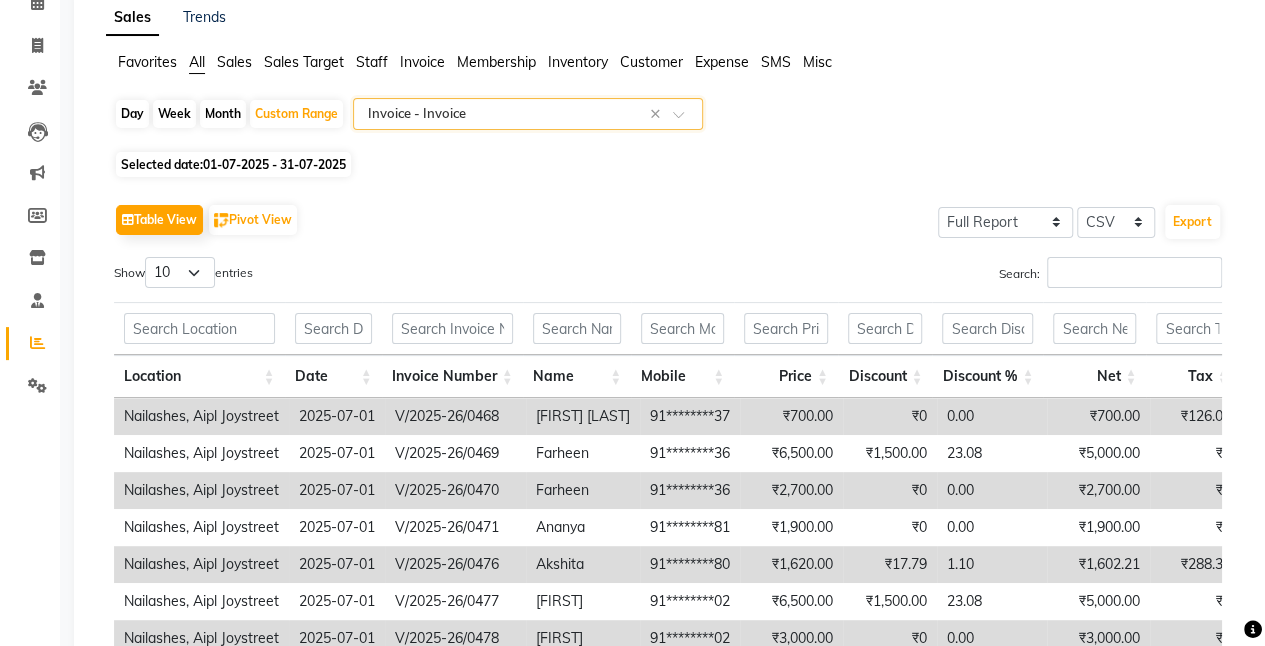 click 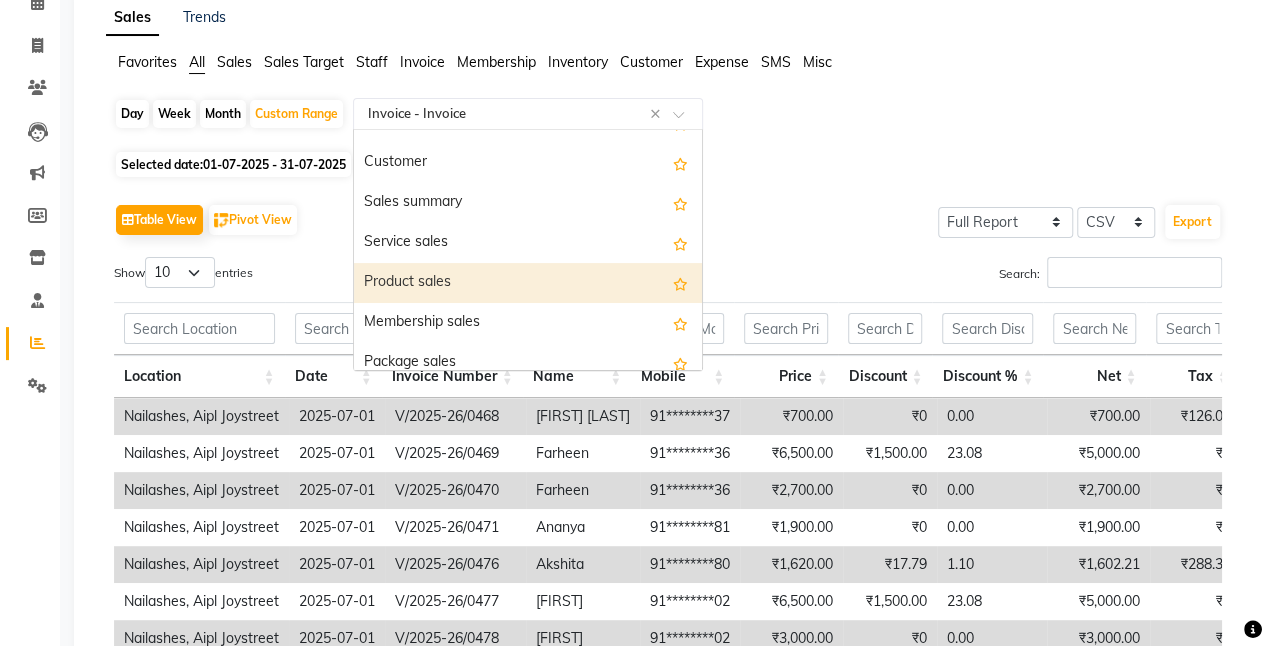 scroll, scrollTop: 0, scrollLeft: 0, axis: both 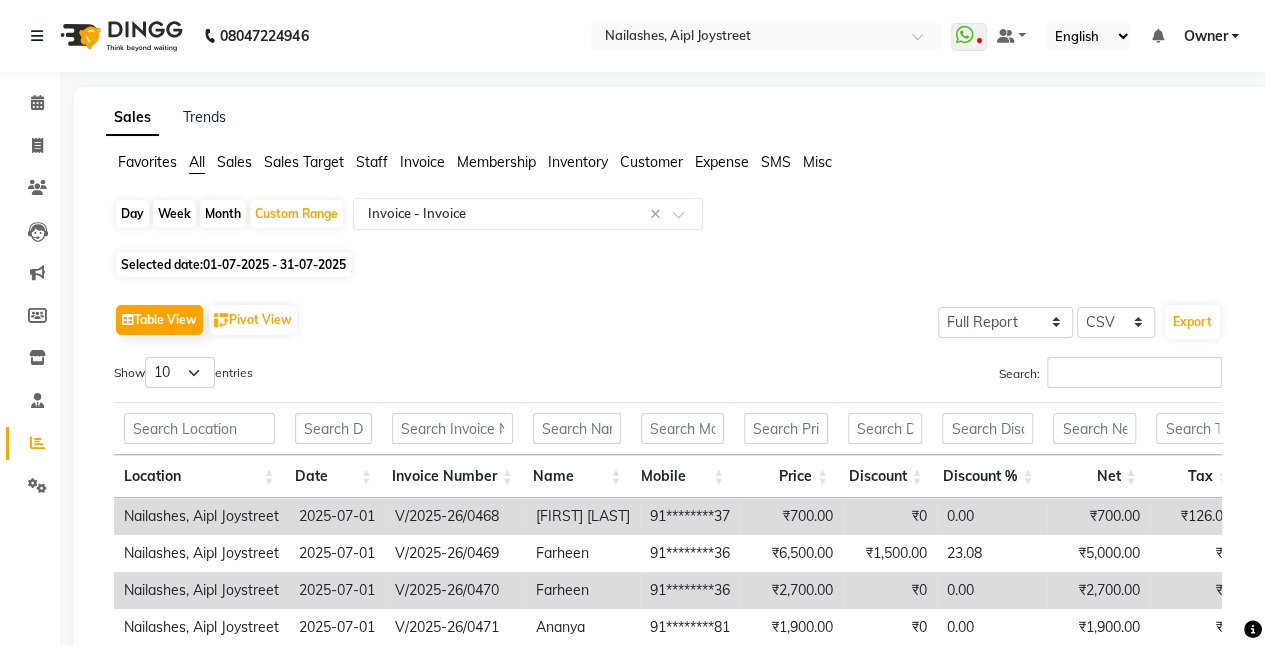 click on "Table View   Pivot View  Select Full Report Filtered Report Select CSV PDF  Export" 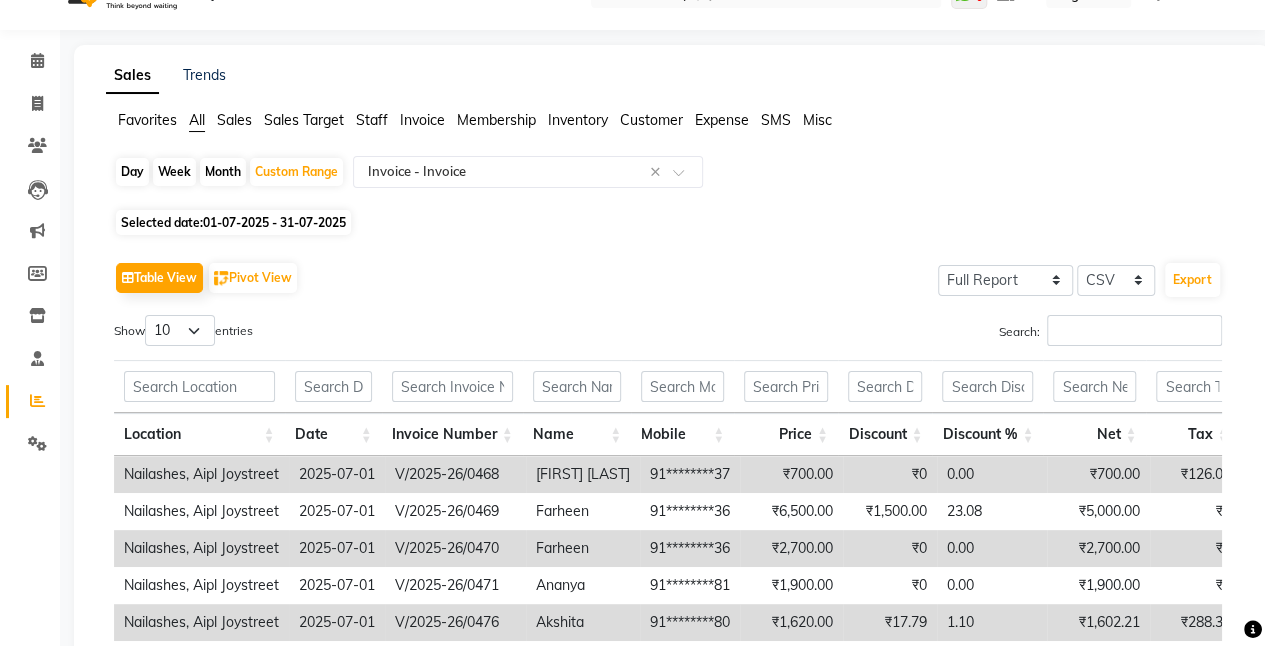 scroll, scrollTop: 44, scrollLeft: 0, axis: vertical 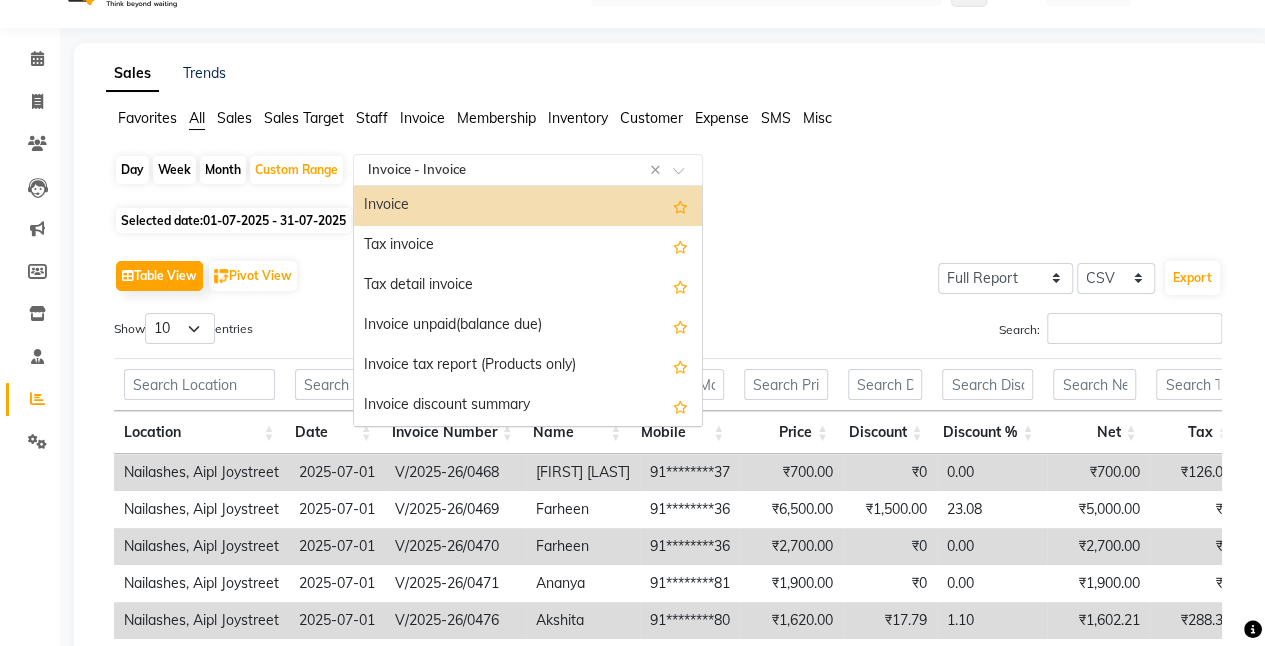 click 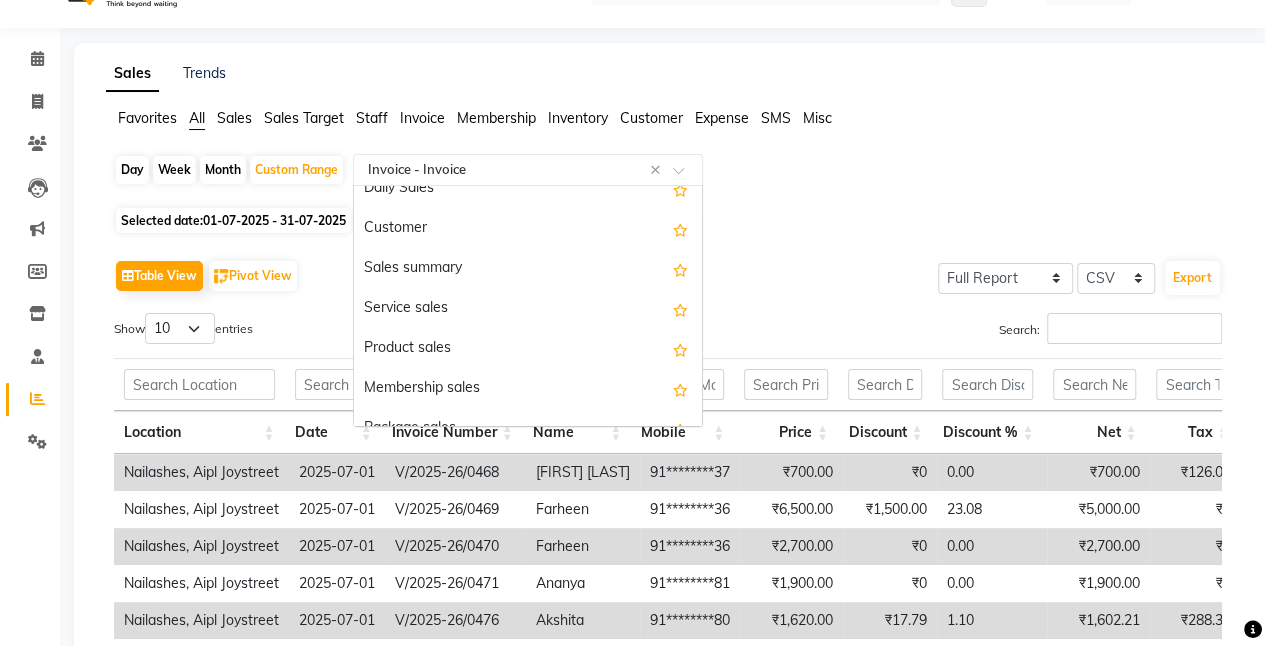 scroll, scrollTop: 0, scrollLeft: 0, axis: both 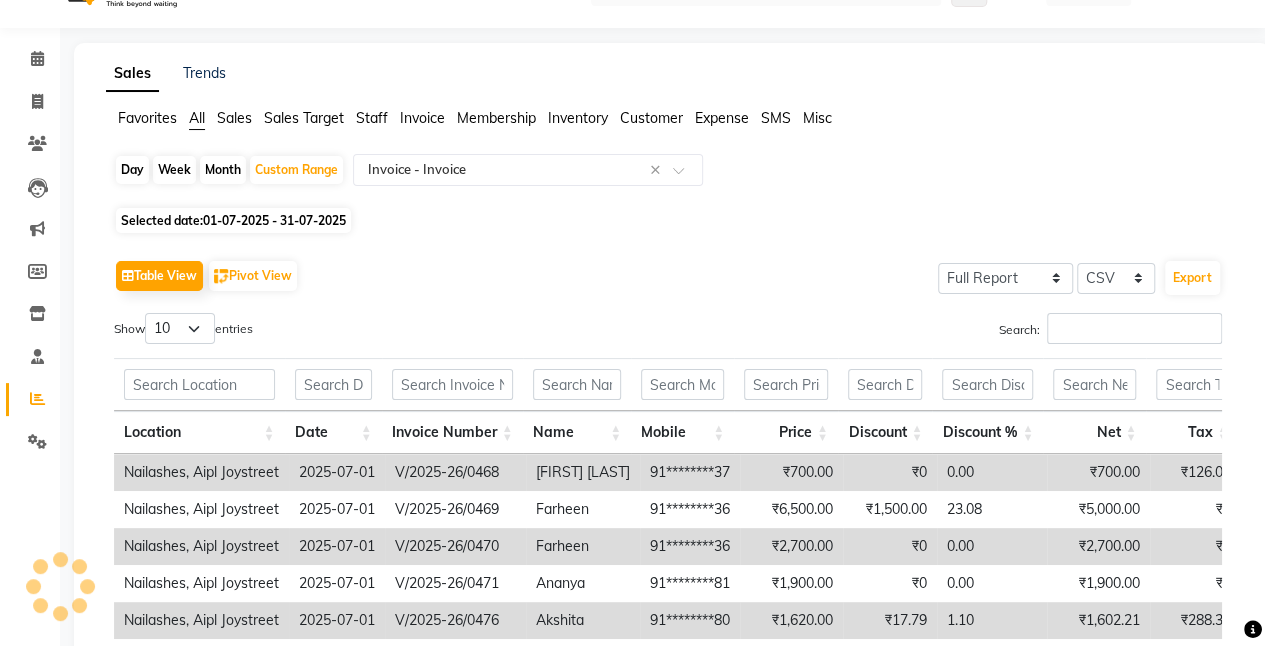 drag, startPoint x: 434, startPoint y: 288, endPoint x: 576, endPoint y: 240, distance: 149.8933 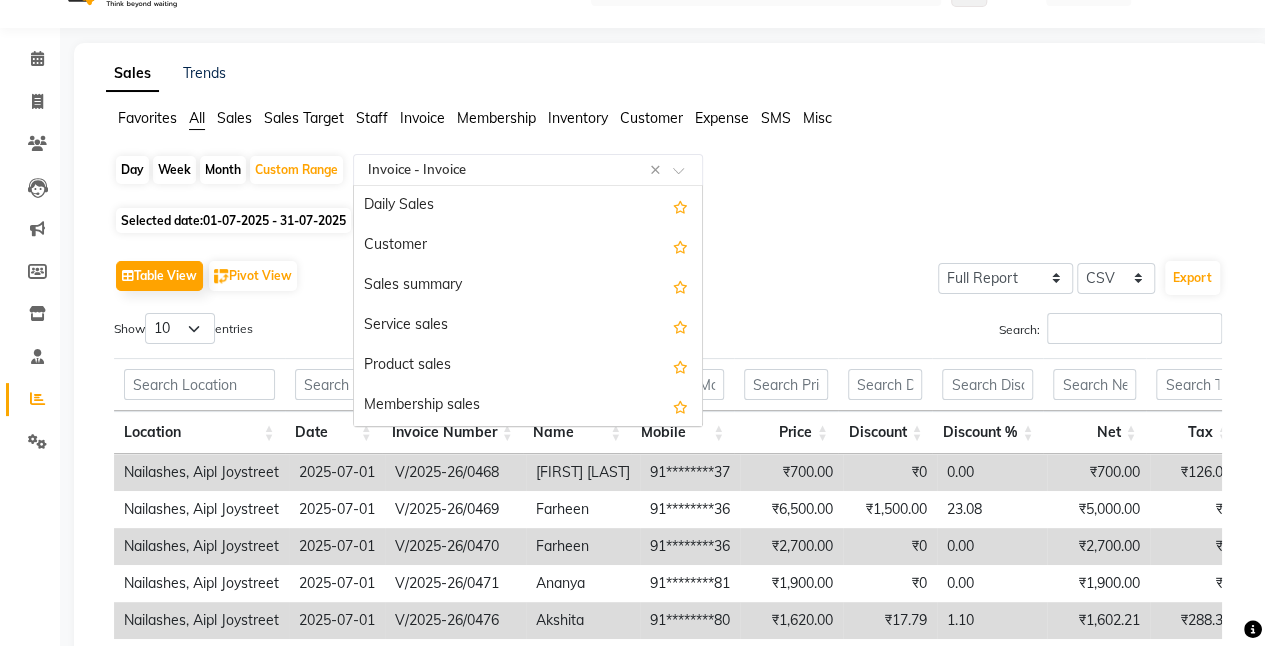 scroll, scrollTop: 1400, scrollLeft: 0, axis: vertical 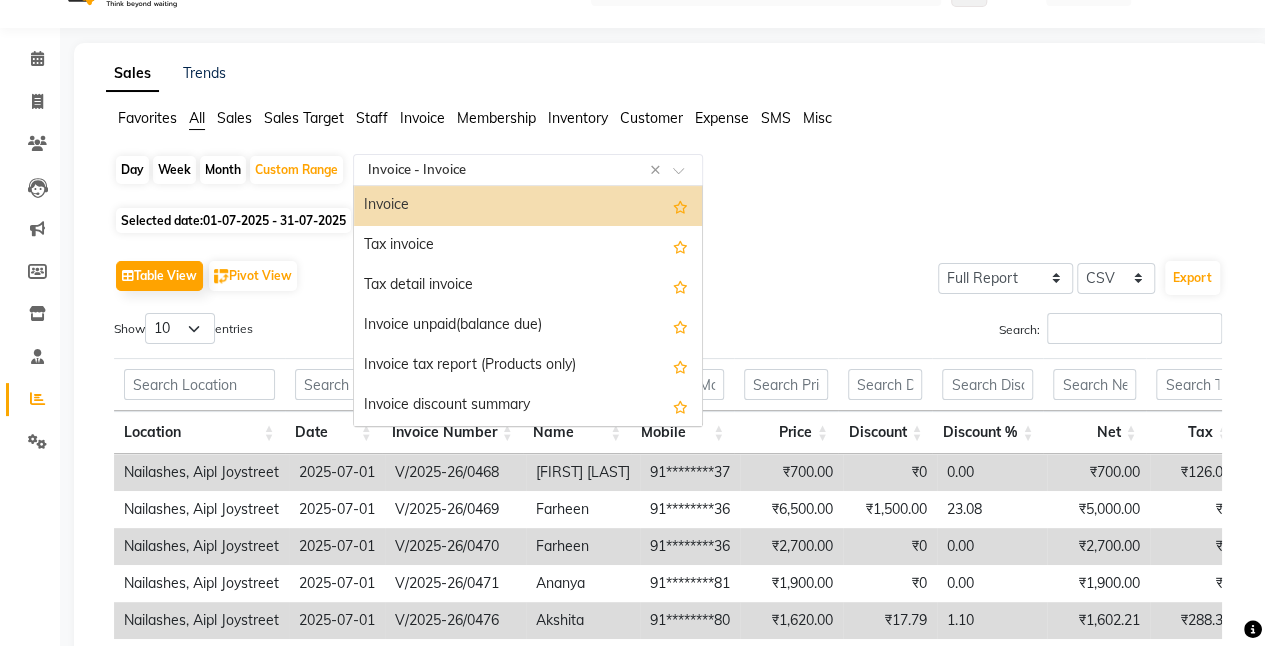 click 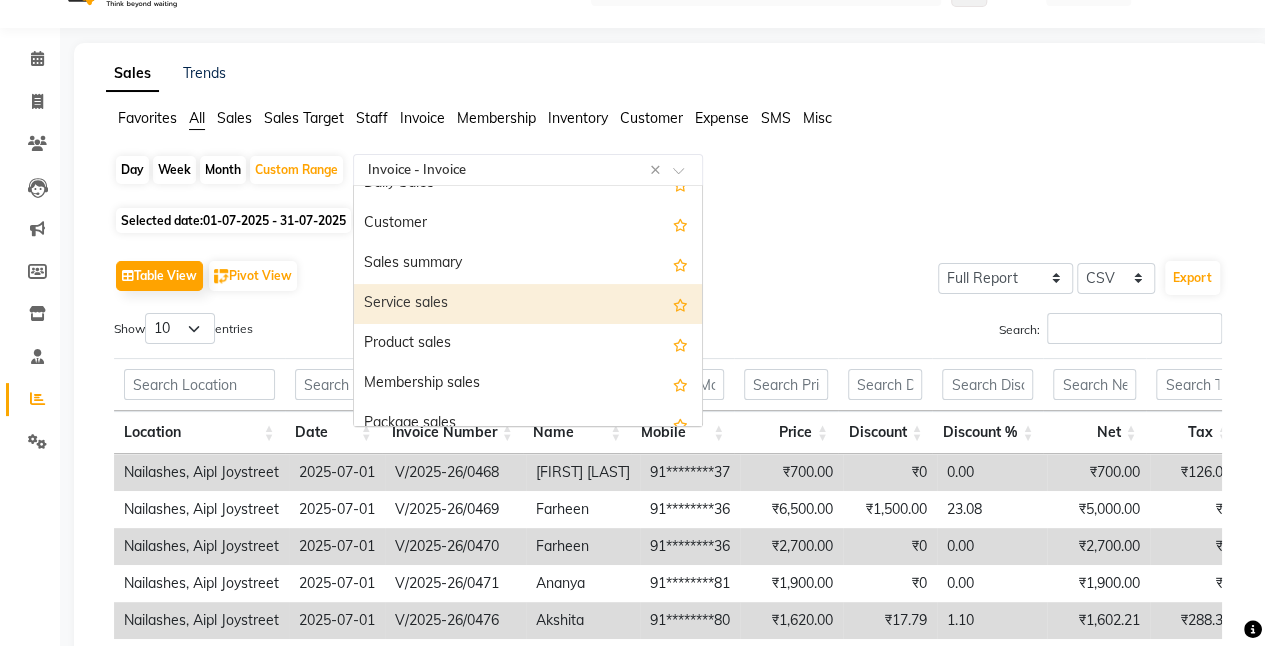scroll, scrollTop: 21, scrollLeft: 0, axis: vertical 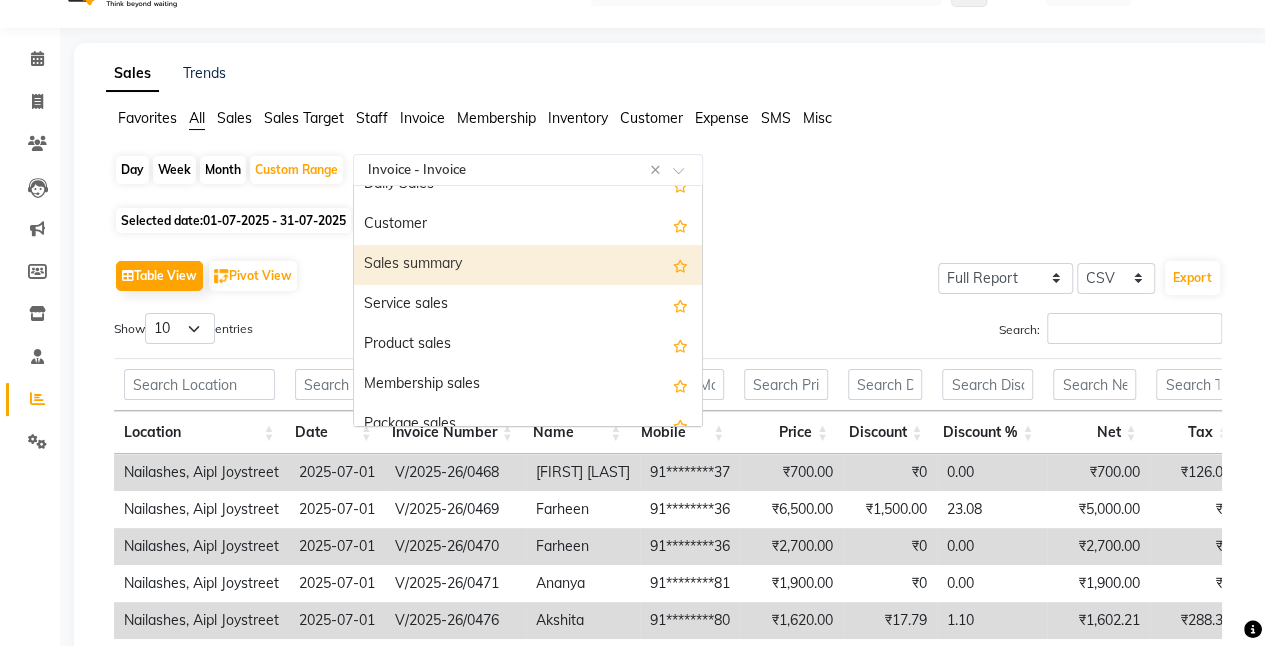 click on "Sales summary" at bounding box center [528, 265] 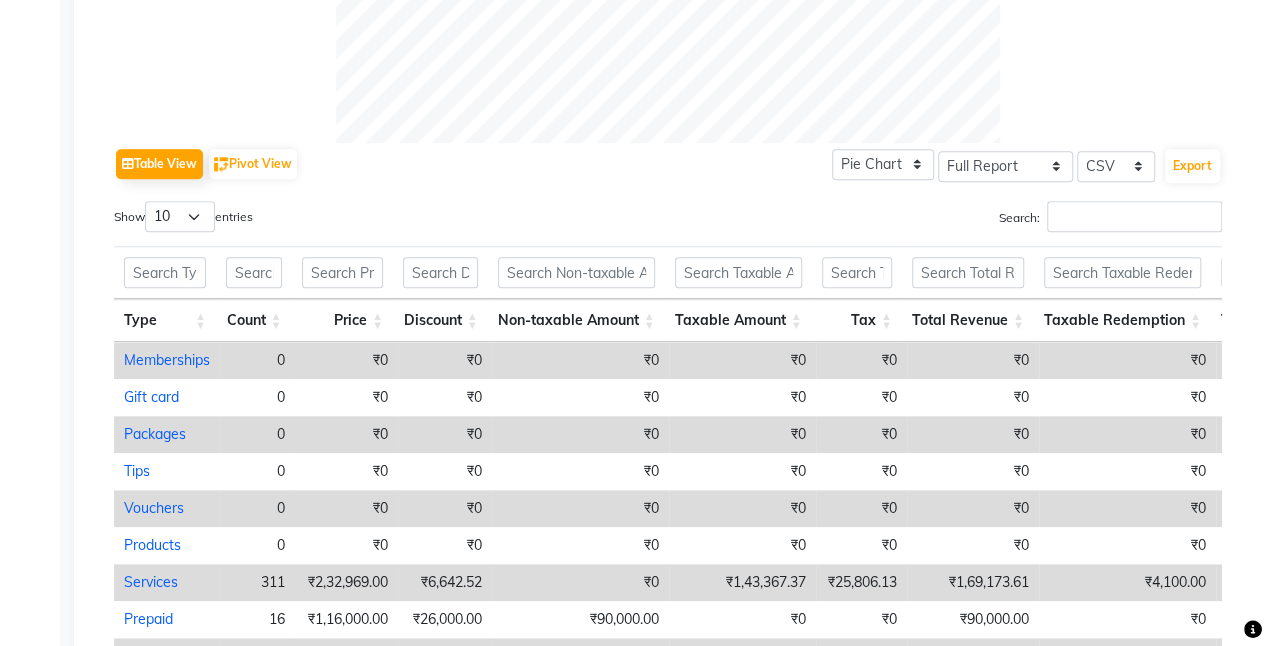 scroll, scrollTop: 845, scrollLeft: 0, axis: vertical 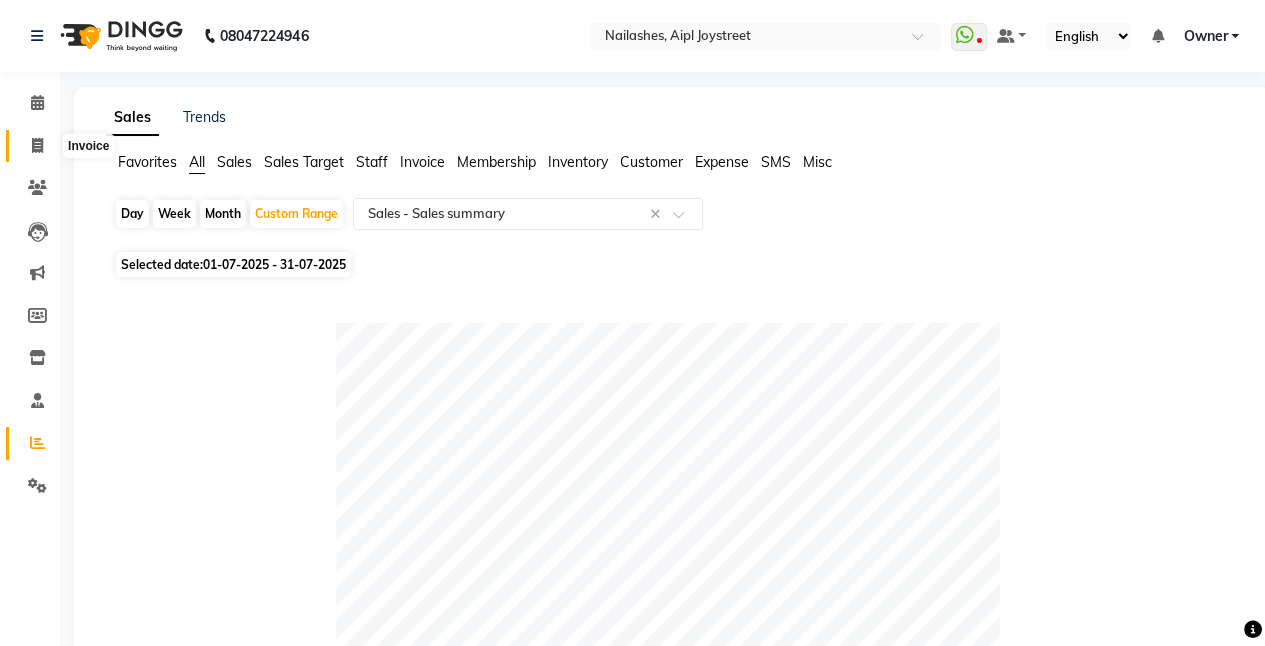 click 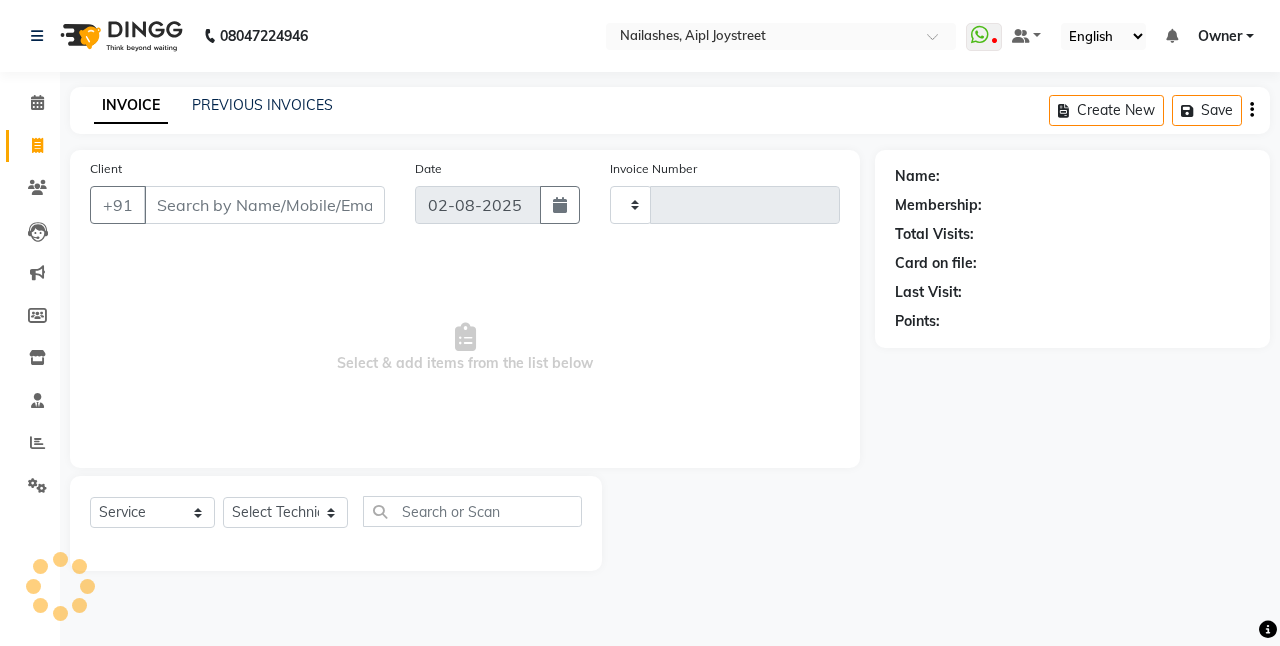 type on "0637" 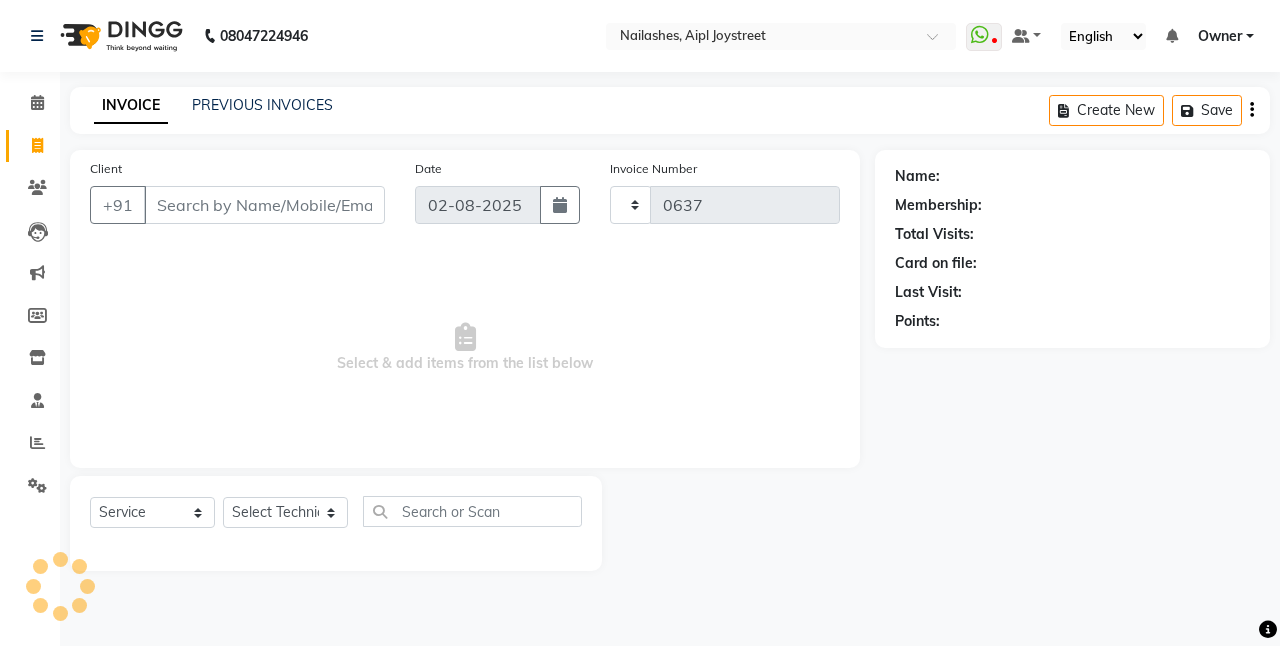 select on "5749" 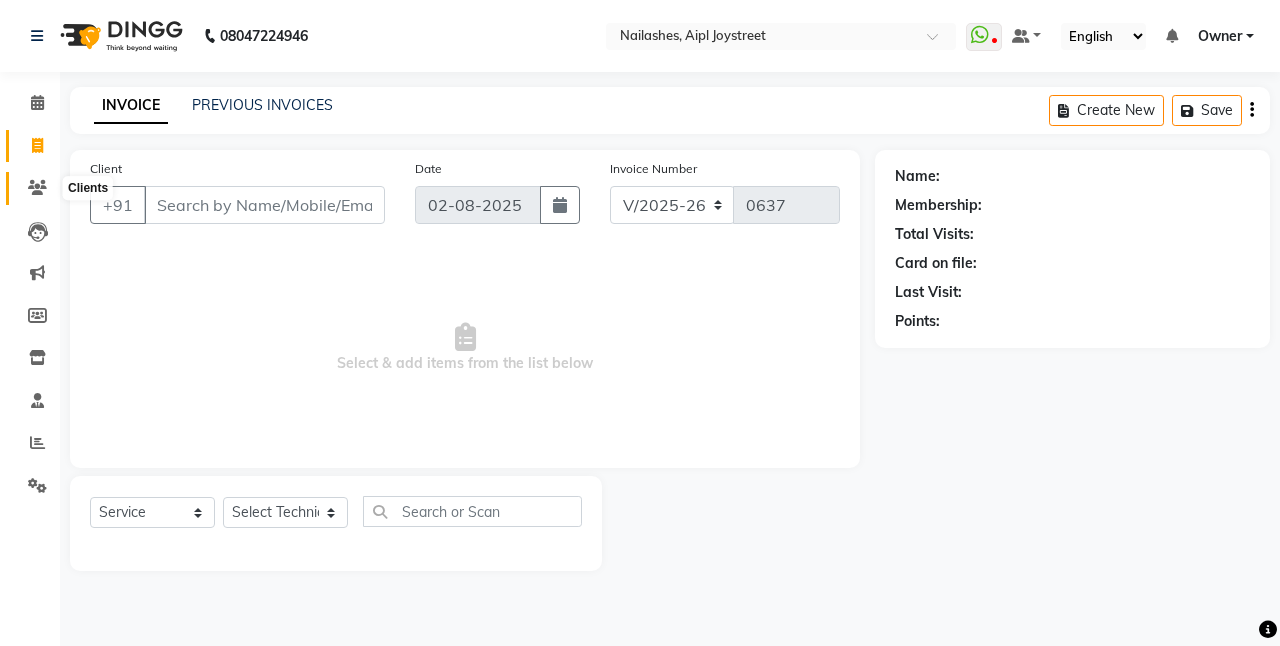 click 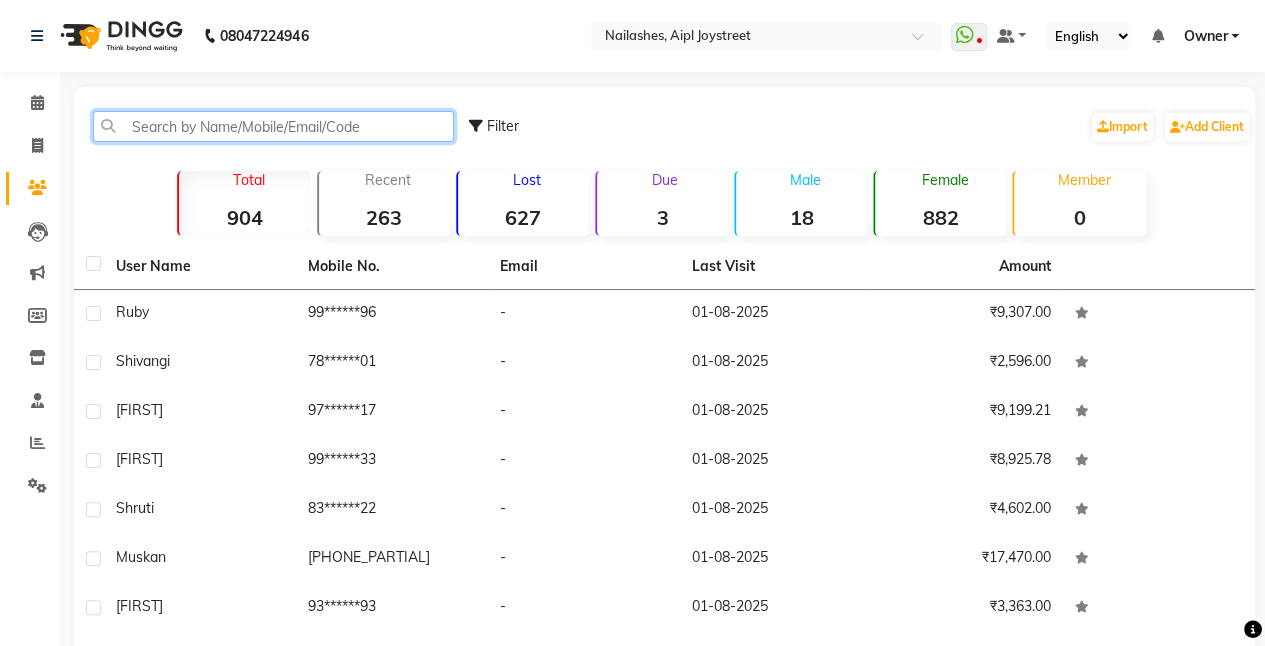 click 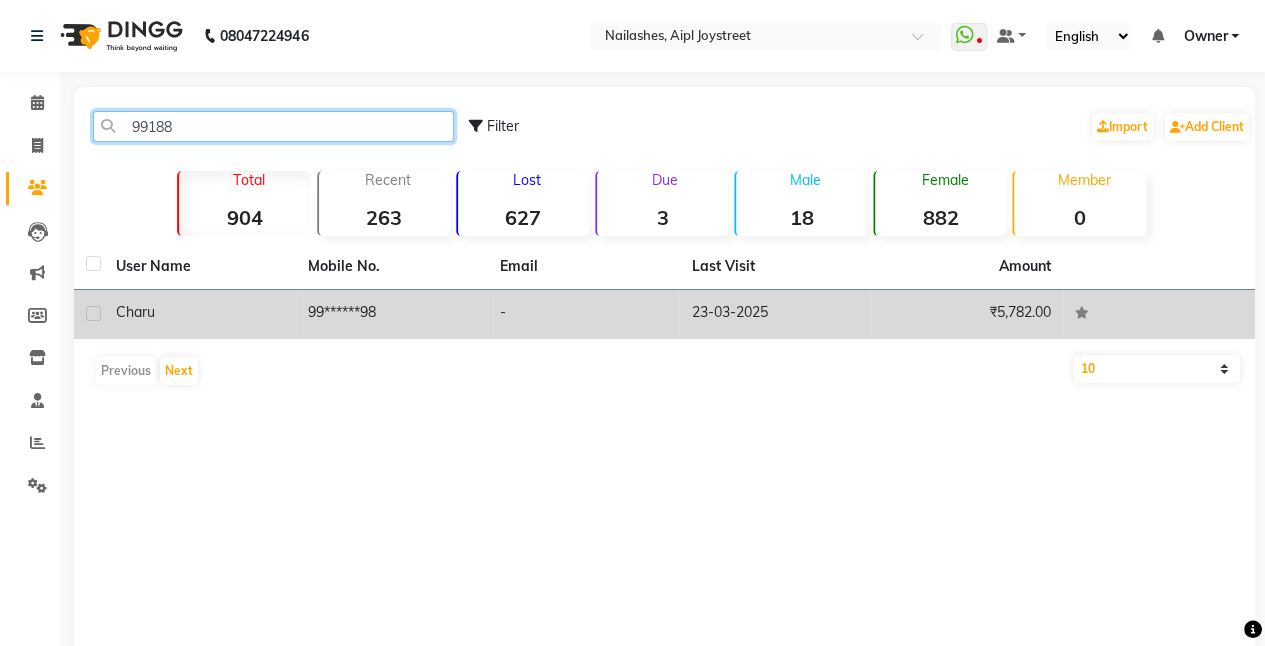 type on "99188" 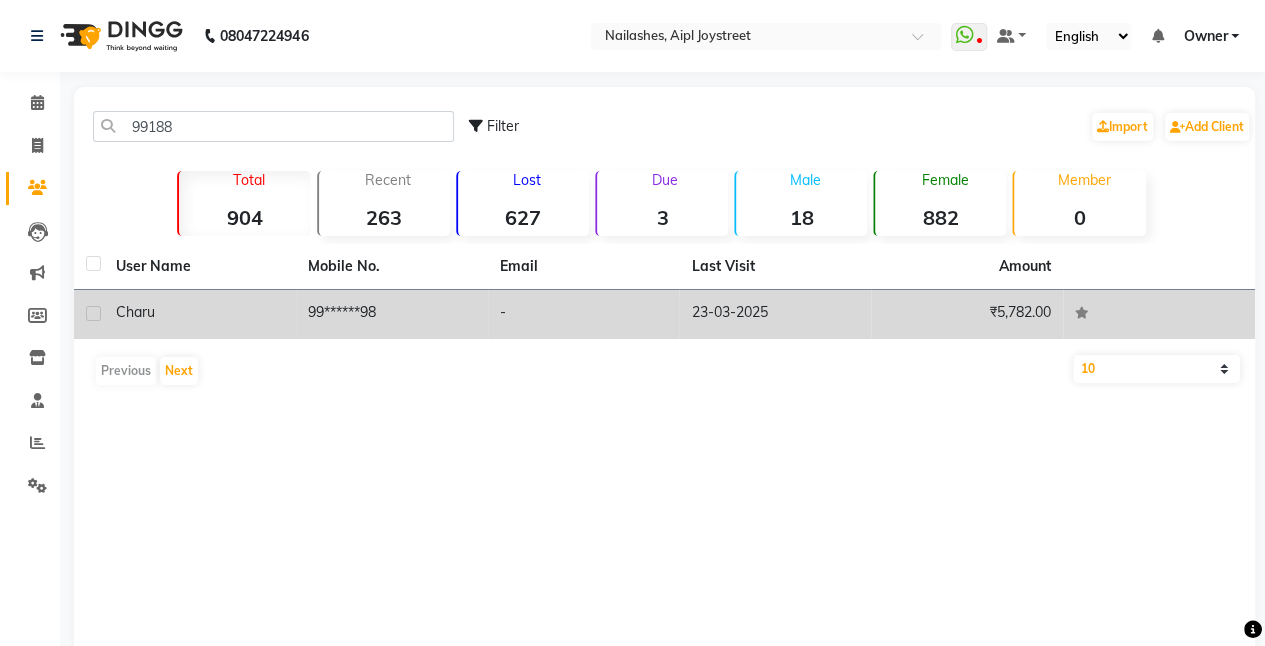 click on "Charu" 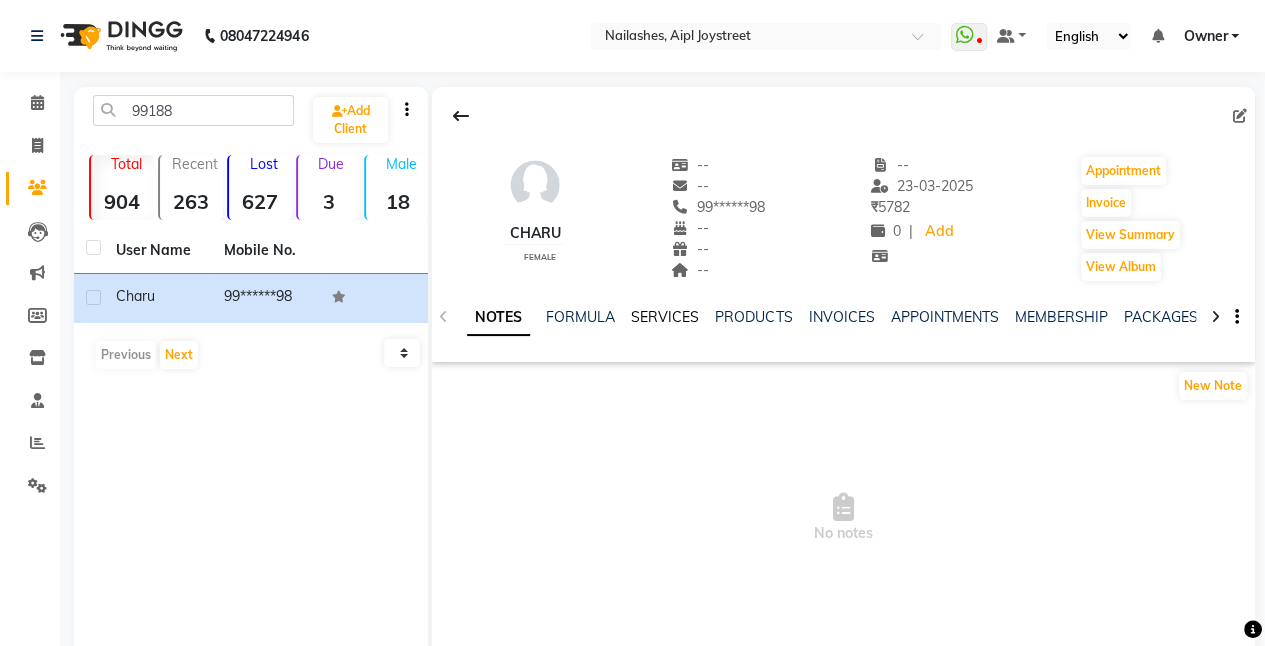 click on "SERVICES" 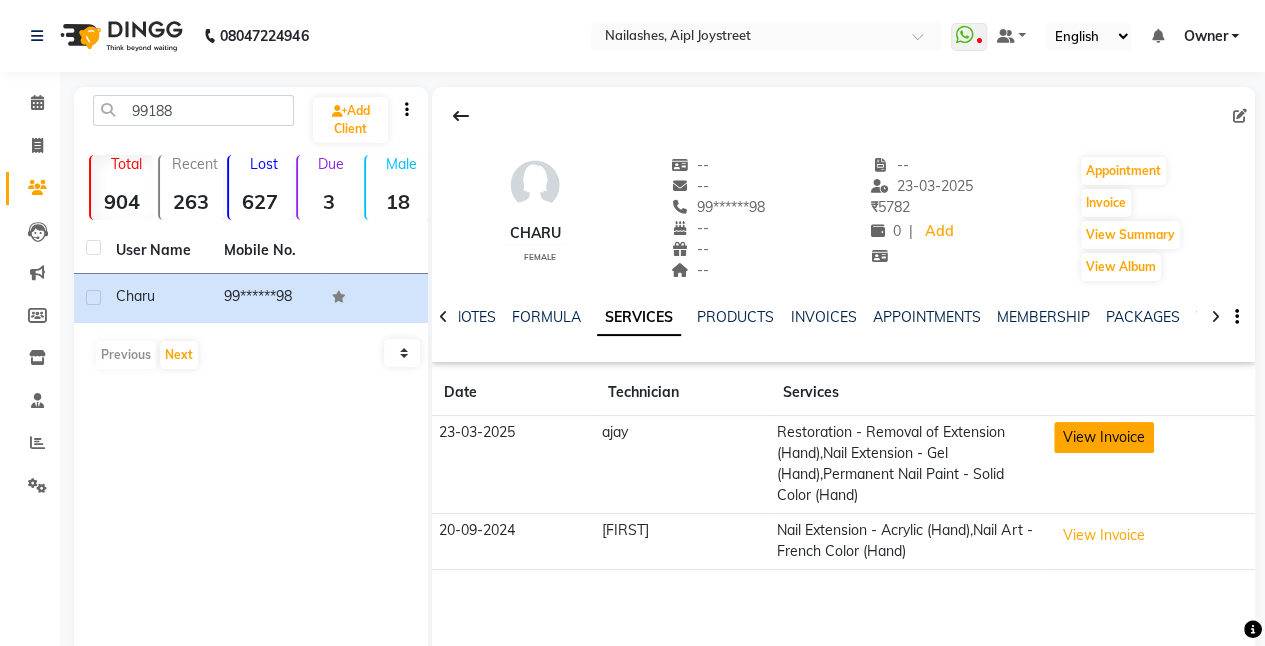 click on "View Invoice" 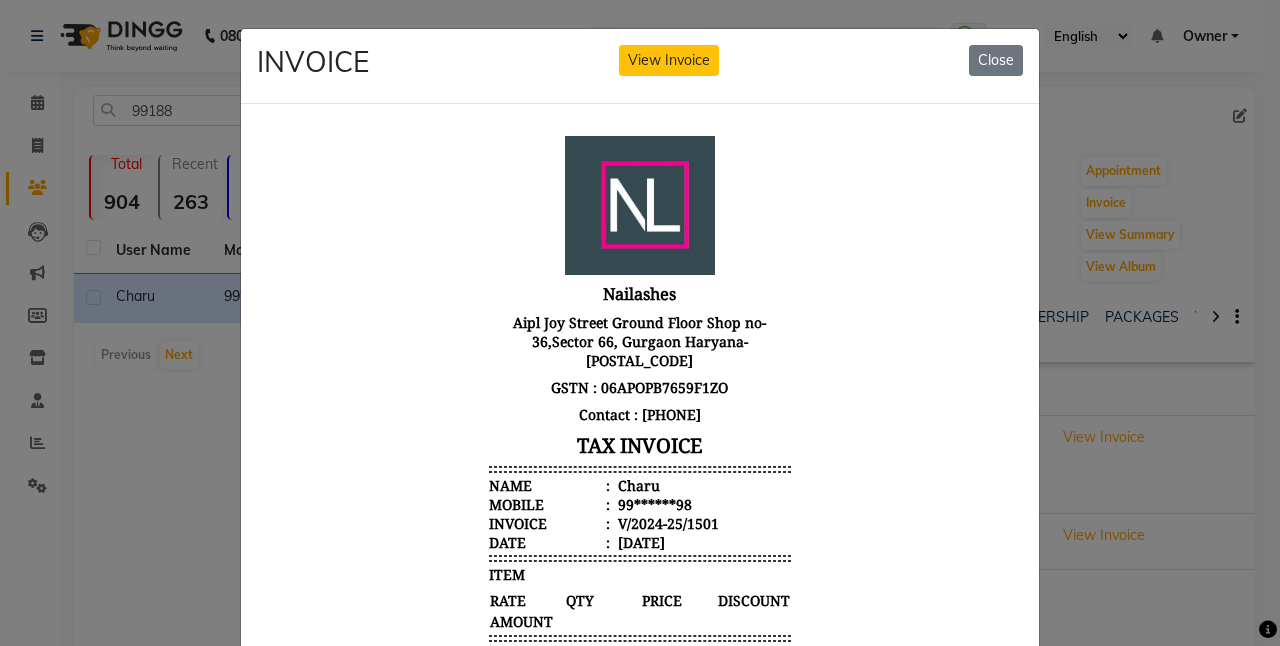 scroll, scrollTop: 15, scrollLeft: 0, axis: vertical 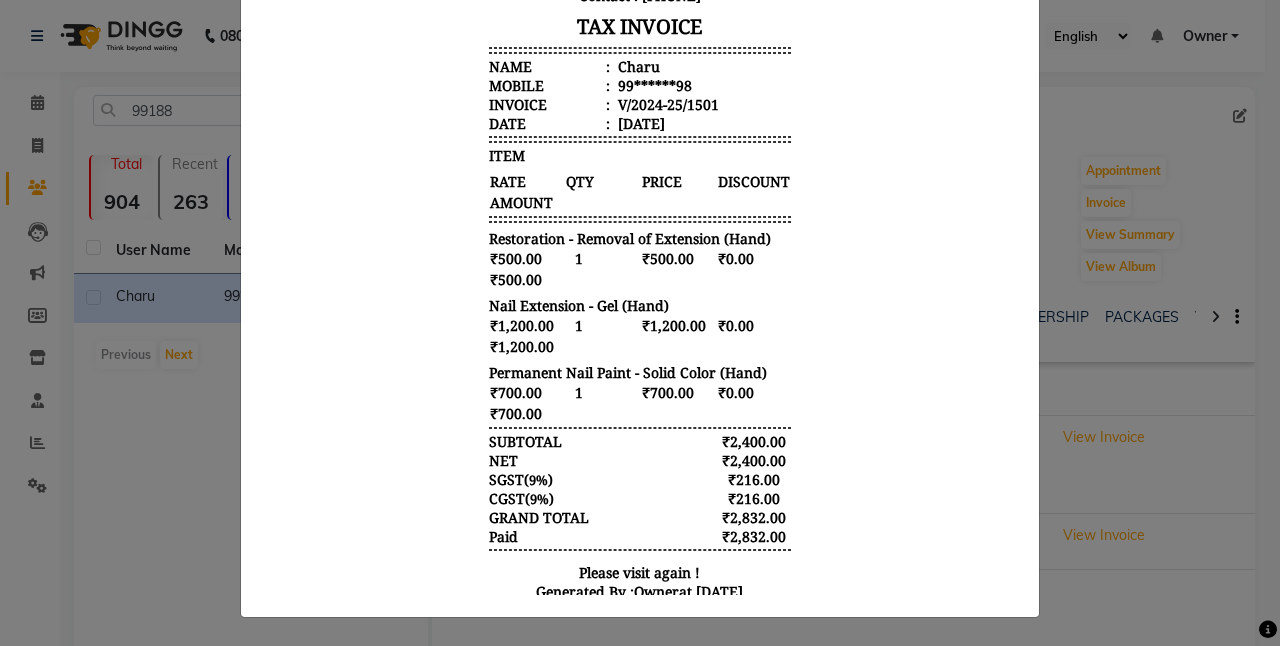 click on "INVOICE View Invoice Close" 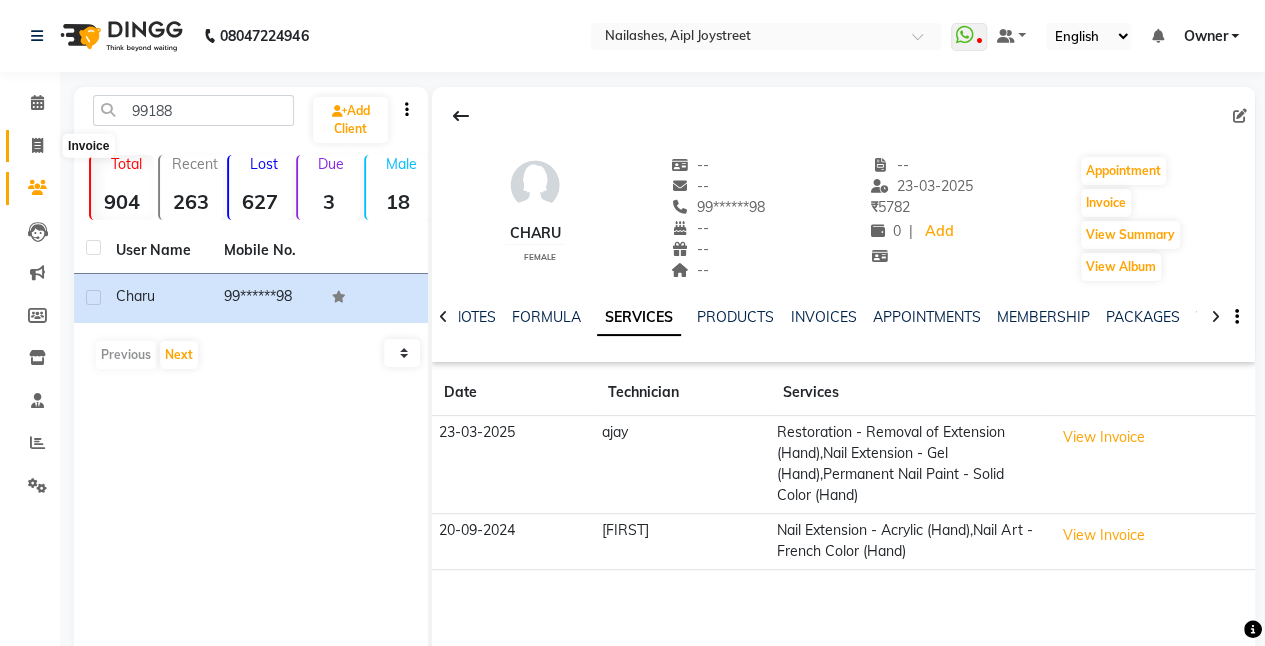 click 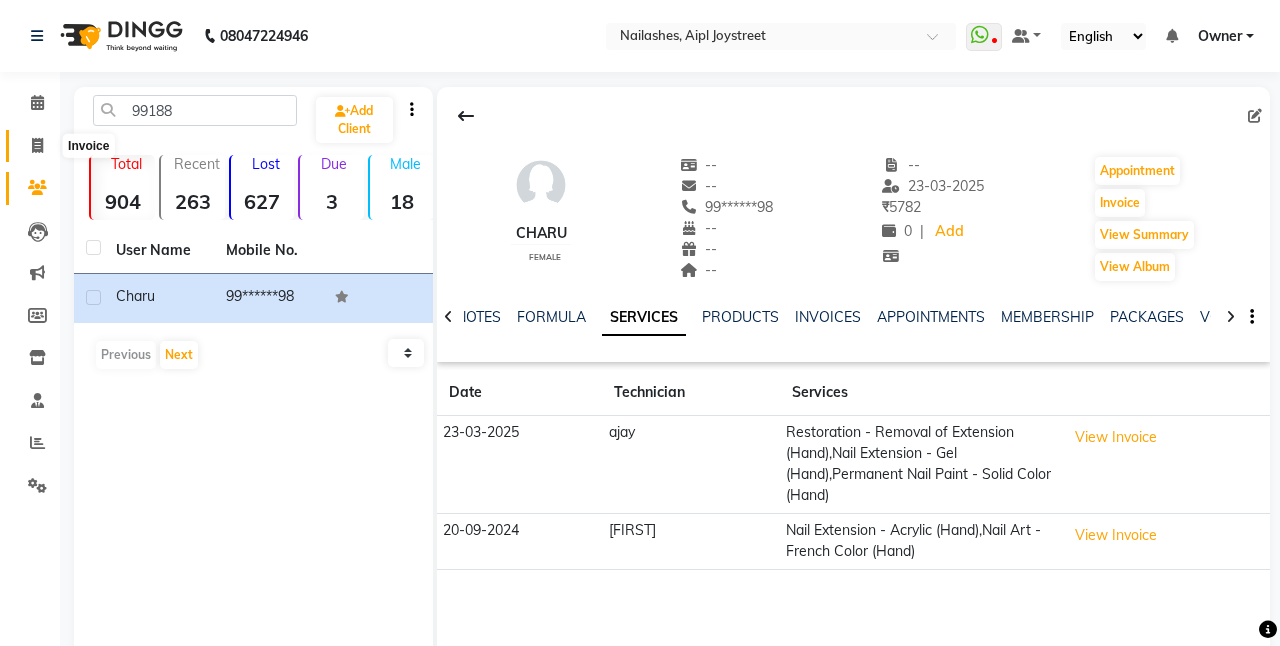 select on "service" 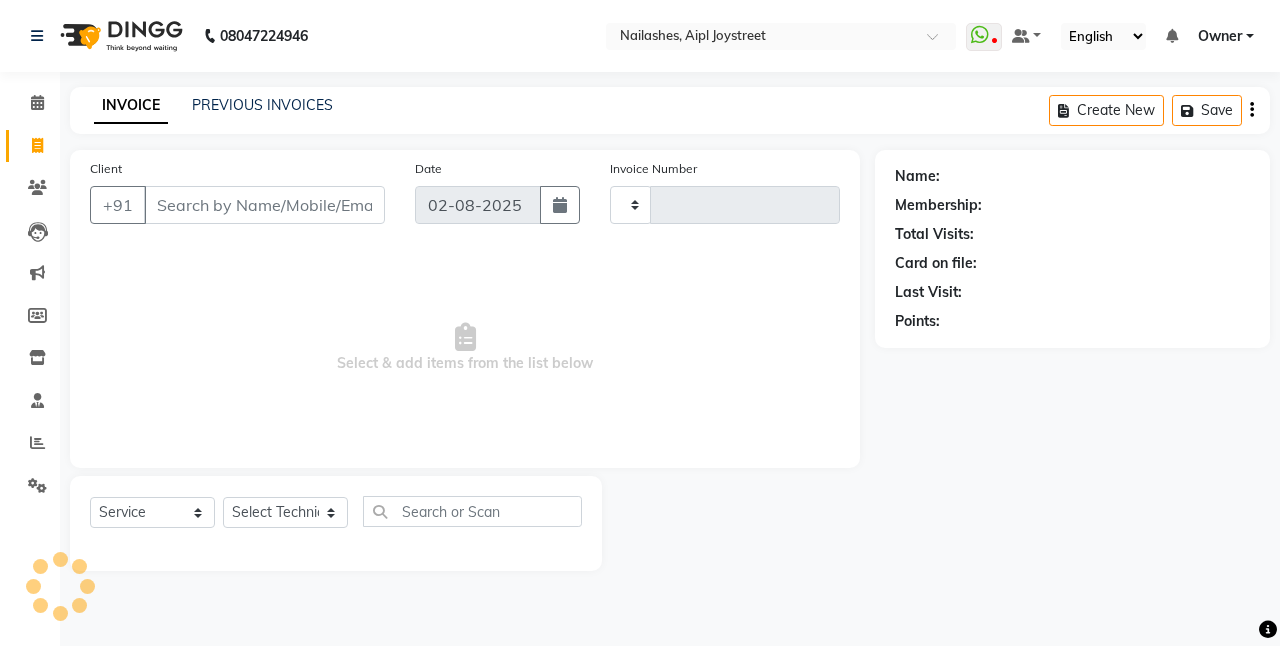 type on "0637" 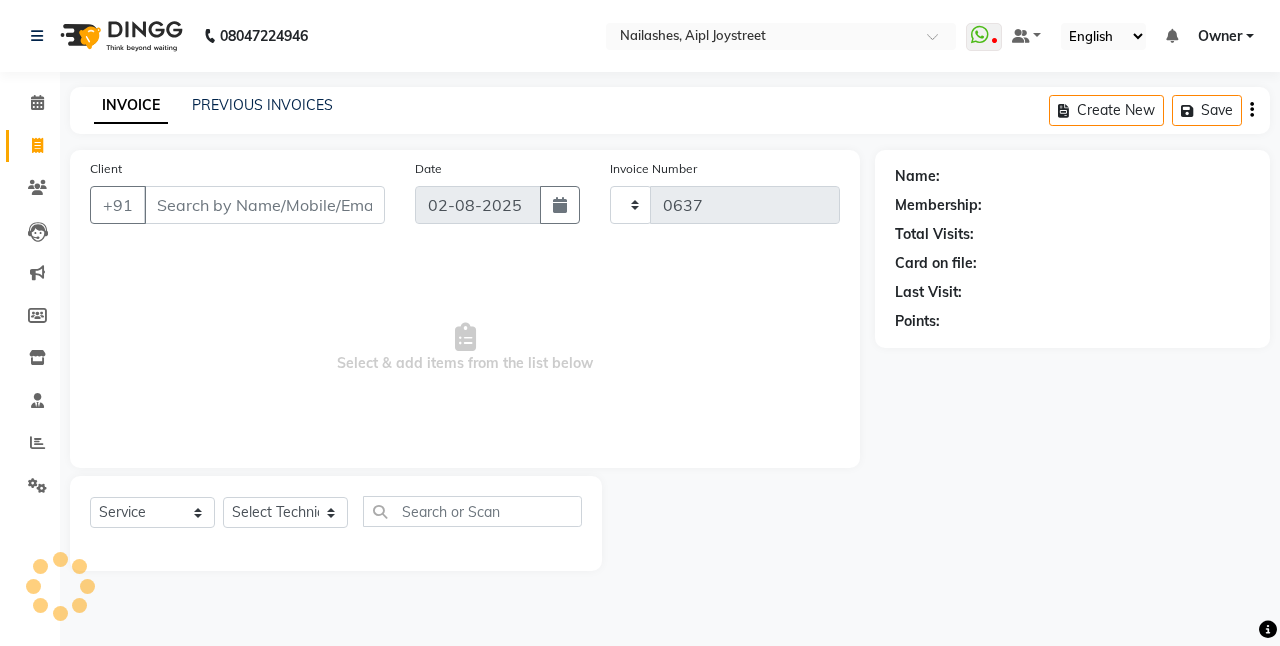 select on "5749" 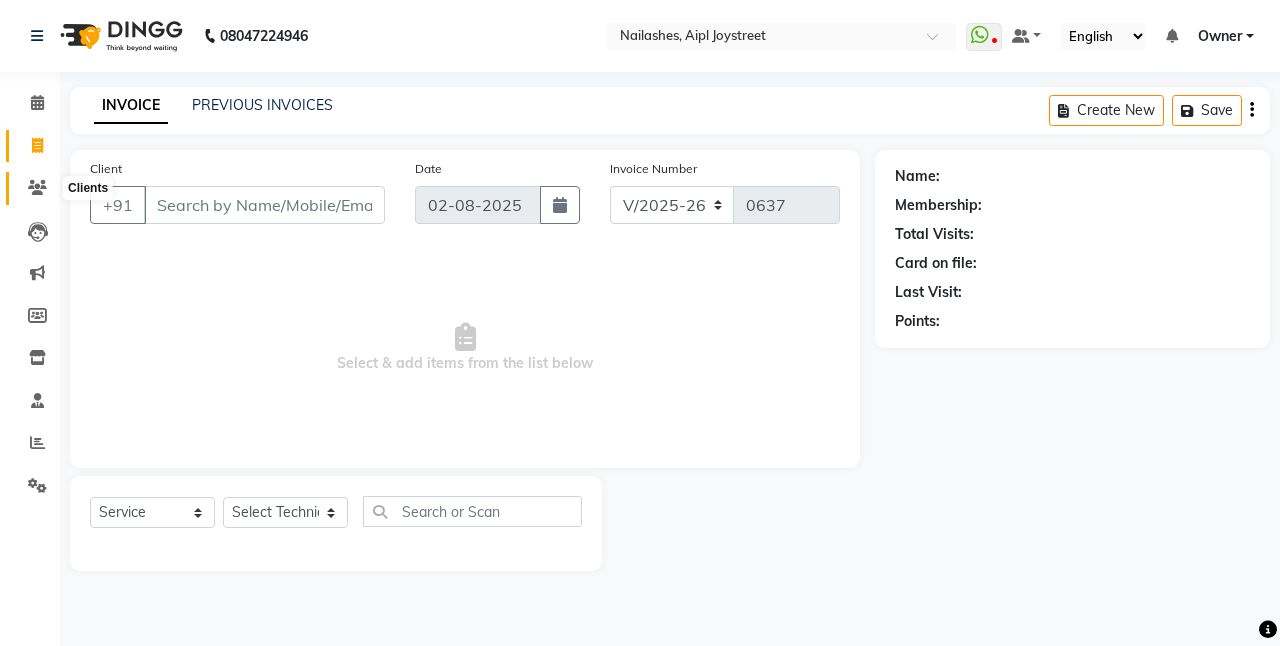 click 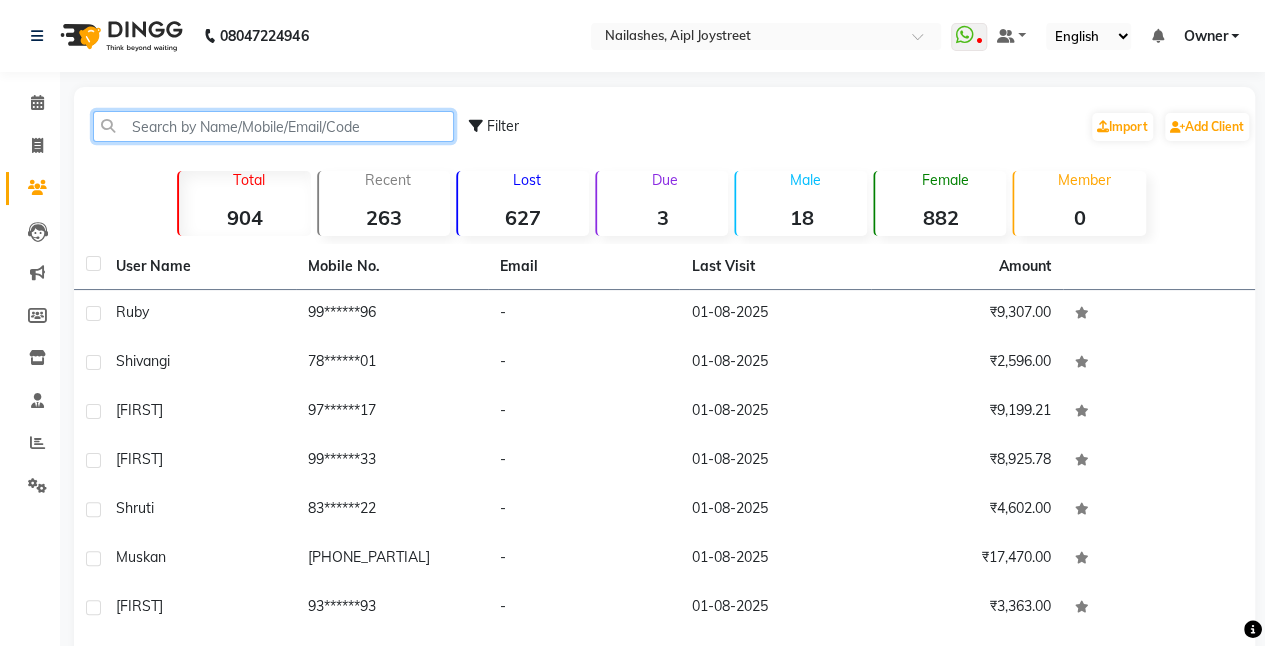 click 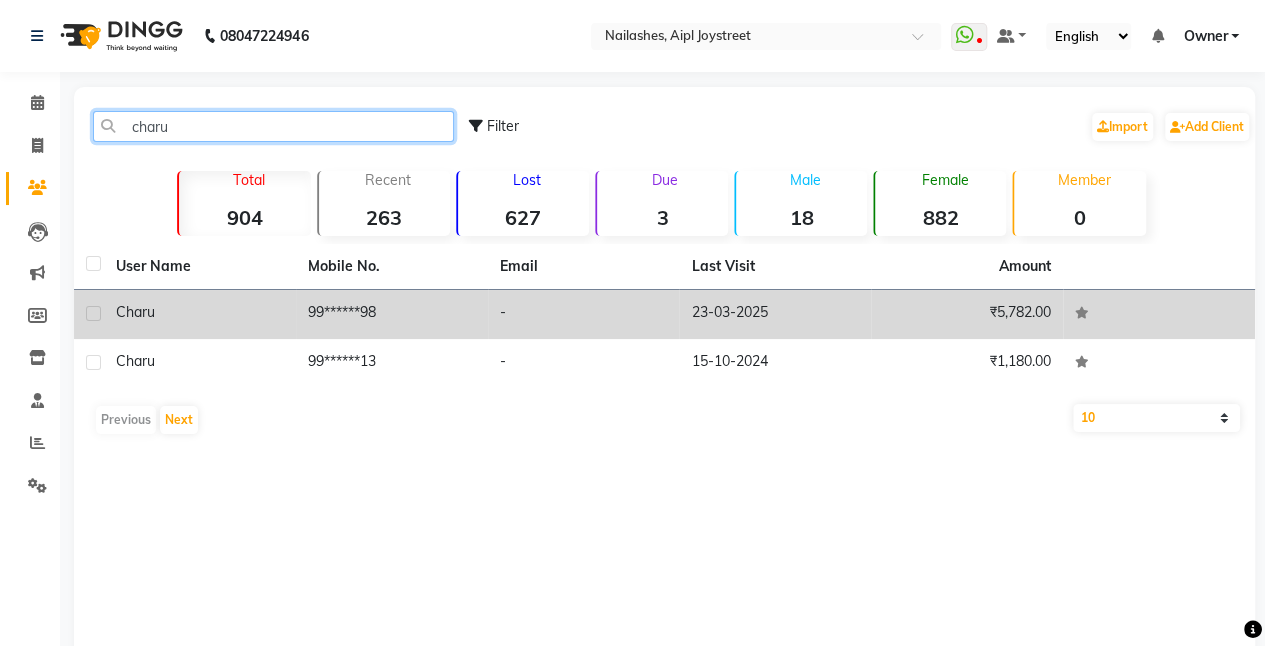 type on "charu" 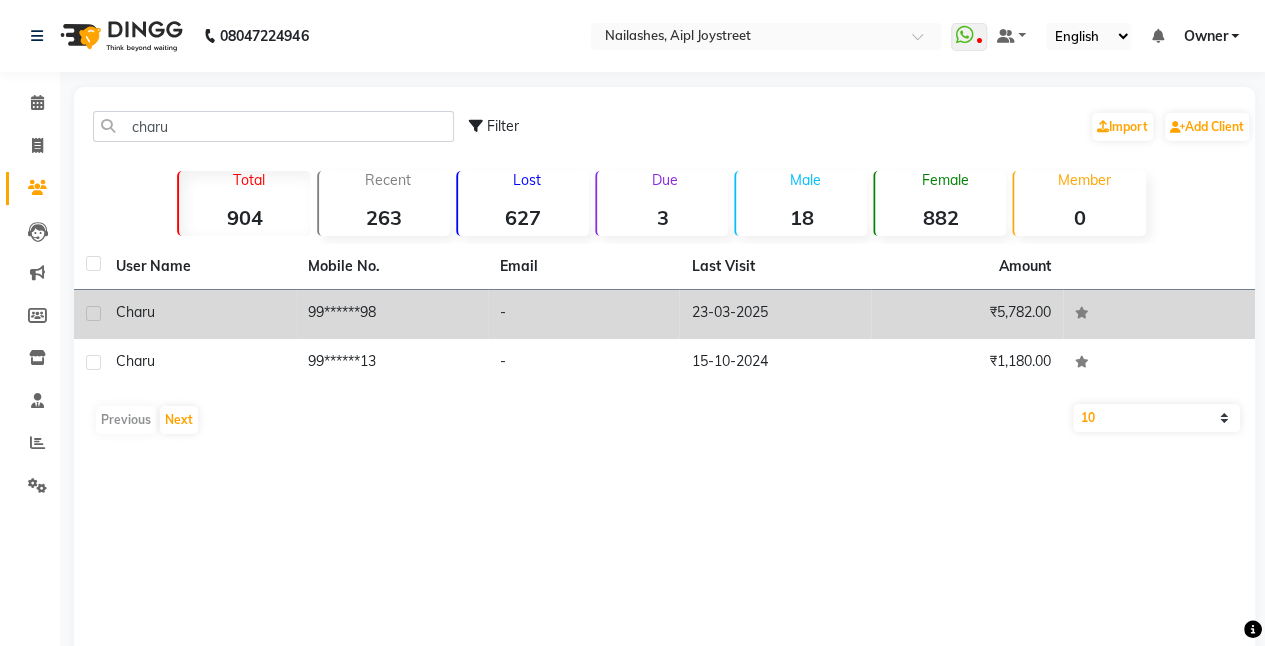 click on "99******98" 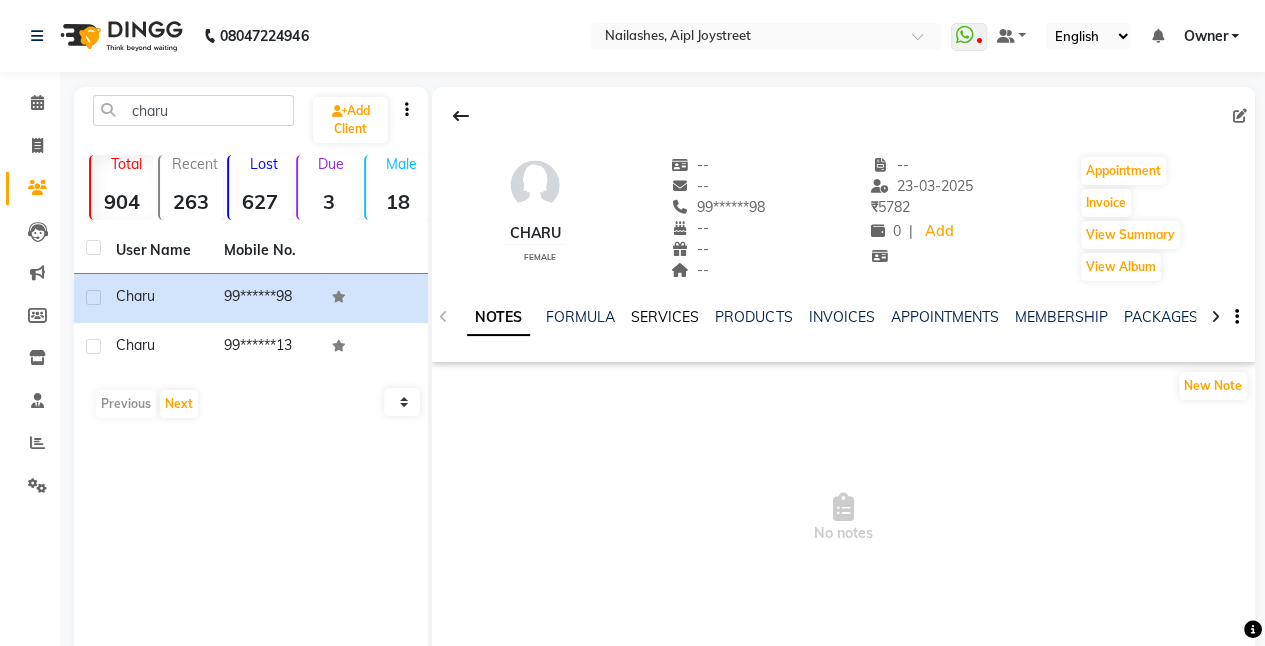 click on "SERVICES" 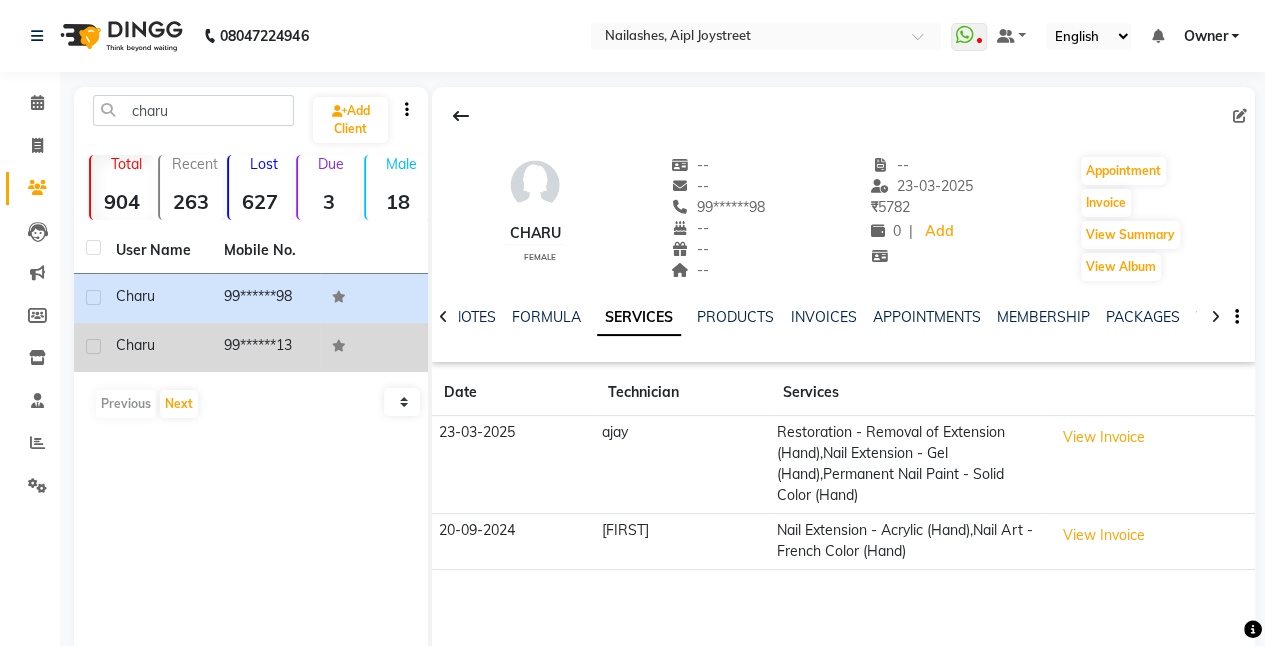 click on "99******13" 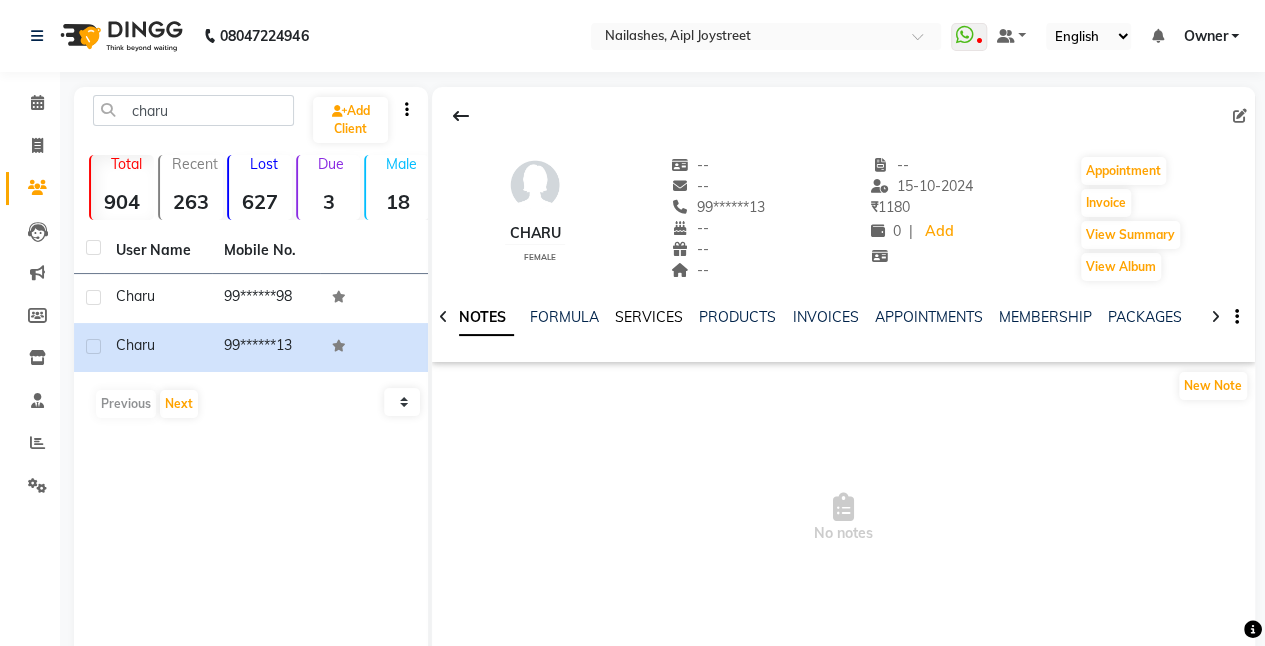 click on "SERVICES" 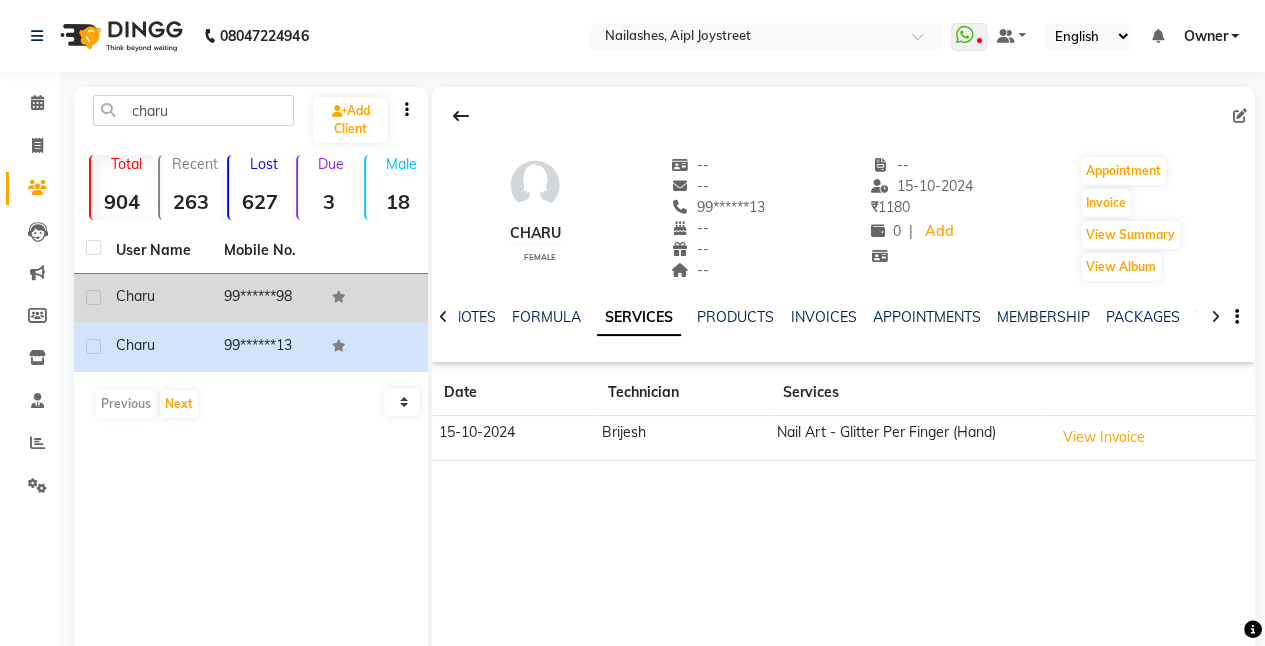 click on "99******98" 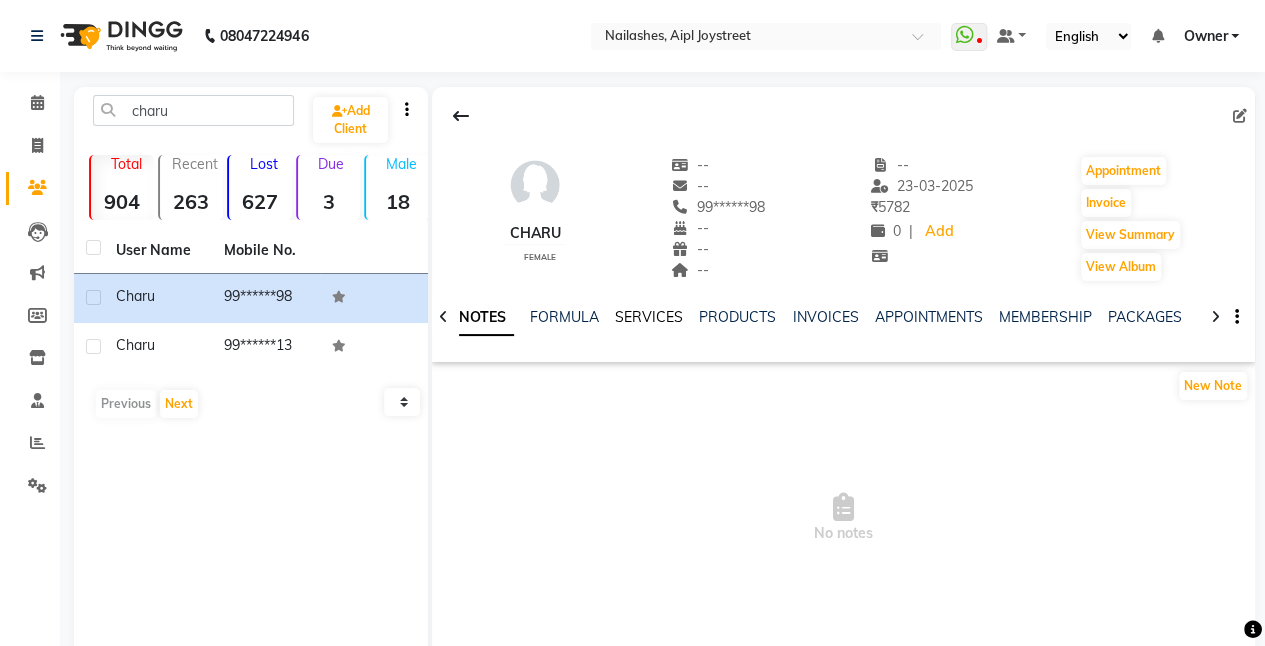 click on "SERVICES" 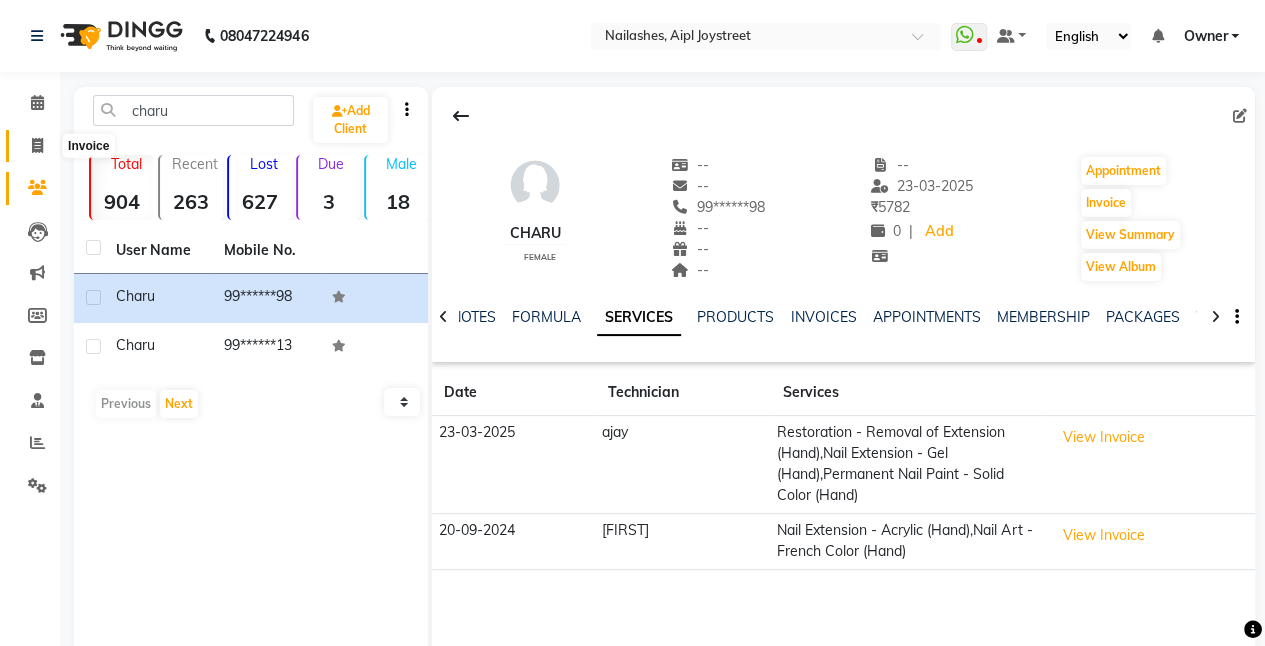 click 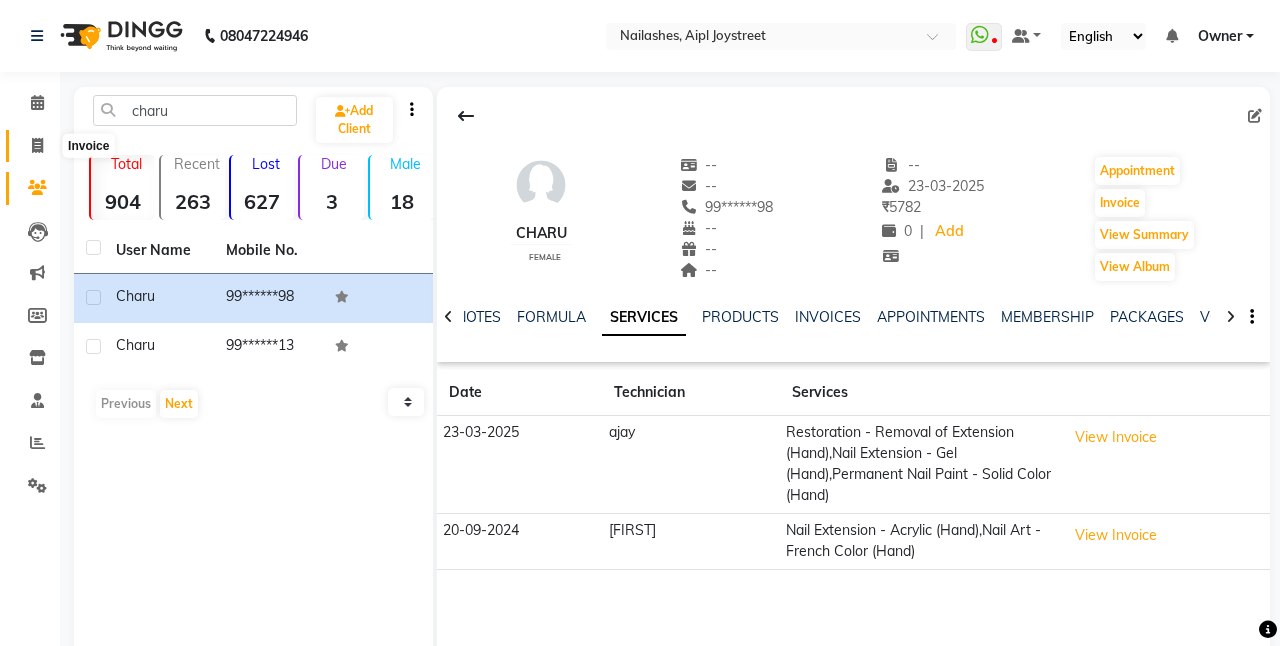 select on "5749" 